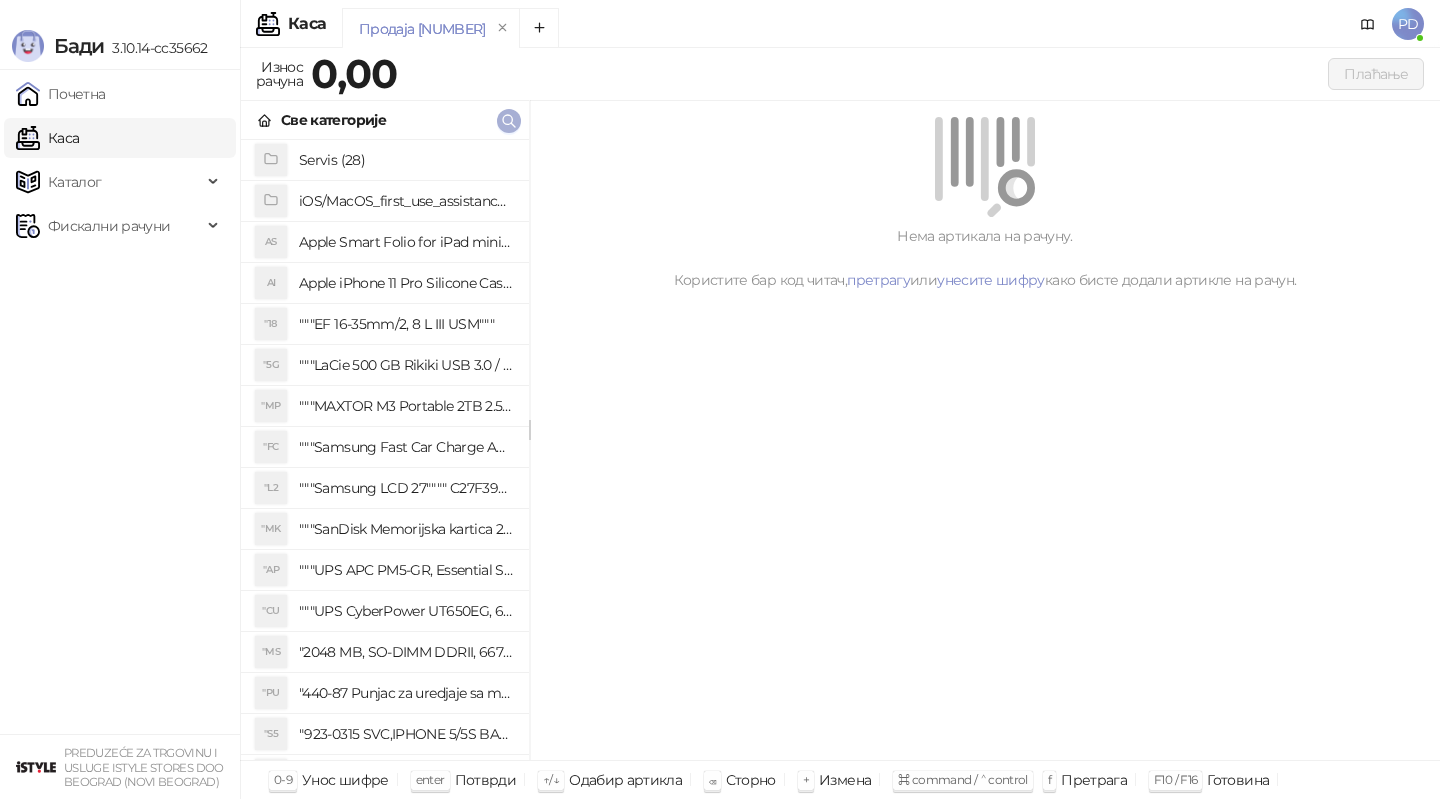 scroll, scrollTop: 0, scrollLeft: 0, axis: both 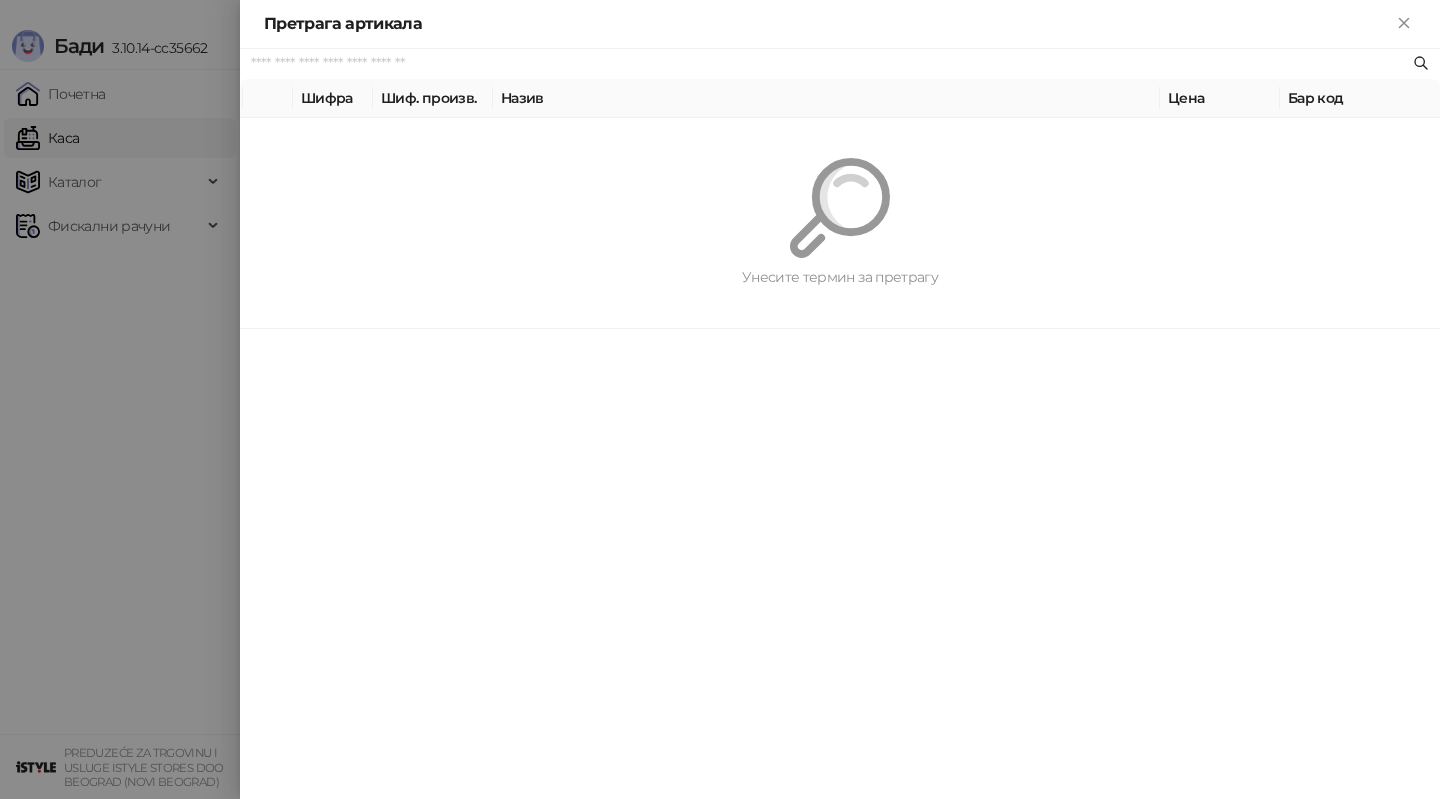 paste on "*********" 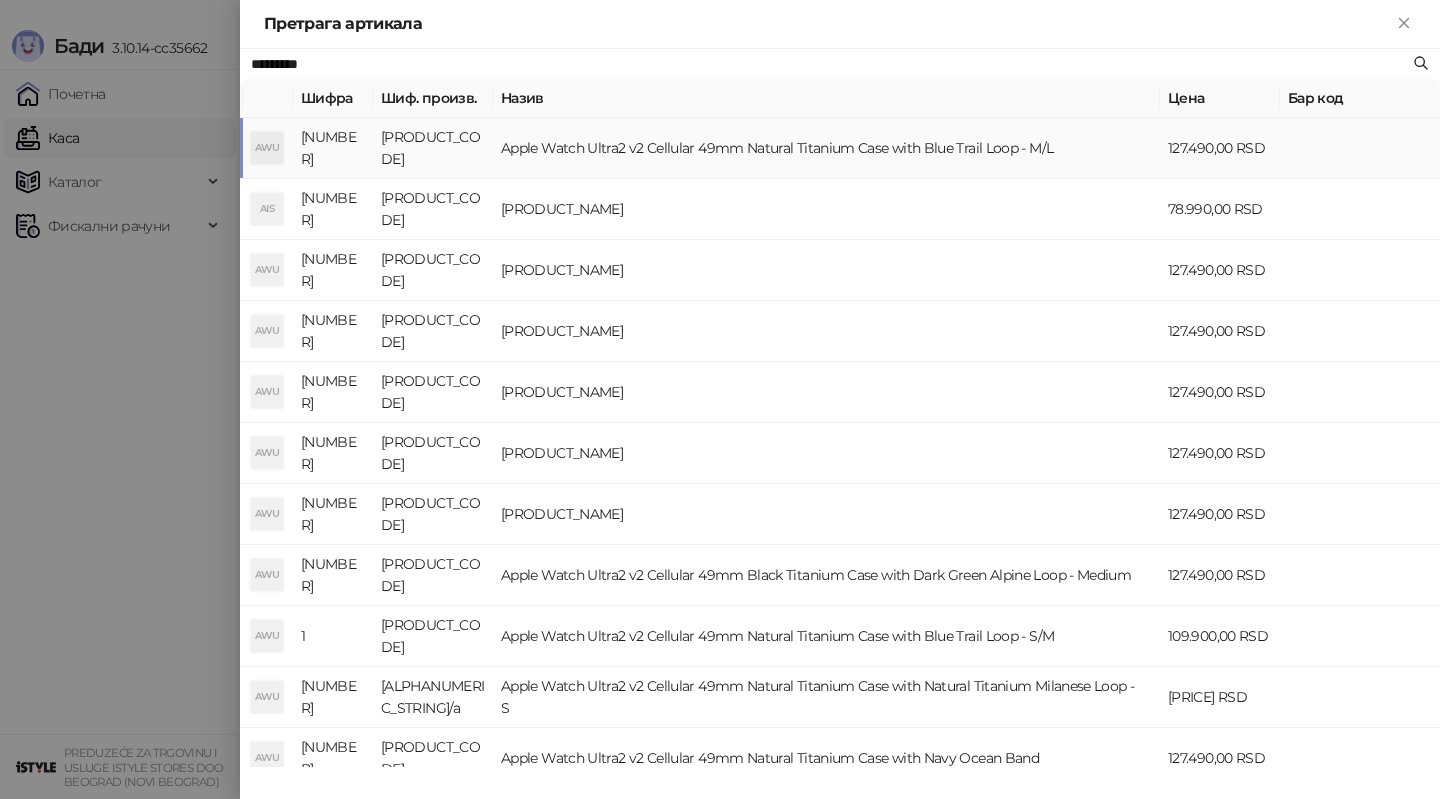 type on "*********" 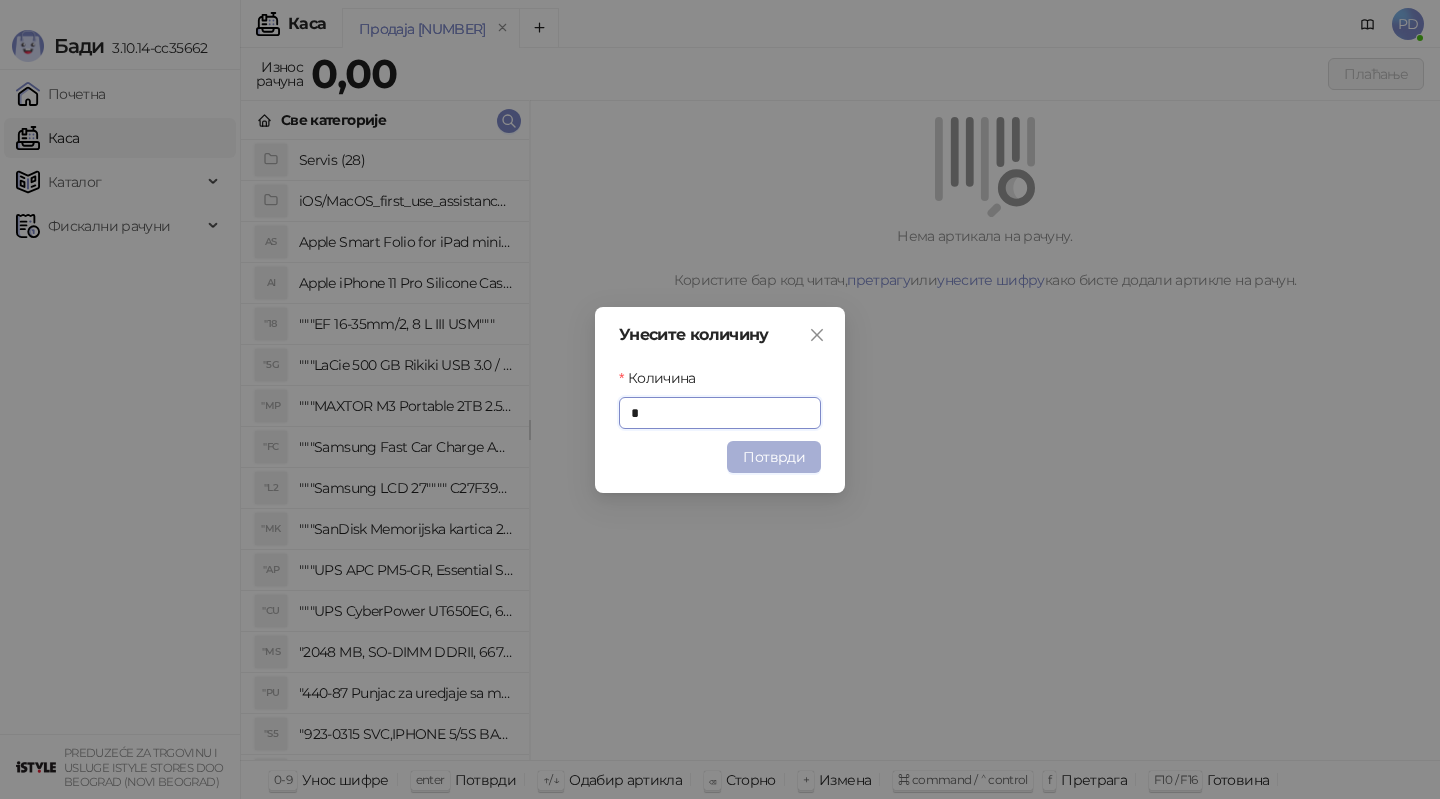 click on "Потврди" at bounding box center (774, 457) 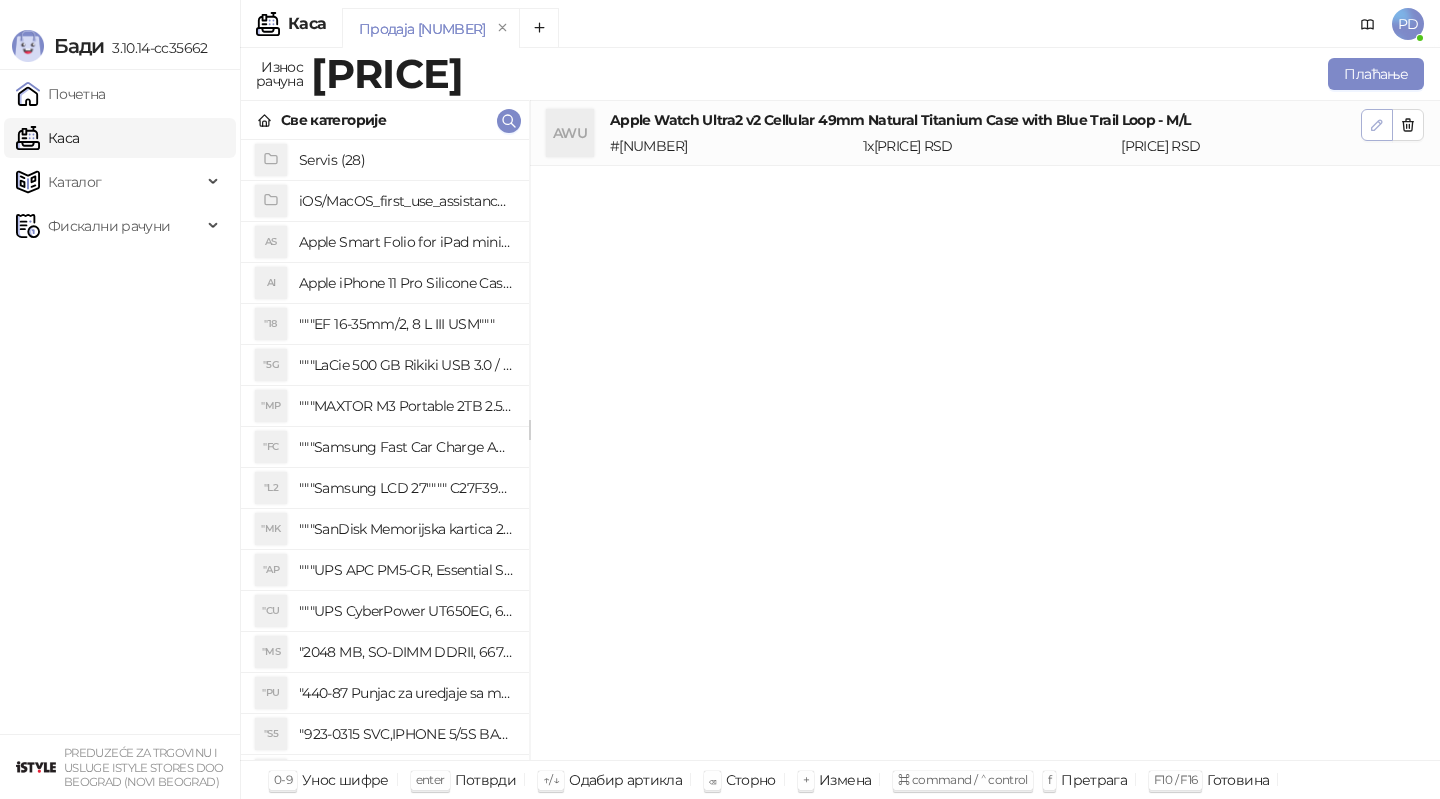 click 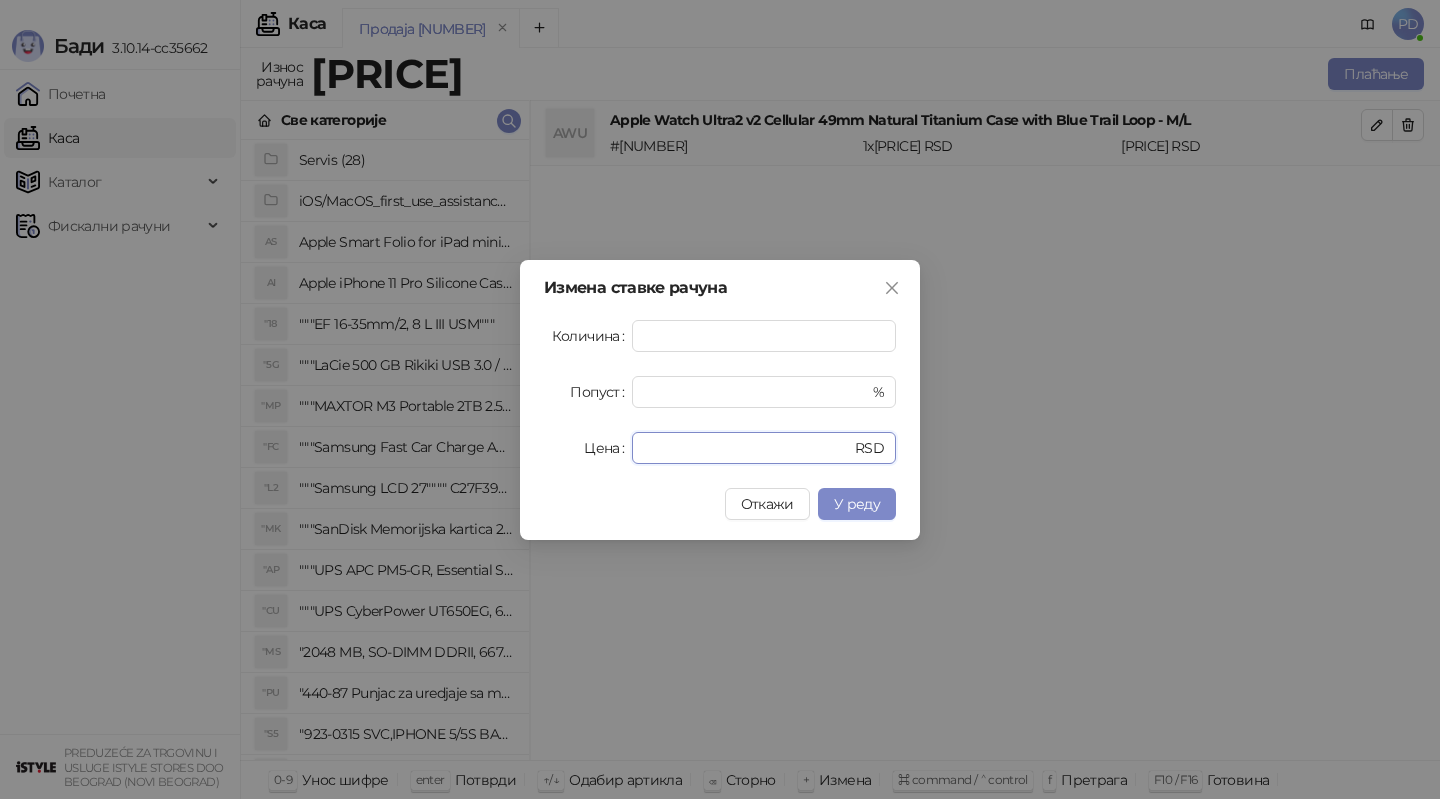 drag, startPoint x: 709, startPoint y: 453, endPoint x: 445, endPoint y: 402, distance: 268.881 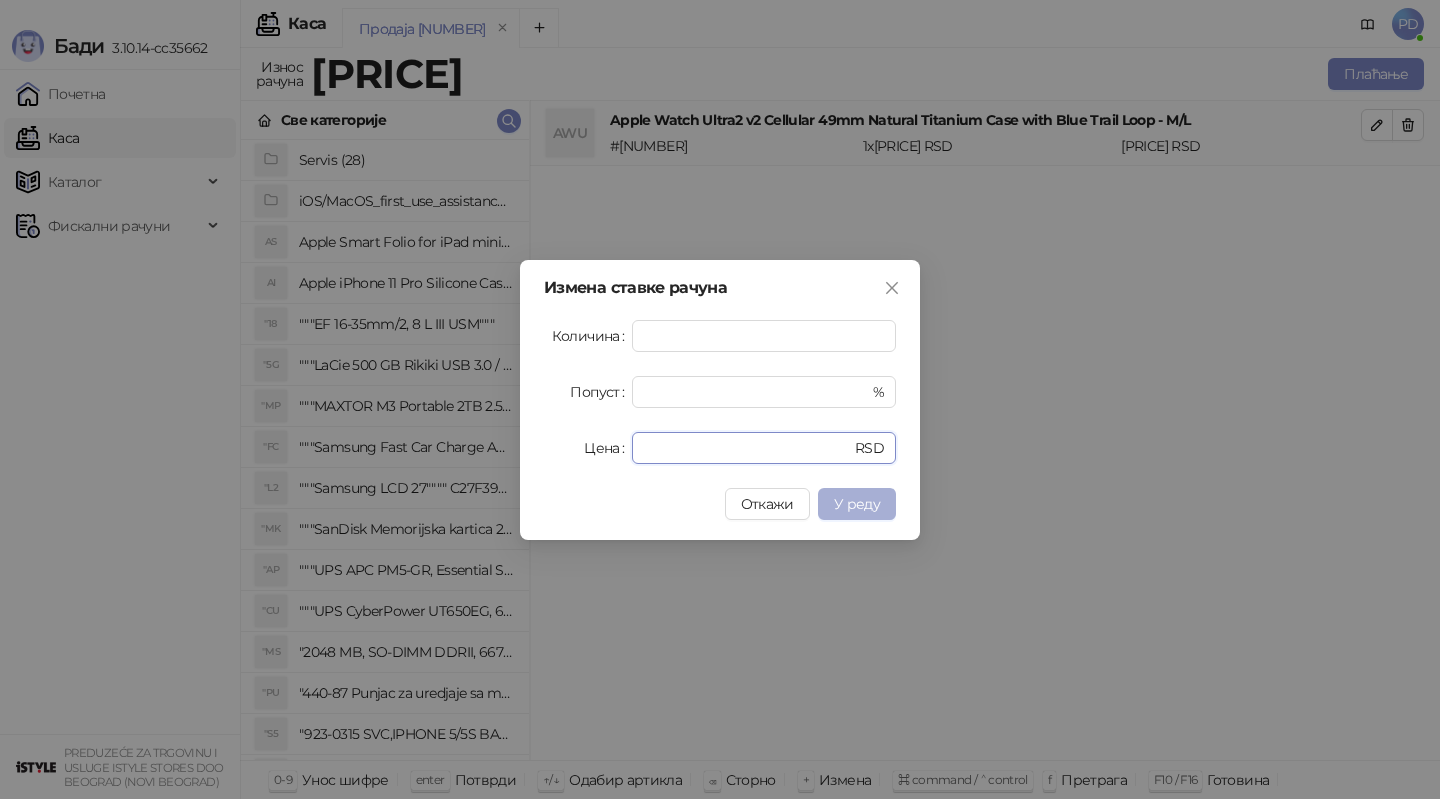 type on "******" 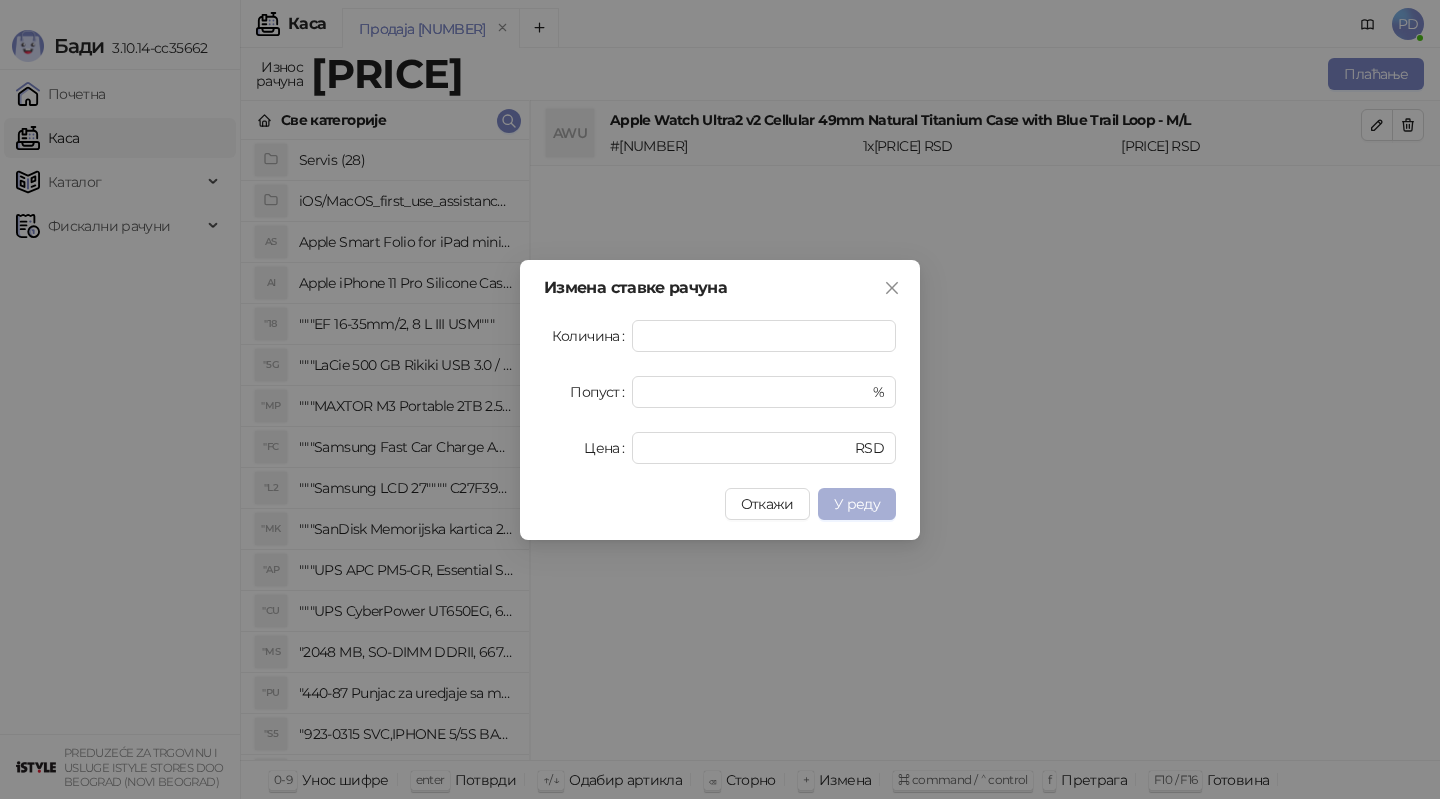 click on "У реду" at bounding box center (857, 504) 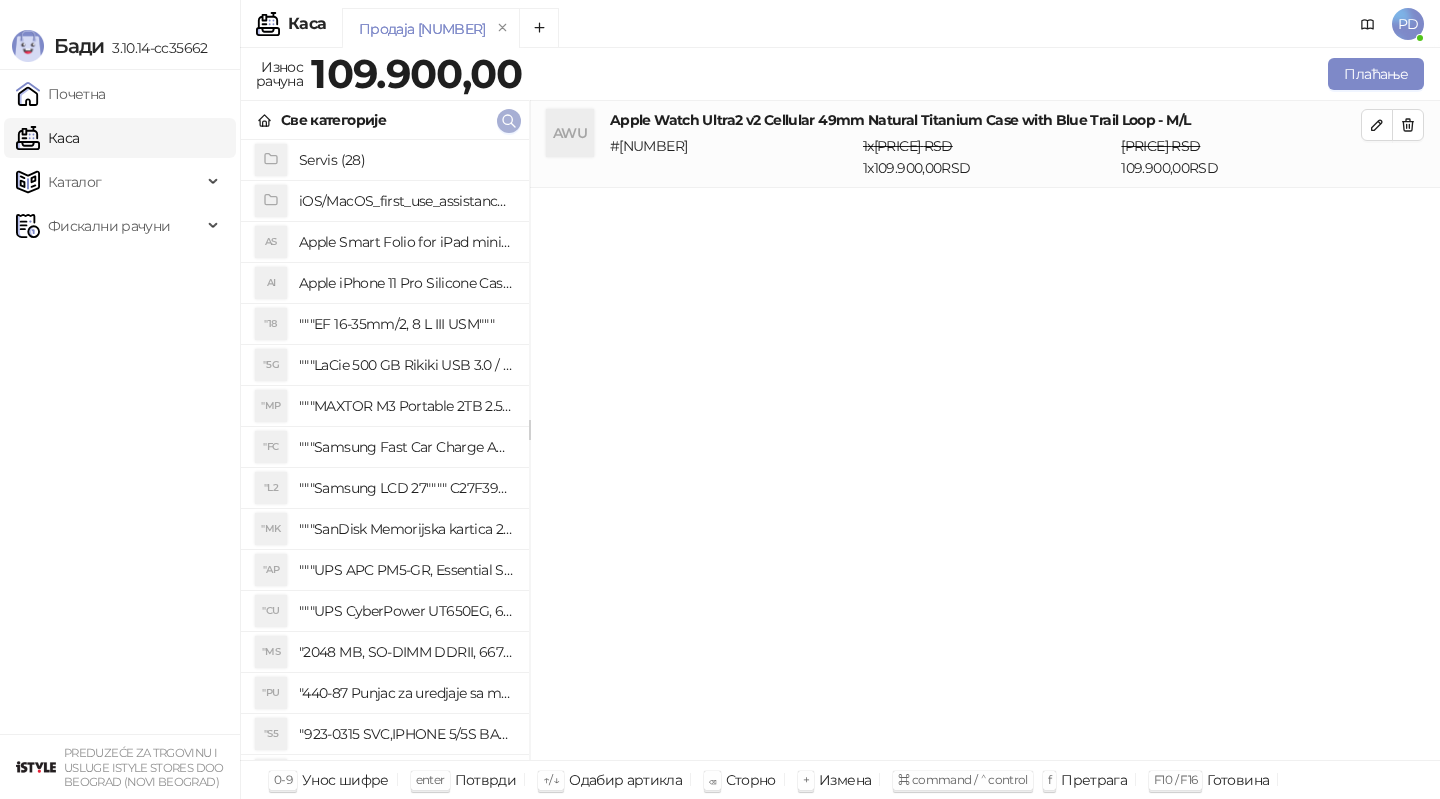 click 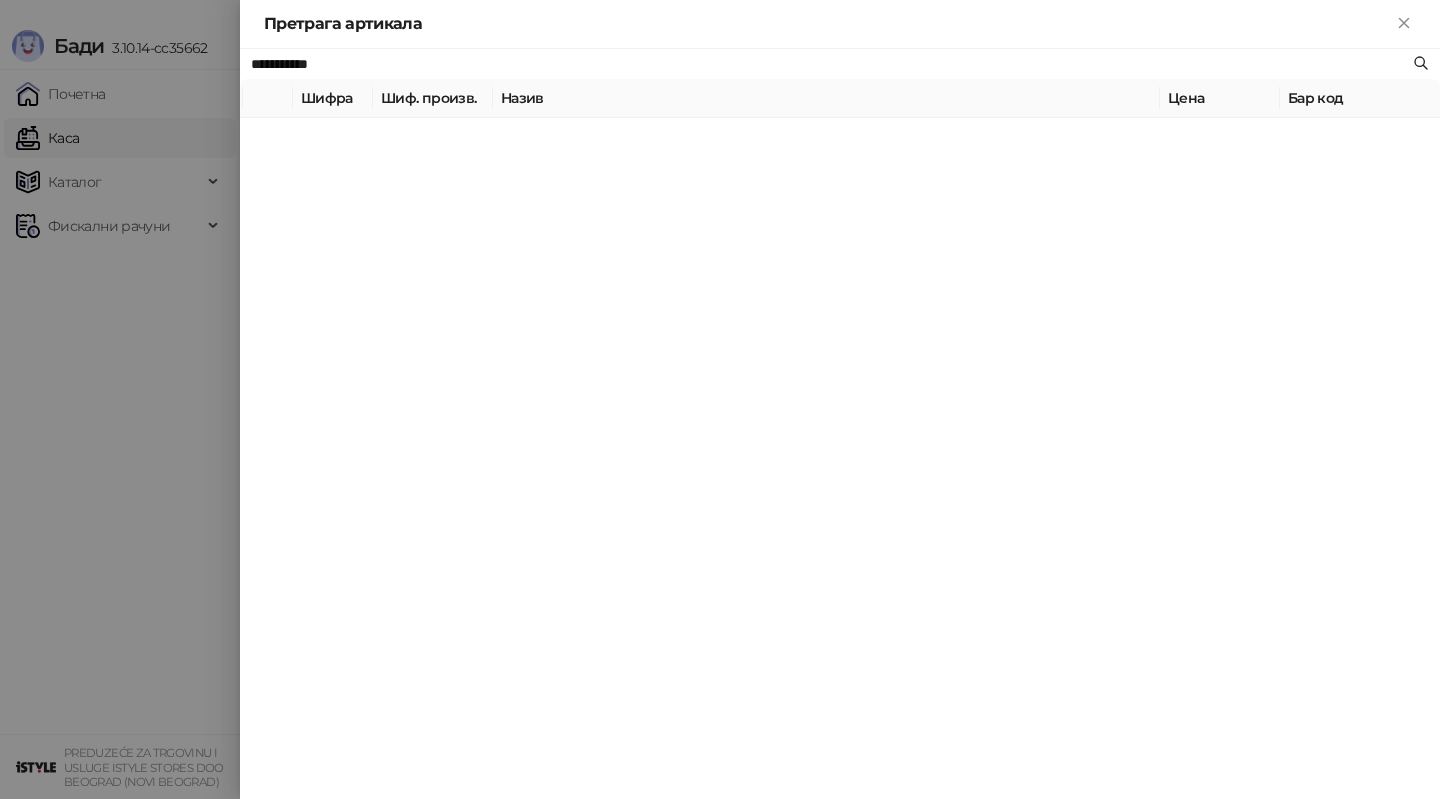 type on "**********" 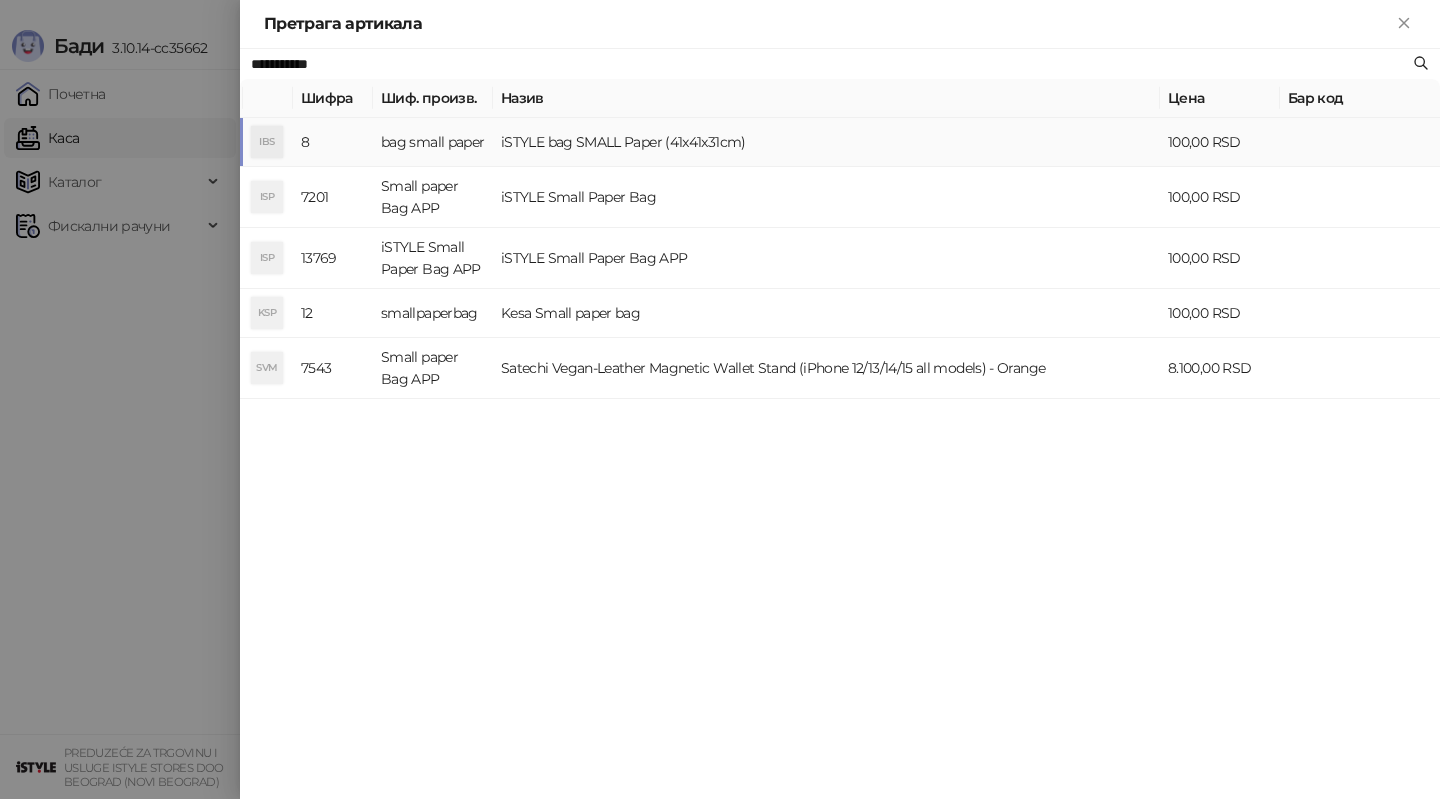 click on "iSTYLE bag SMALL Paper (41x41x31cm)" at bounding box center [826, 142] 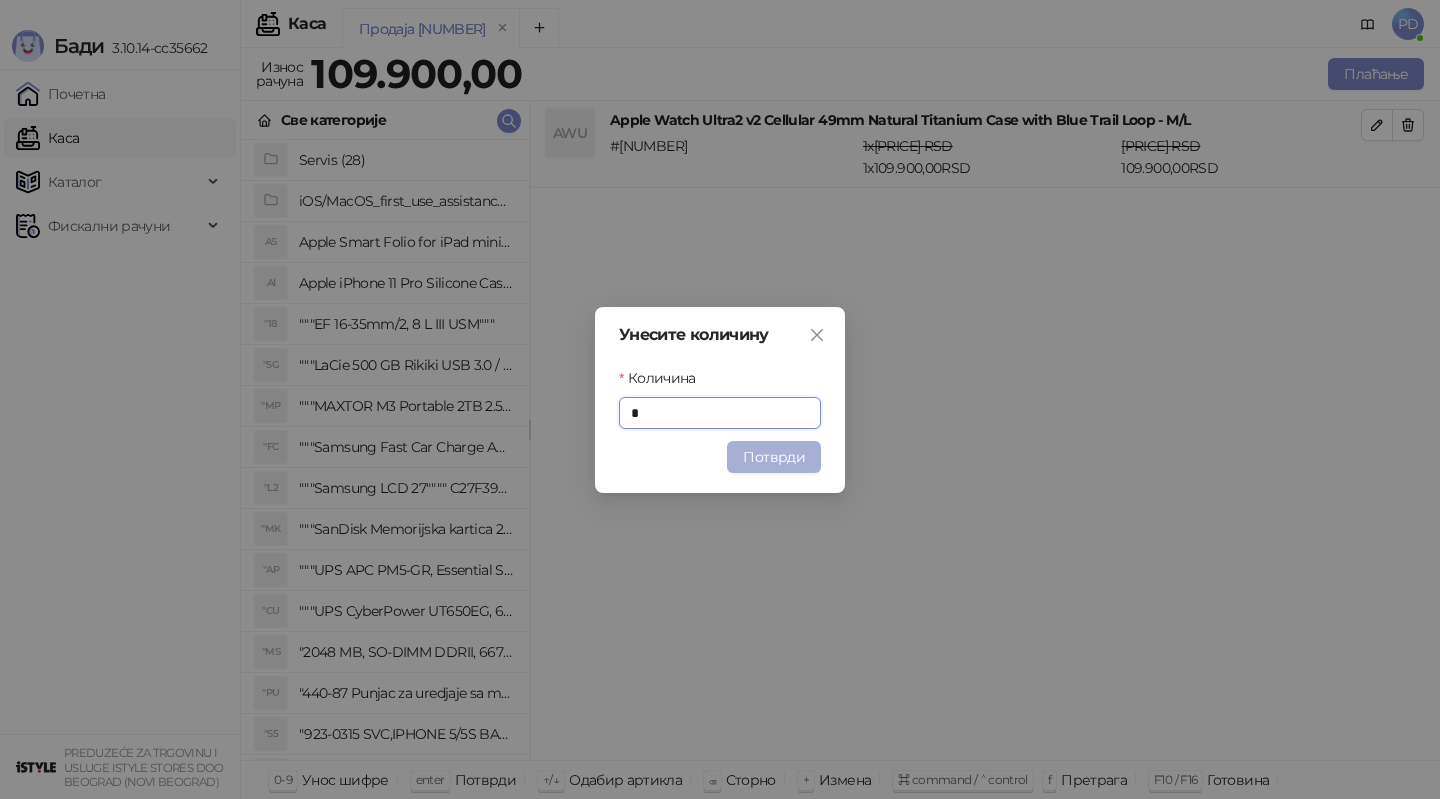 click on "Потврди" at bounding box center (774, 457) 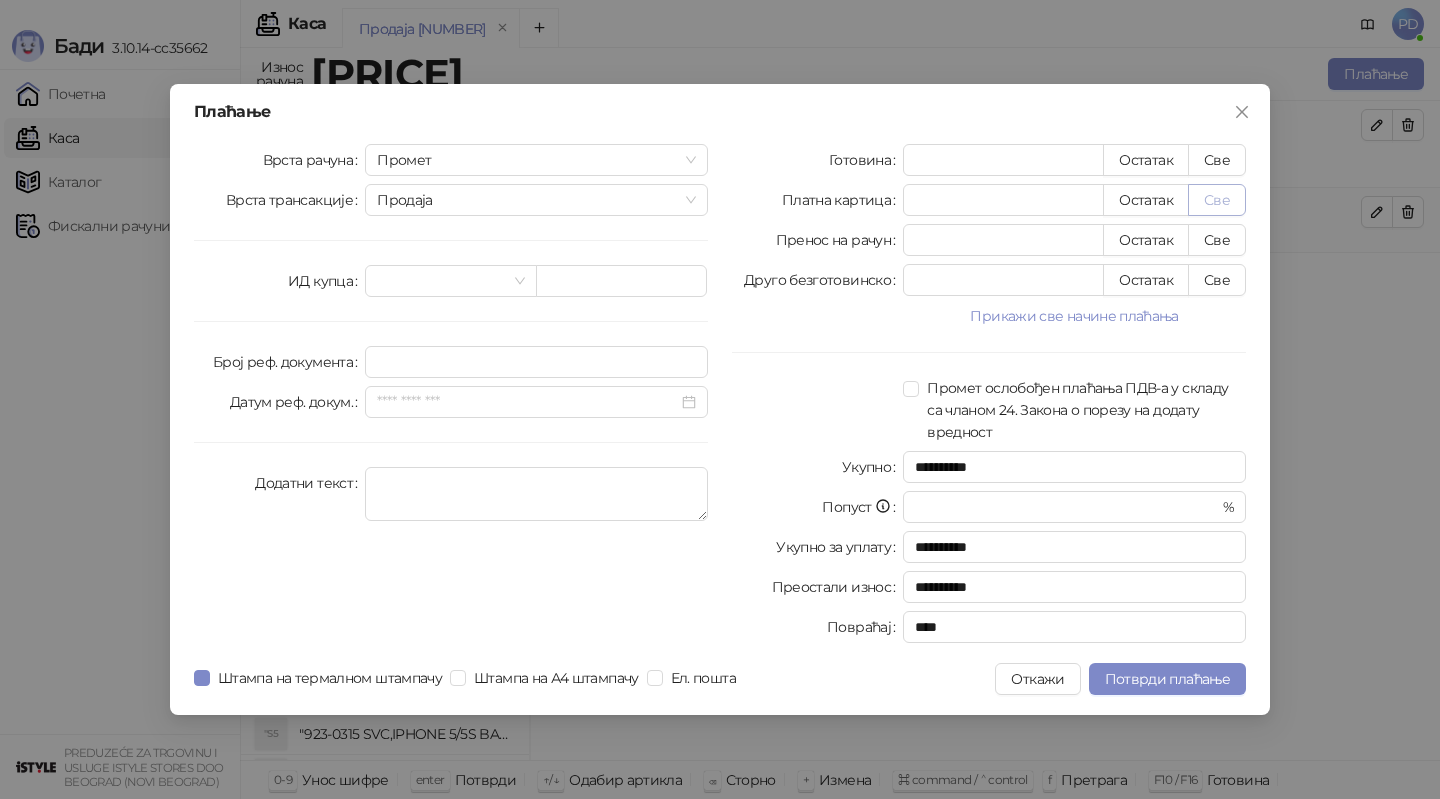 click on "Све" at bounding box center [1217, 200] 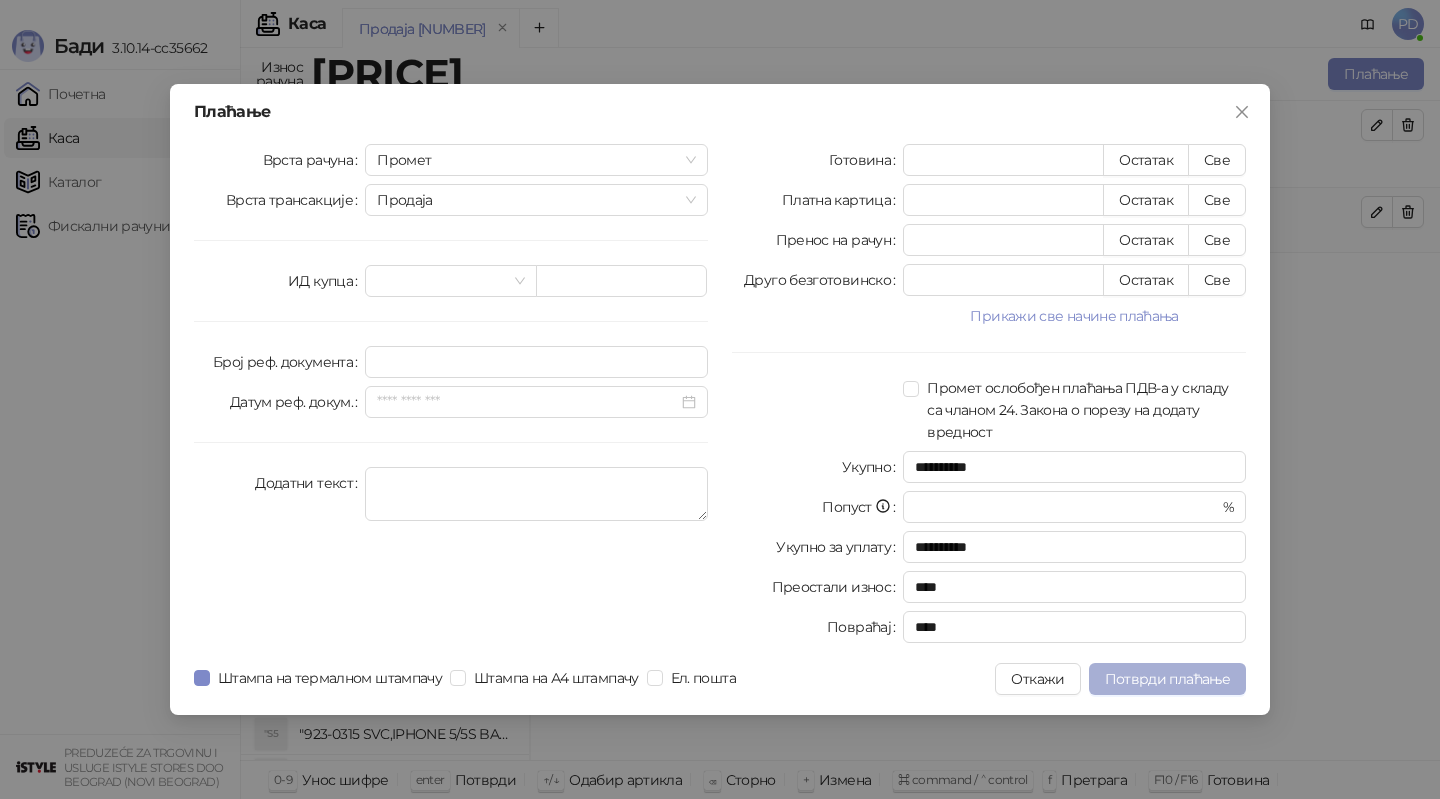 click on "Потврди плаћање" at bounding box center (1167, 679) 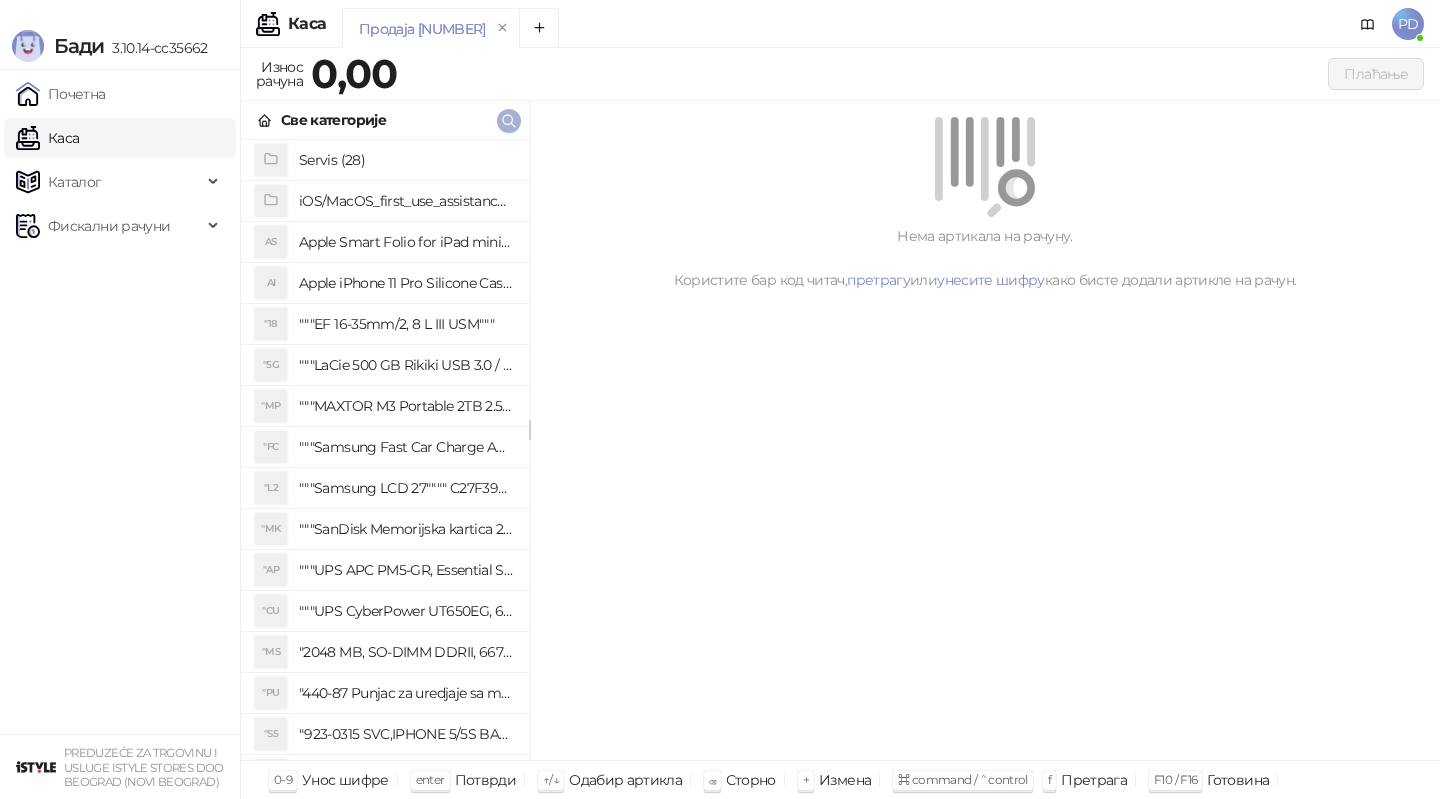 click 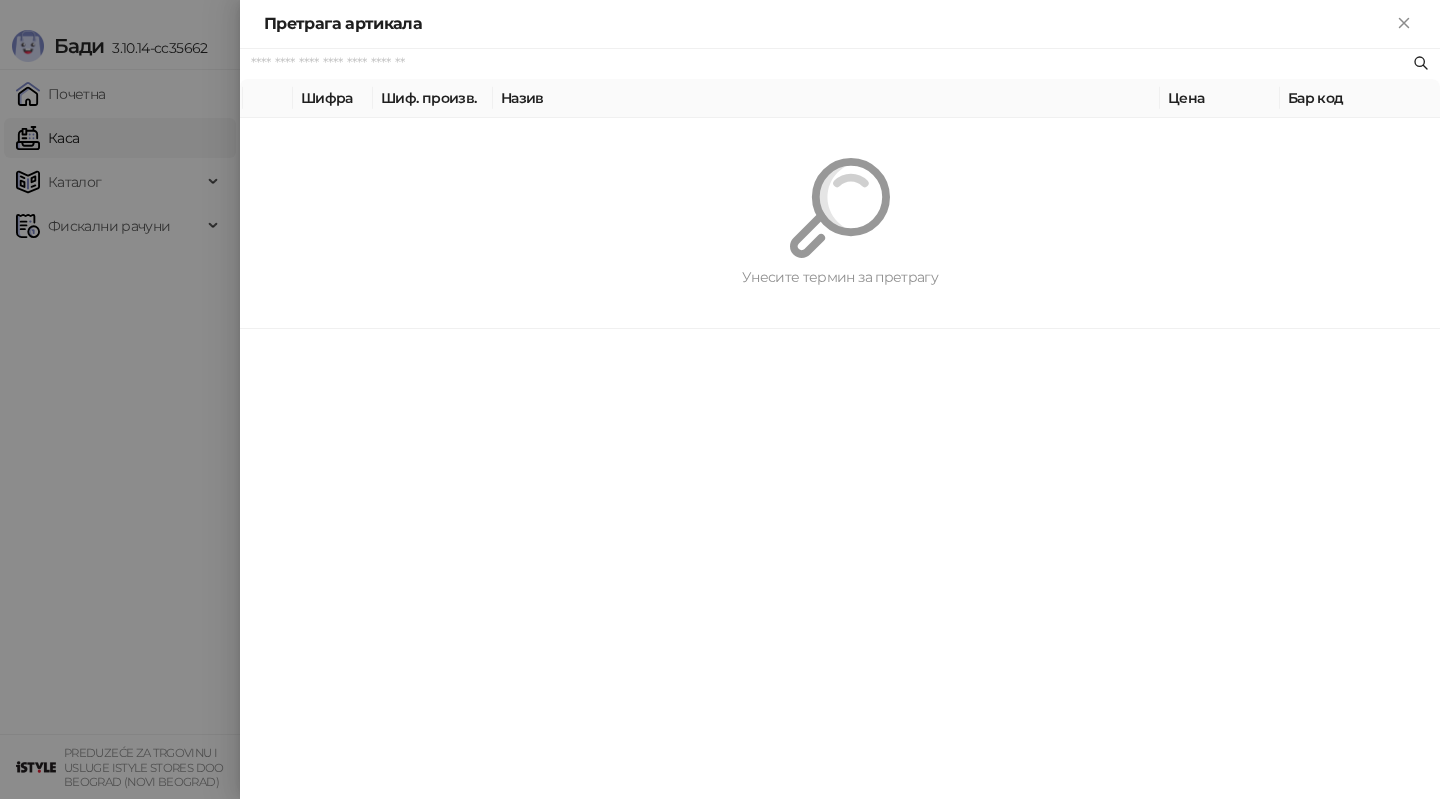 paste on "**********" 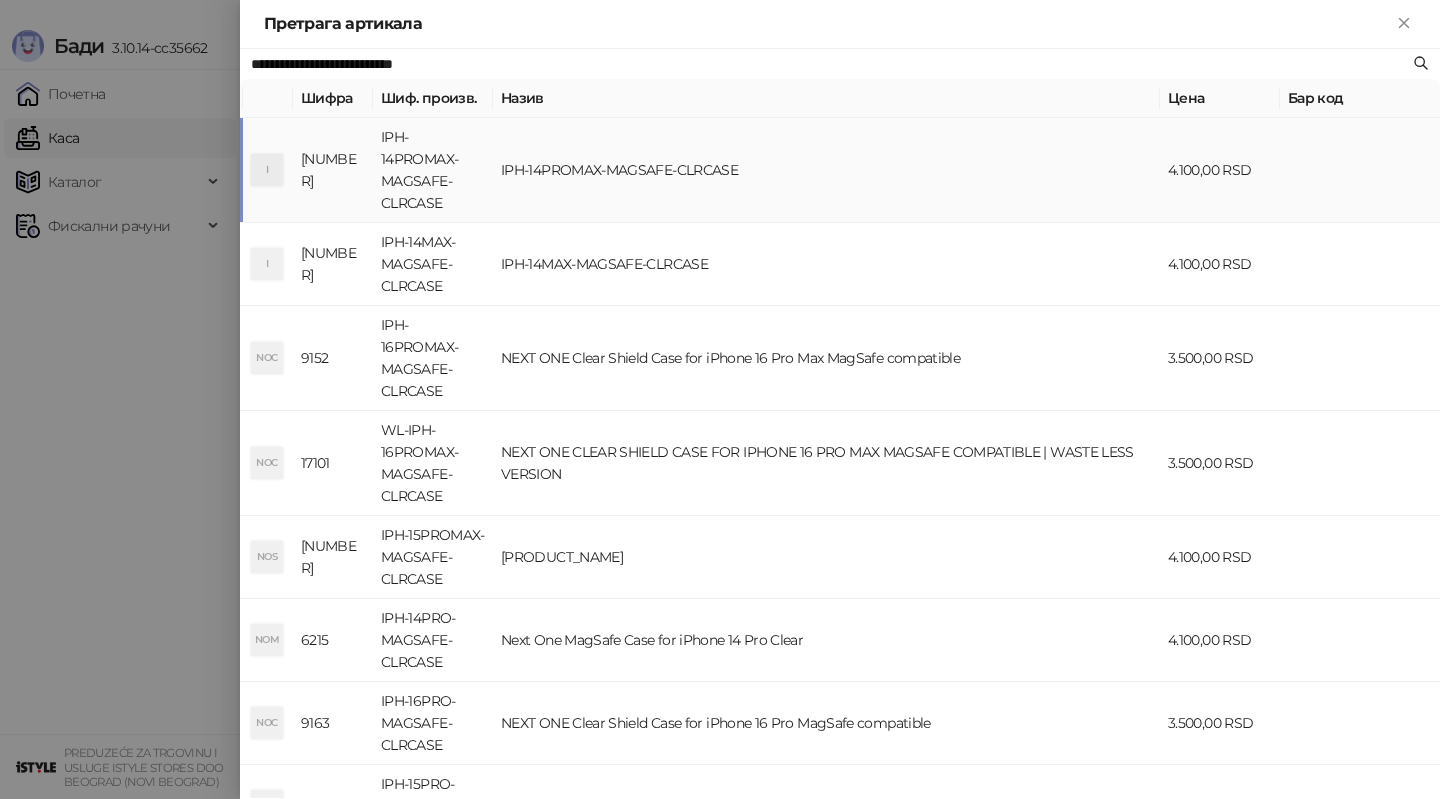 click on "IPH-14PROMAX-MAGSAFE-CLRCASE" at bounding box center [826, 170] 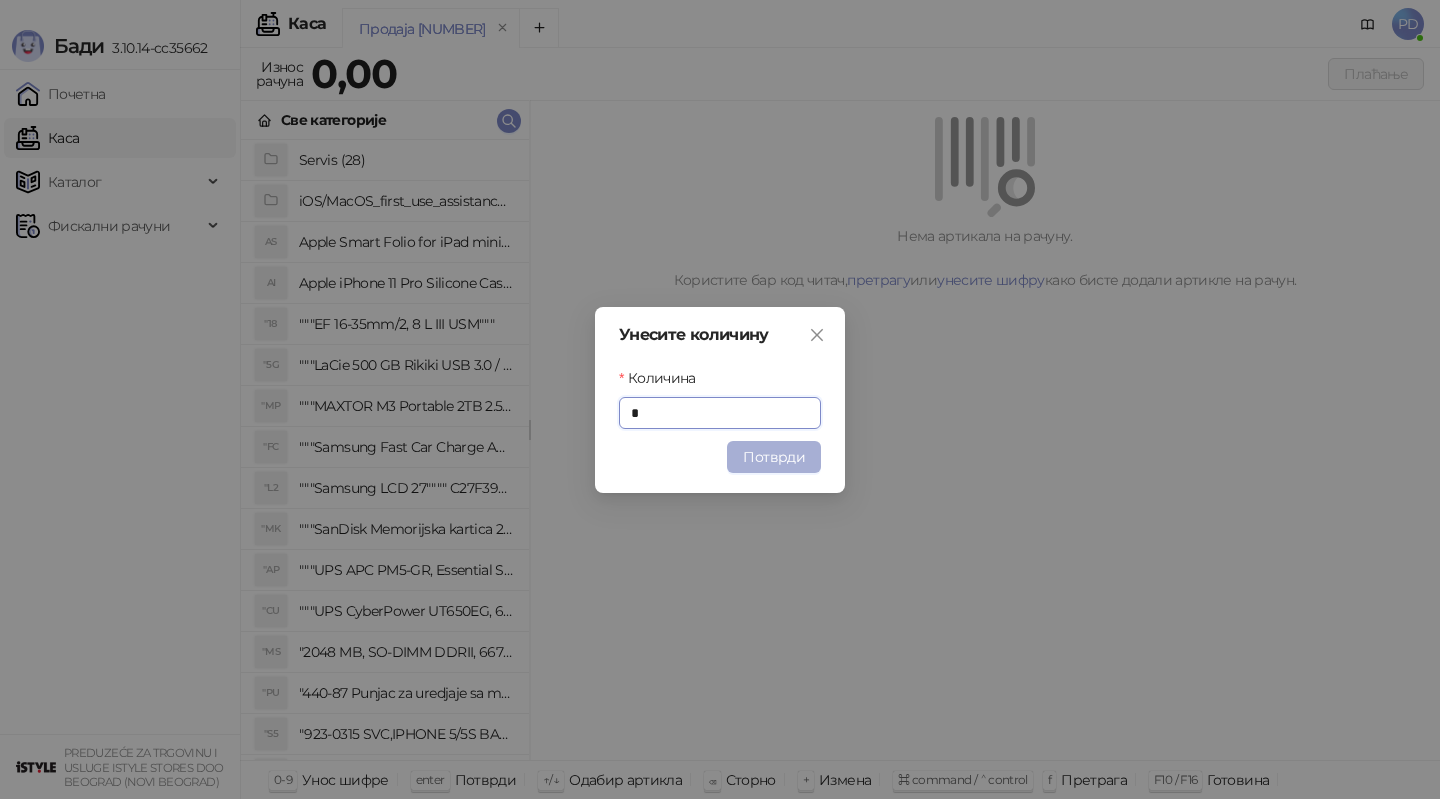 click on "Потврди" at bounding box center (774, 457) 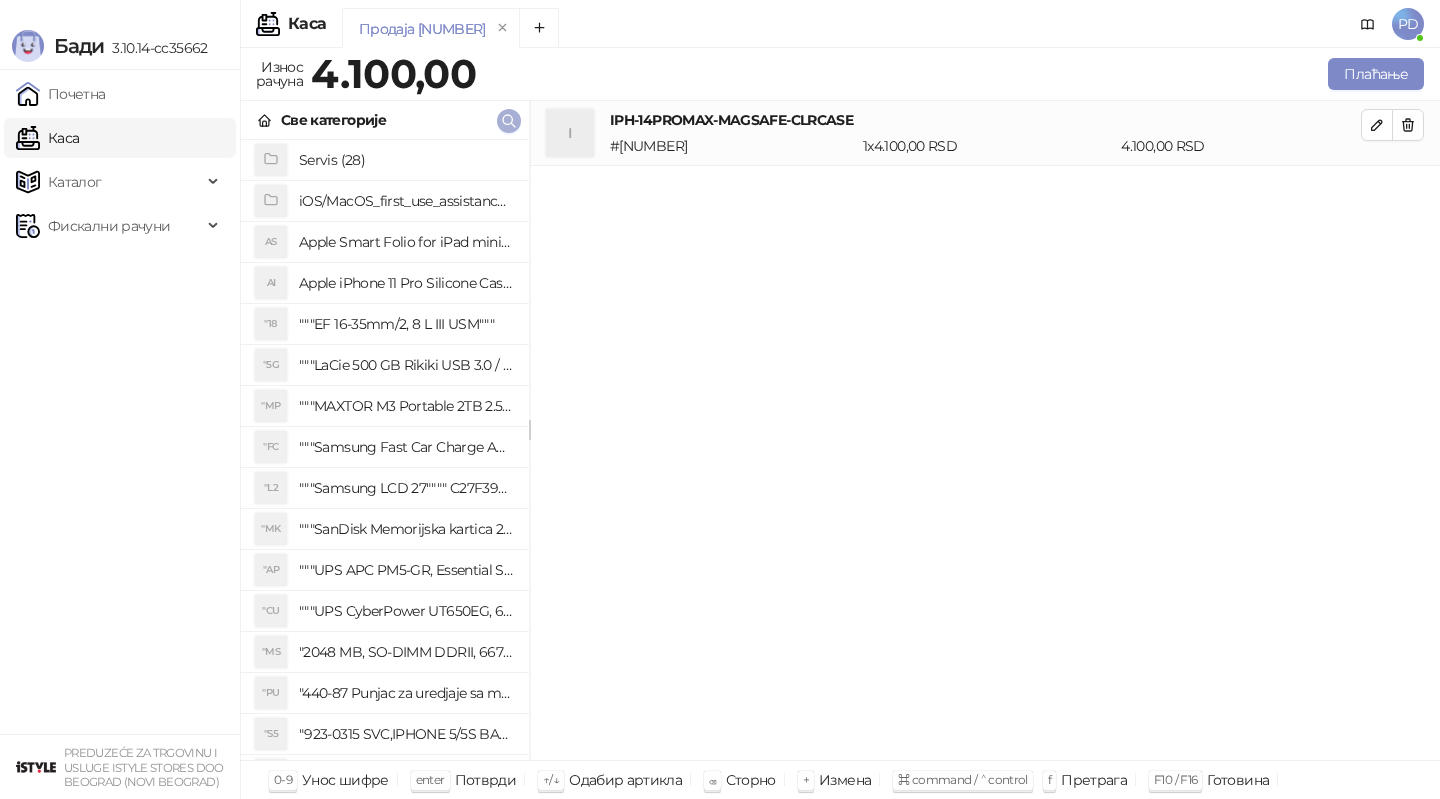 click 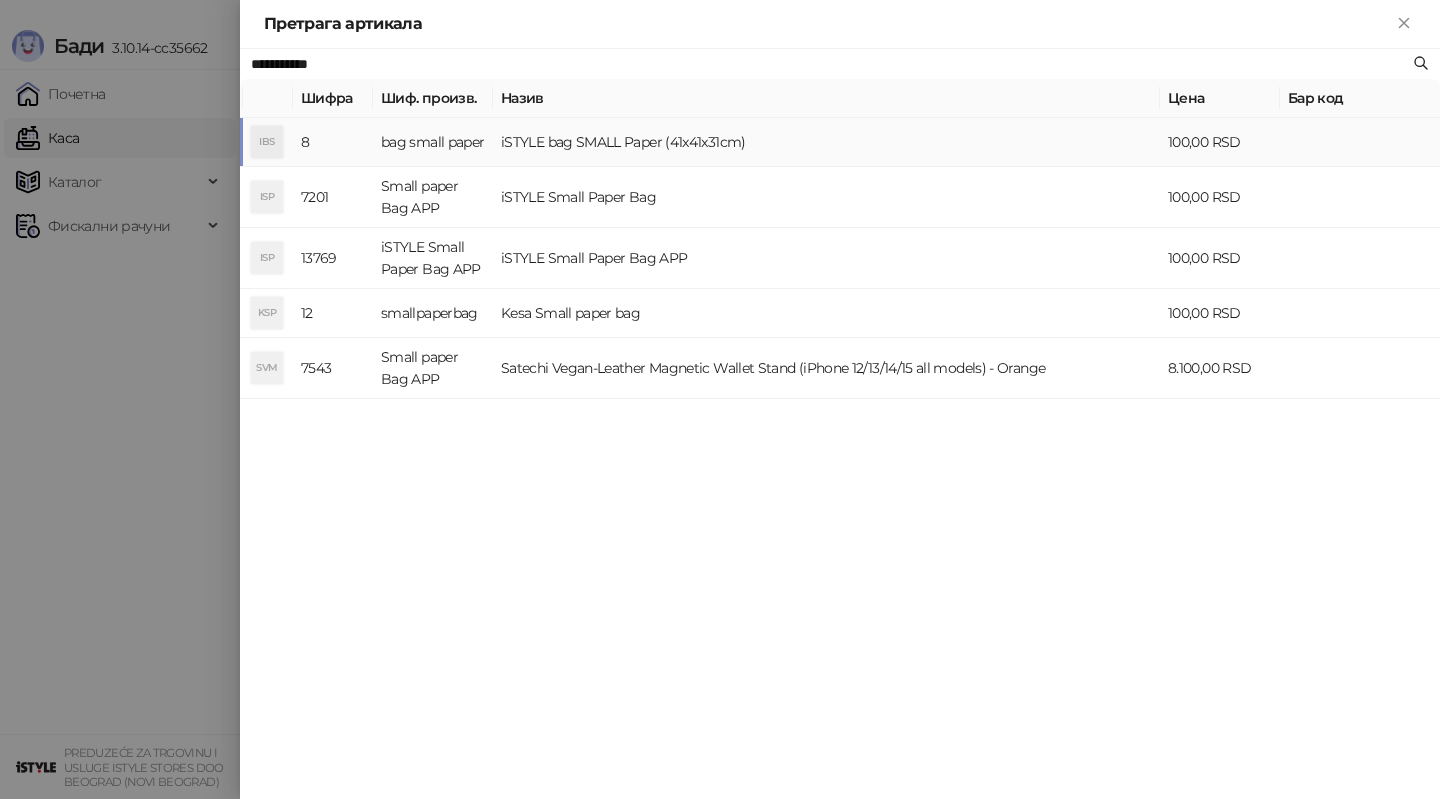 type on "**********" 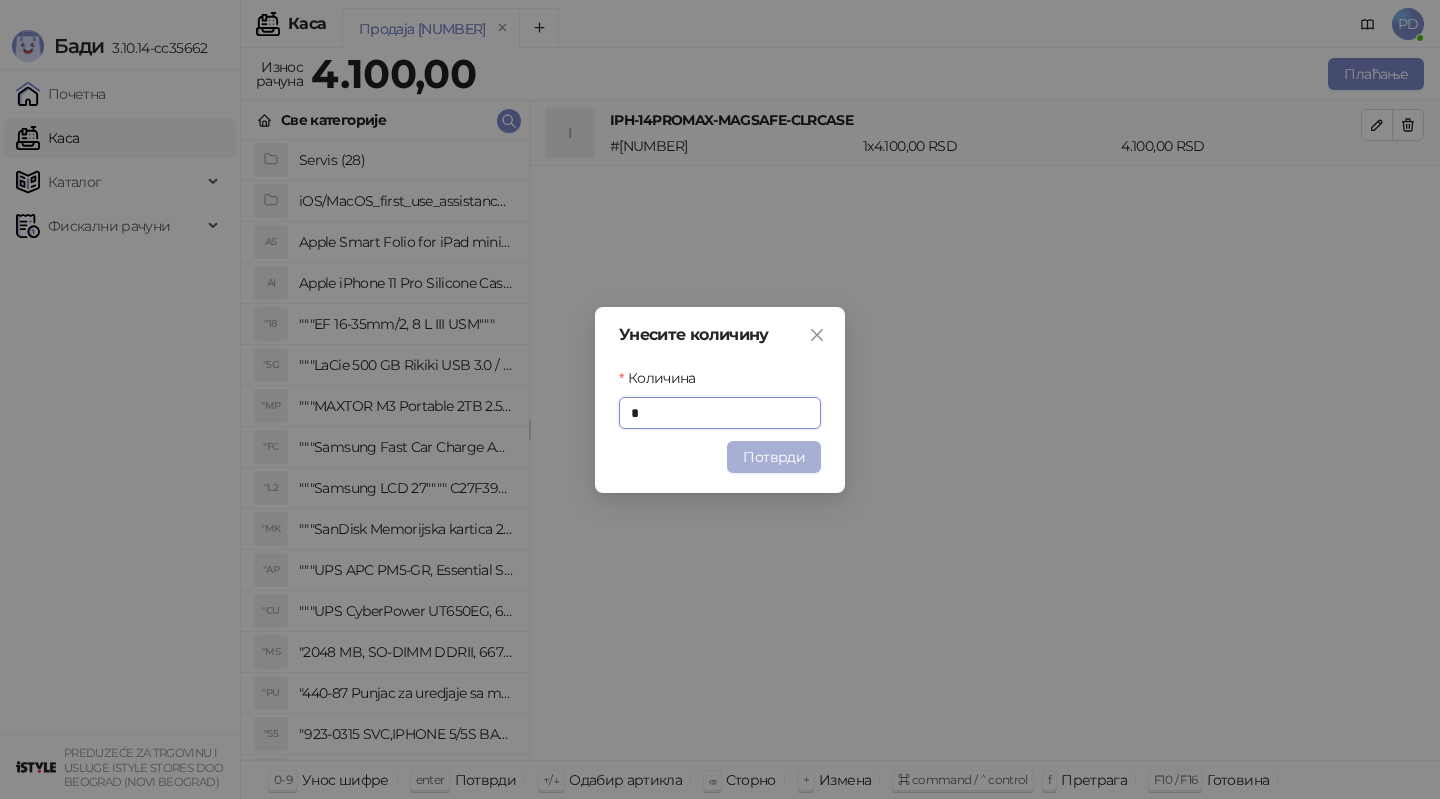 click on "Потврди" at bounding box center (774, 457) 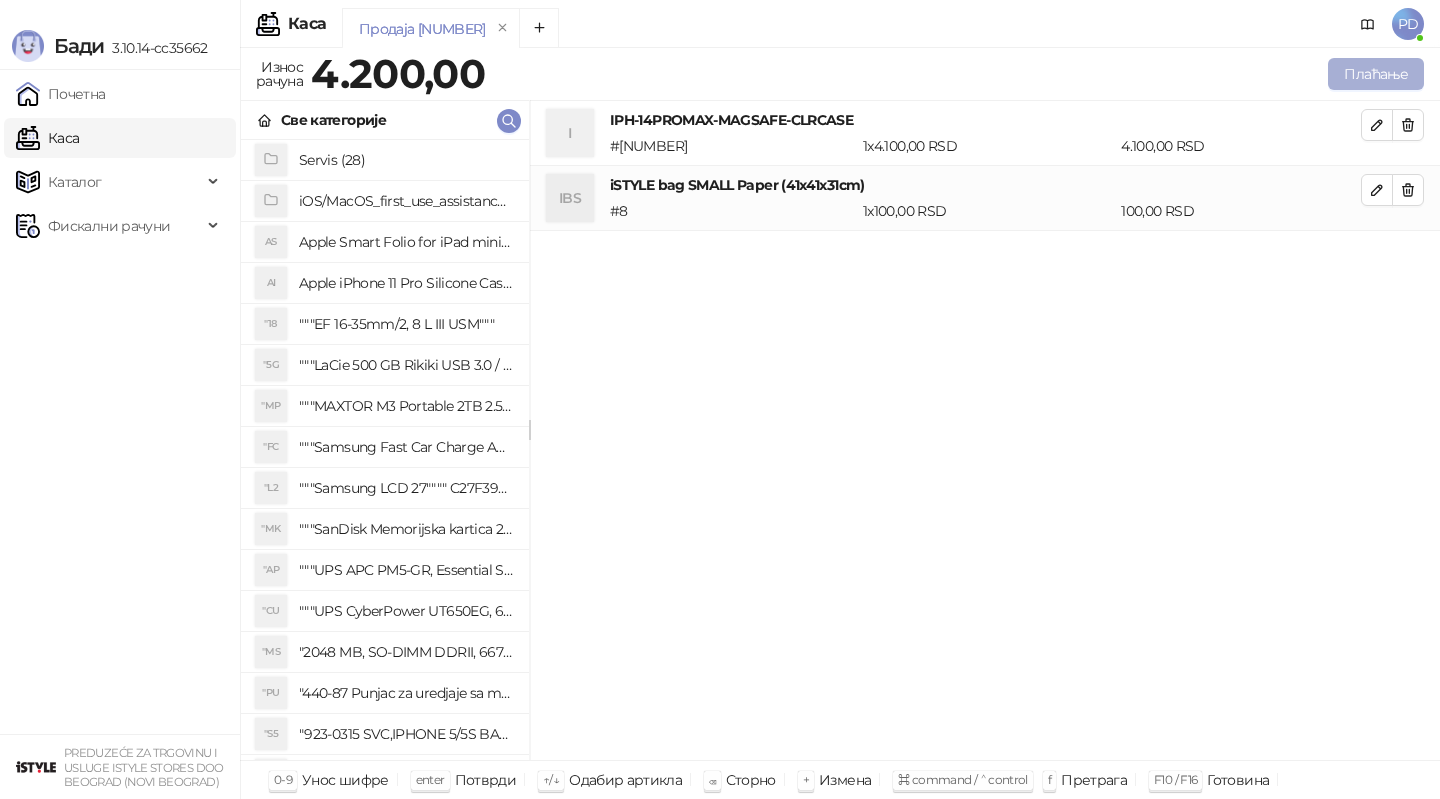 click on "Плаћање" at bounding box center [1376, 74] 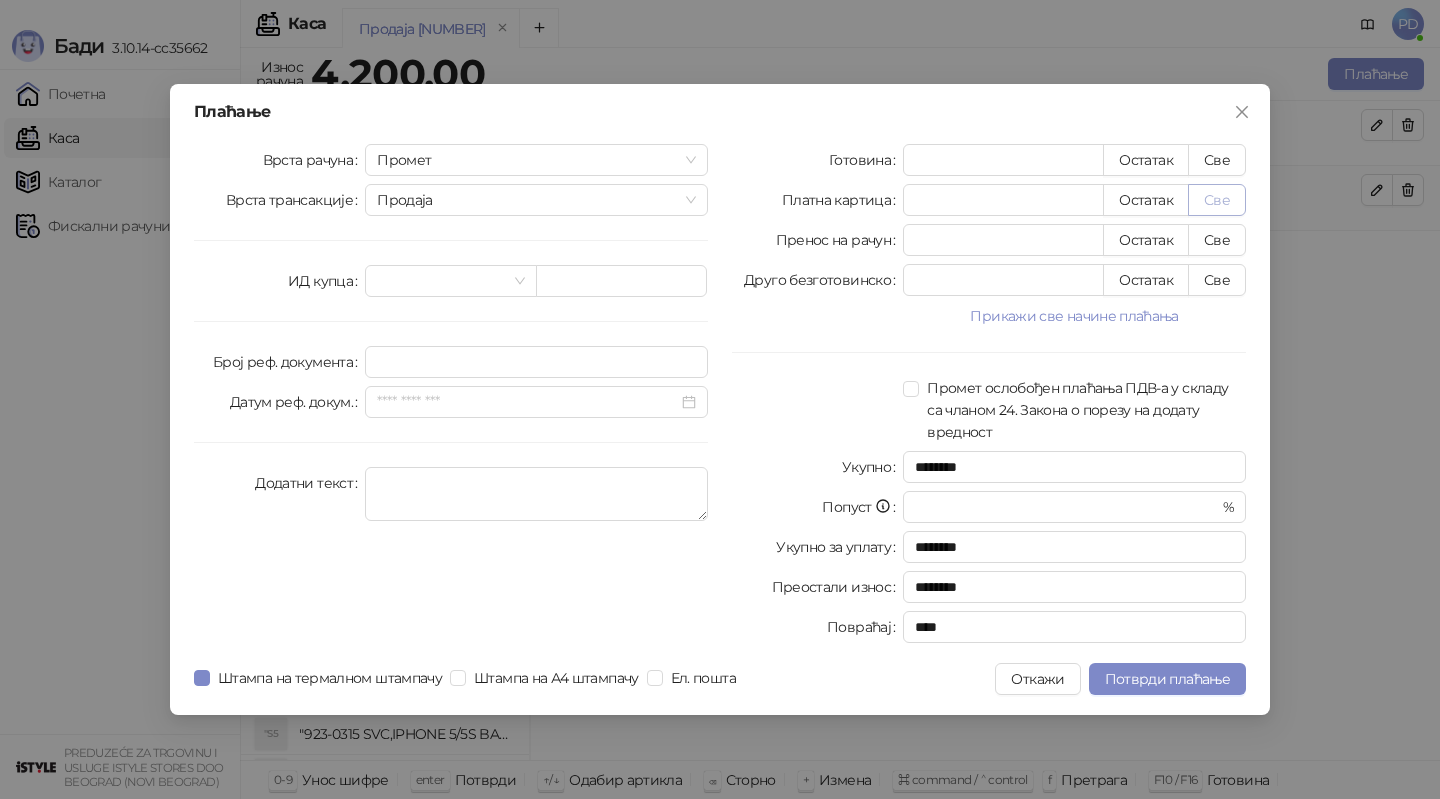 click on "Све" at bounding box center (1217, 200) 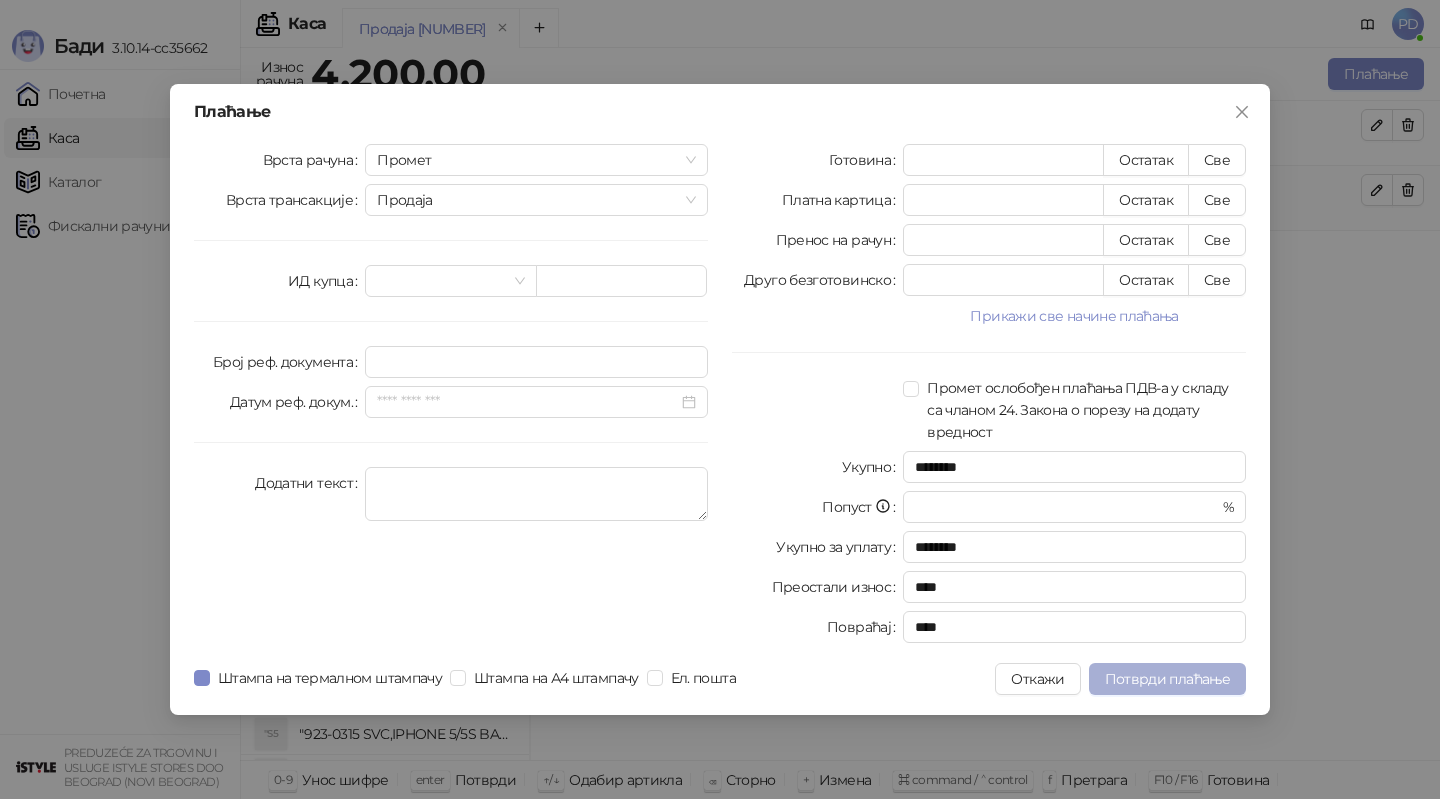 click on "Потврди плаћање" at bounding box center [1167, 679] 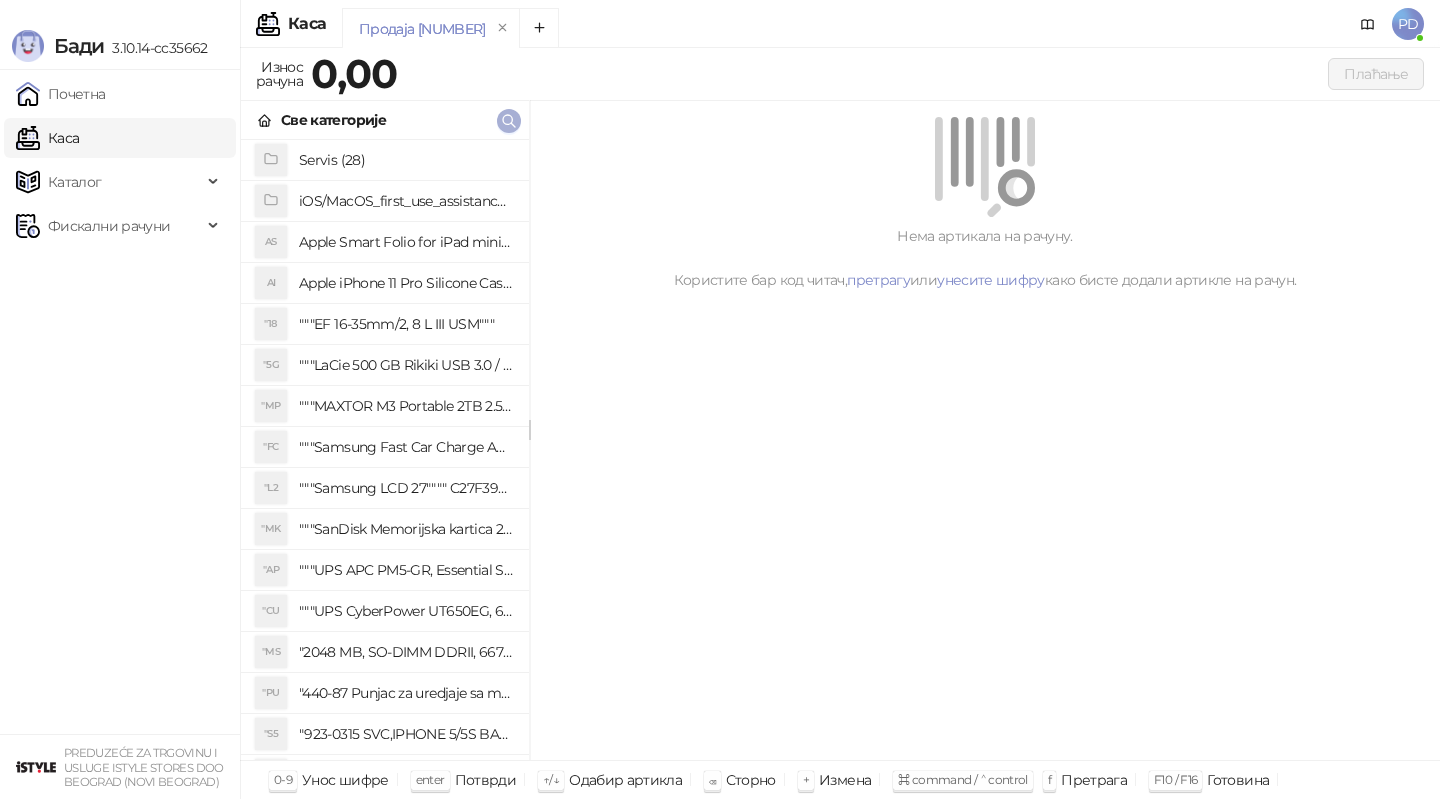 click 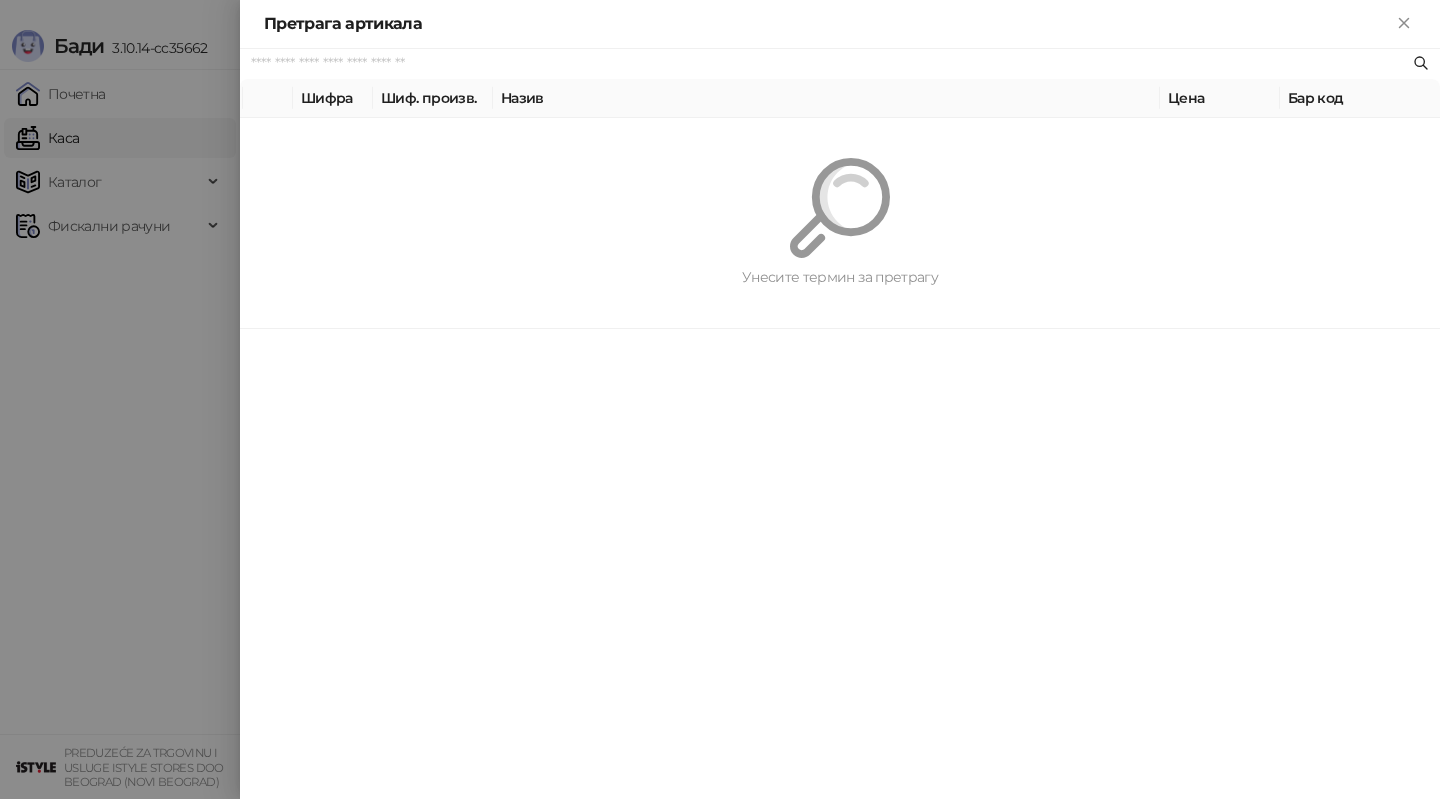 paste on "**********" 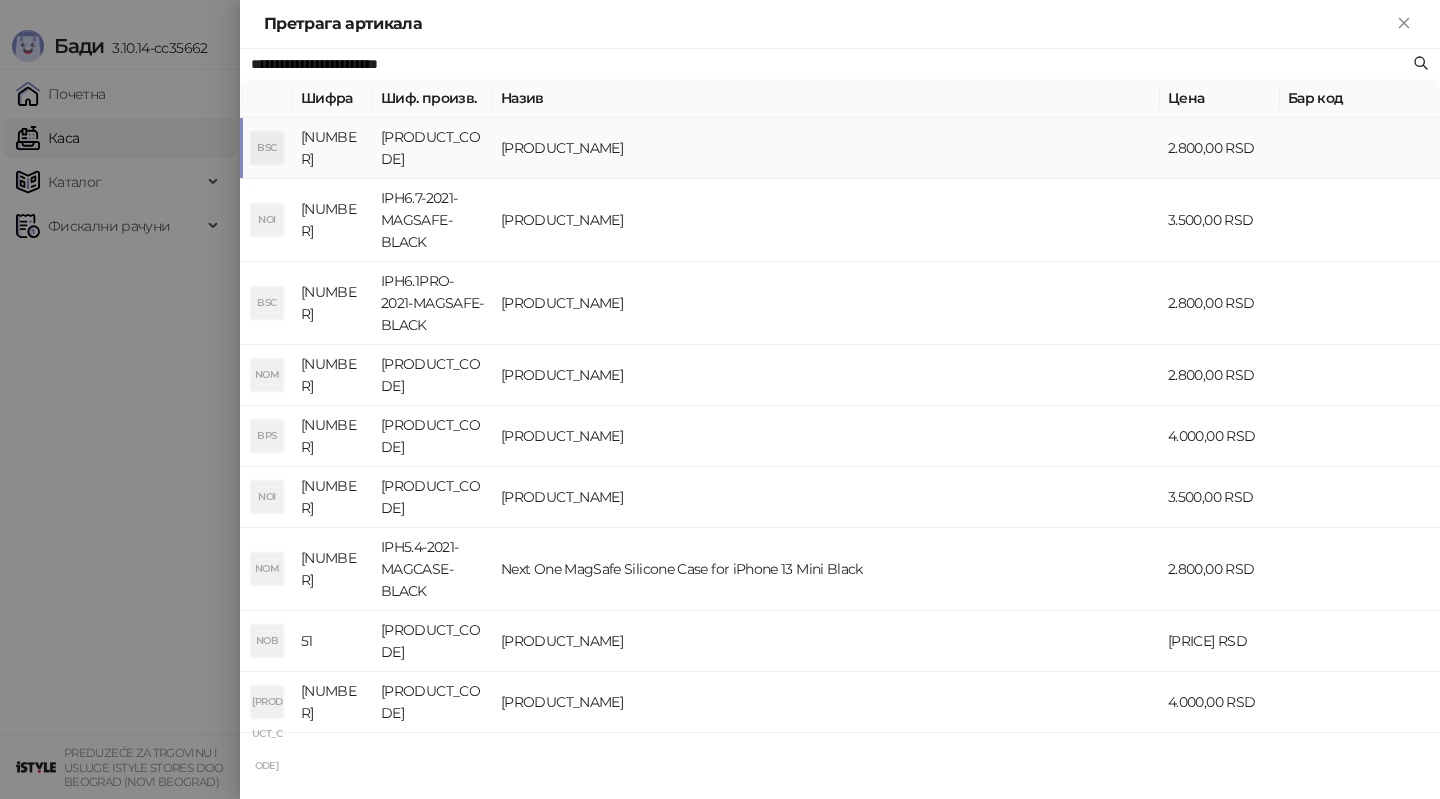 click on "[PRODUCT_NAME]" at bounding box center [826, 148] 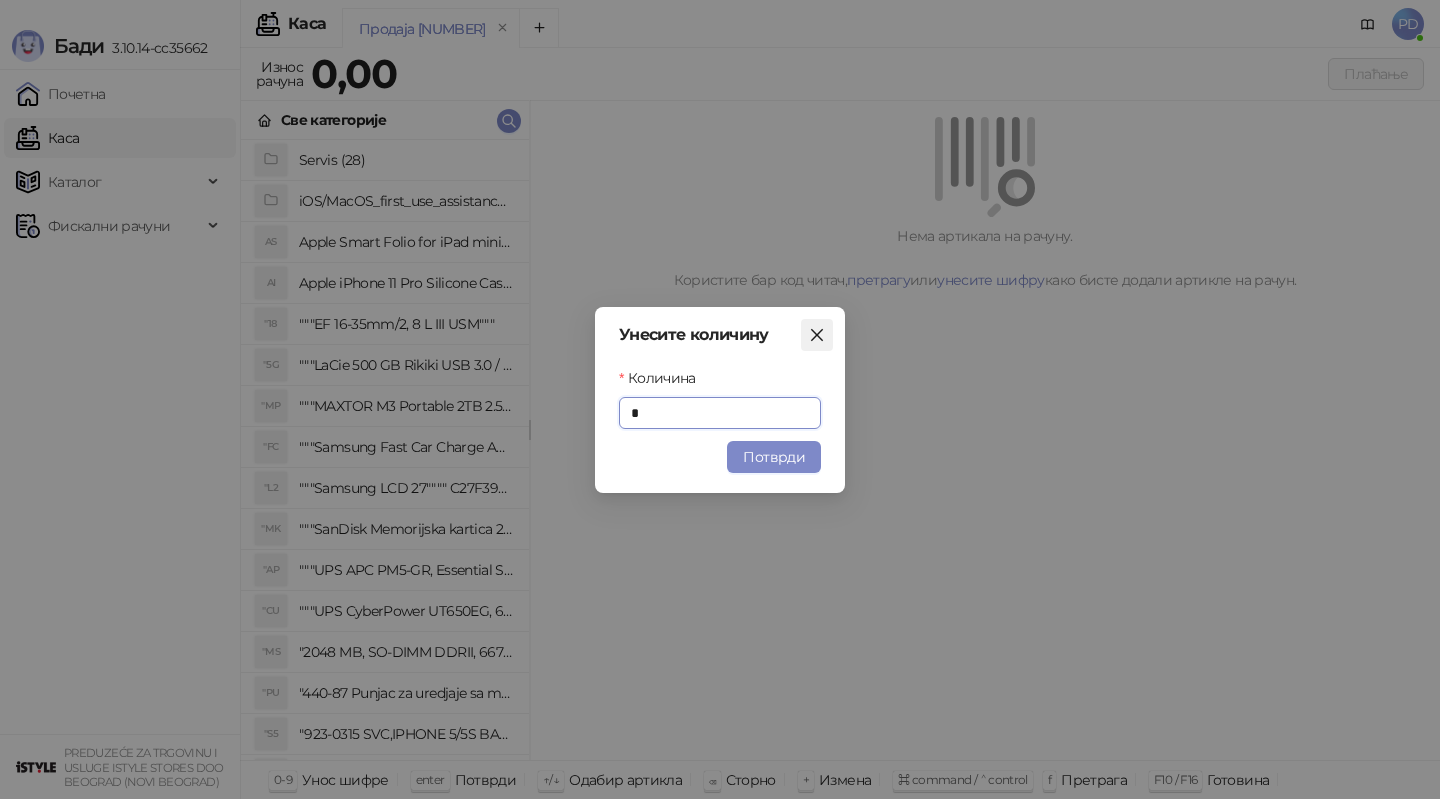 click at bounding box center (817, 335) 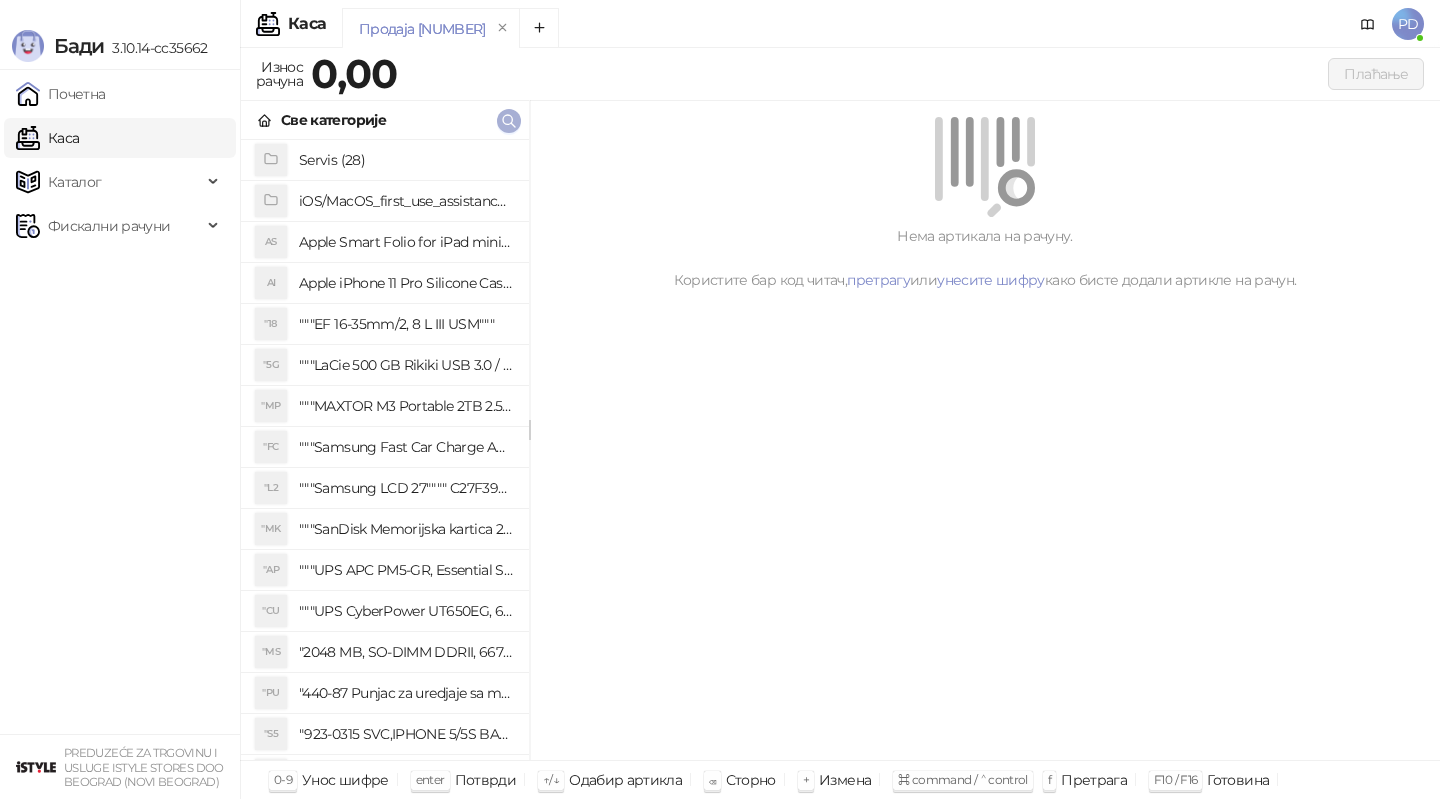 click 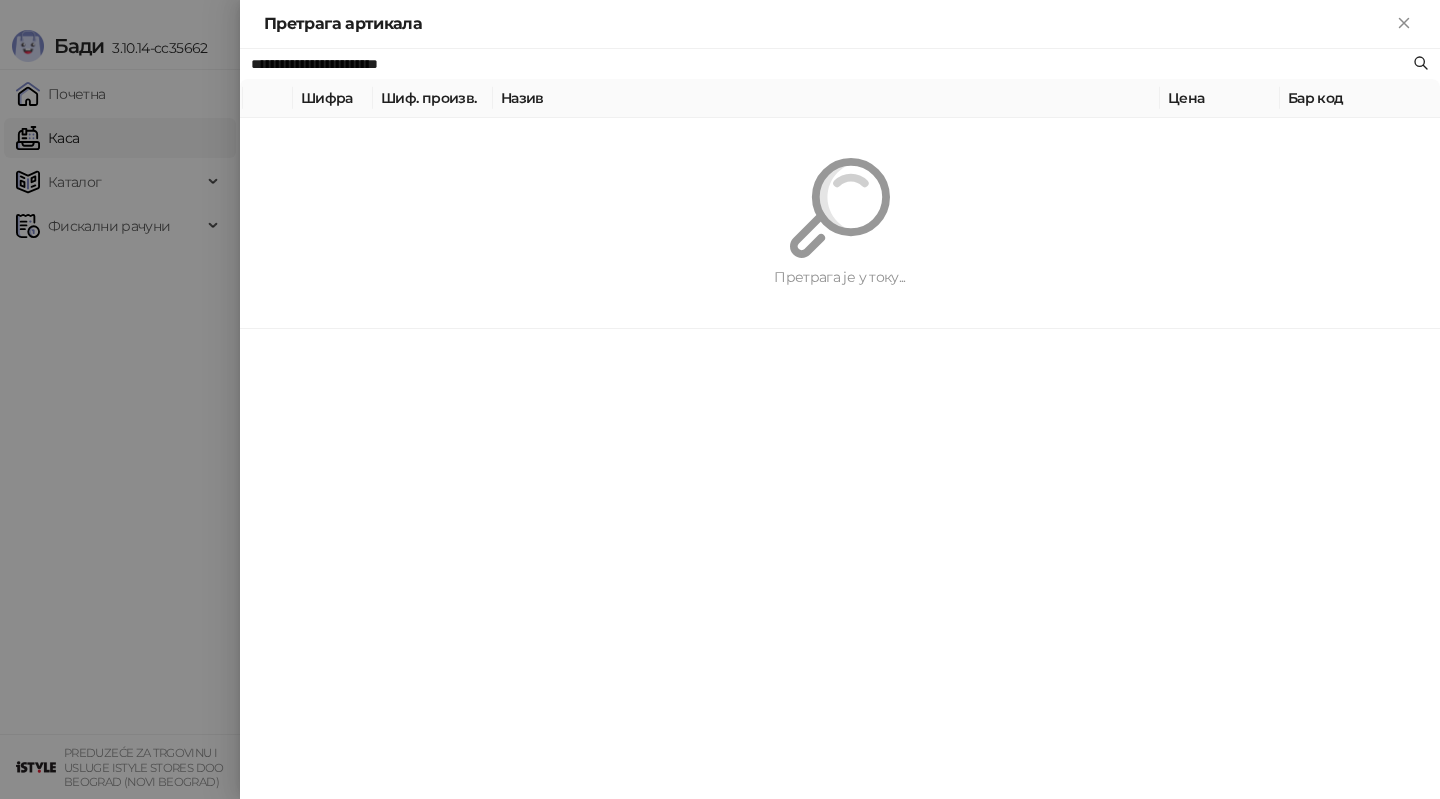 paste 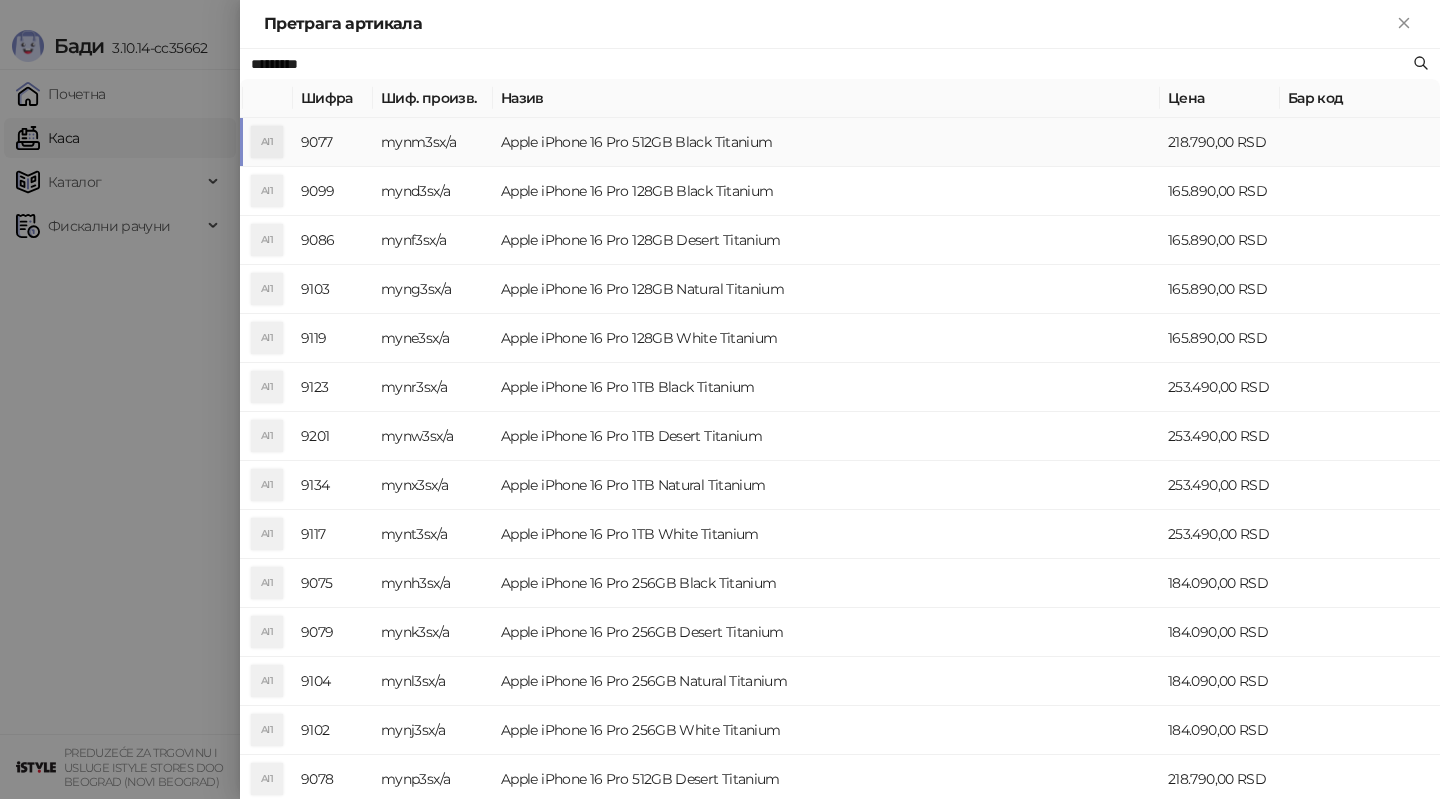 type on "*********" 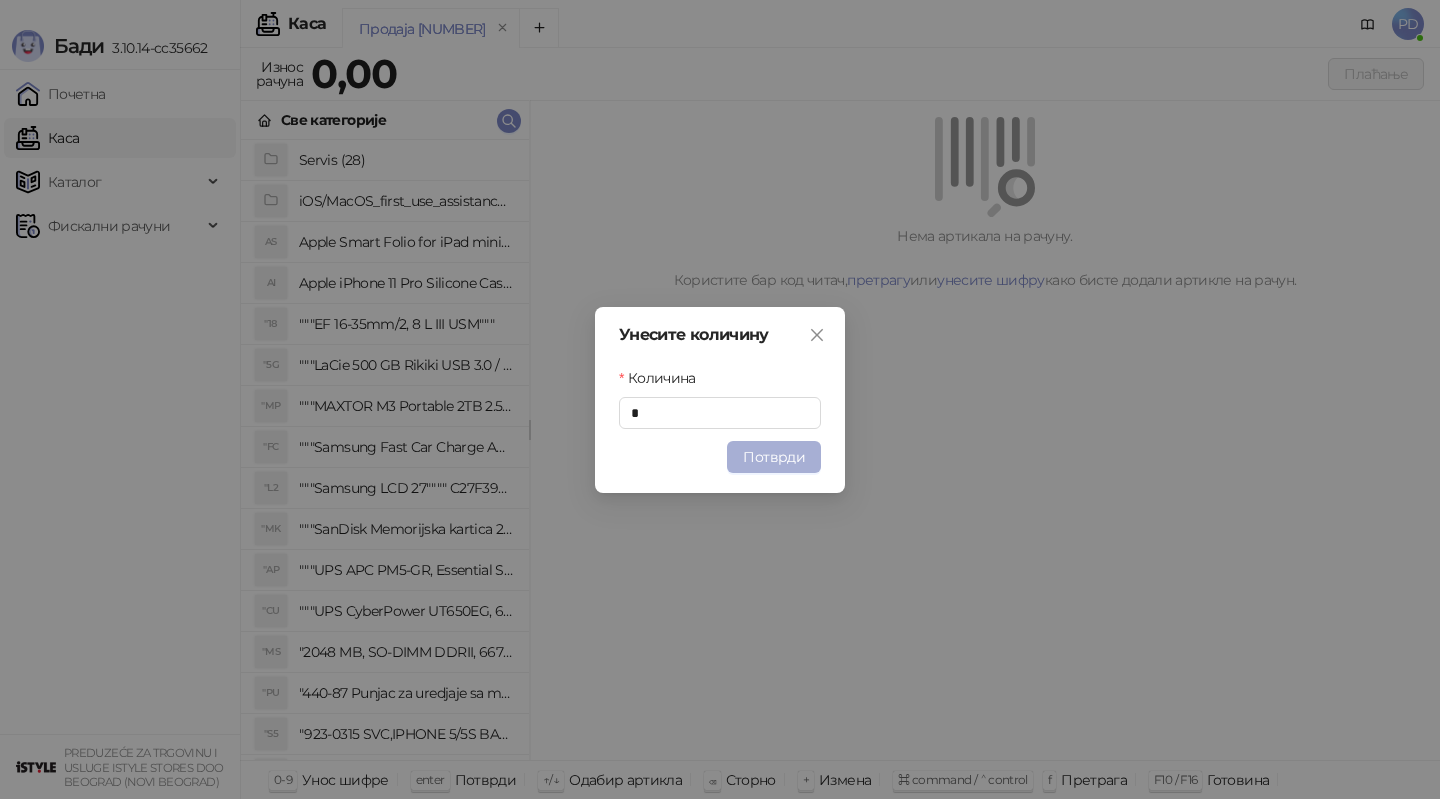 click on "Потврди" at bounding box center (774, 457) 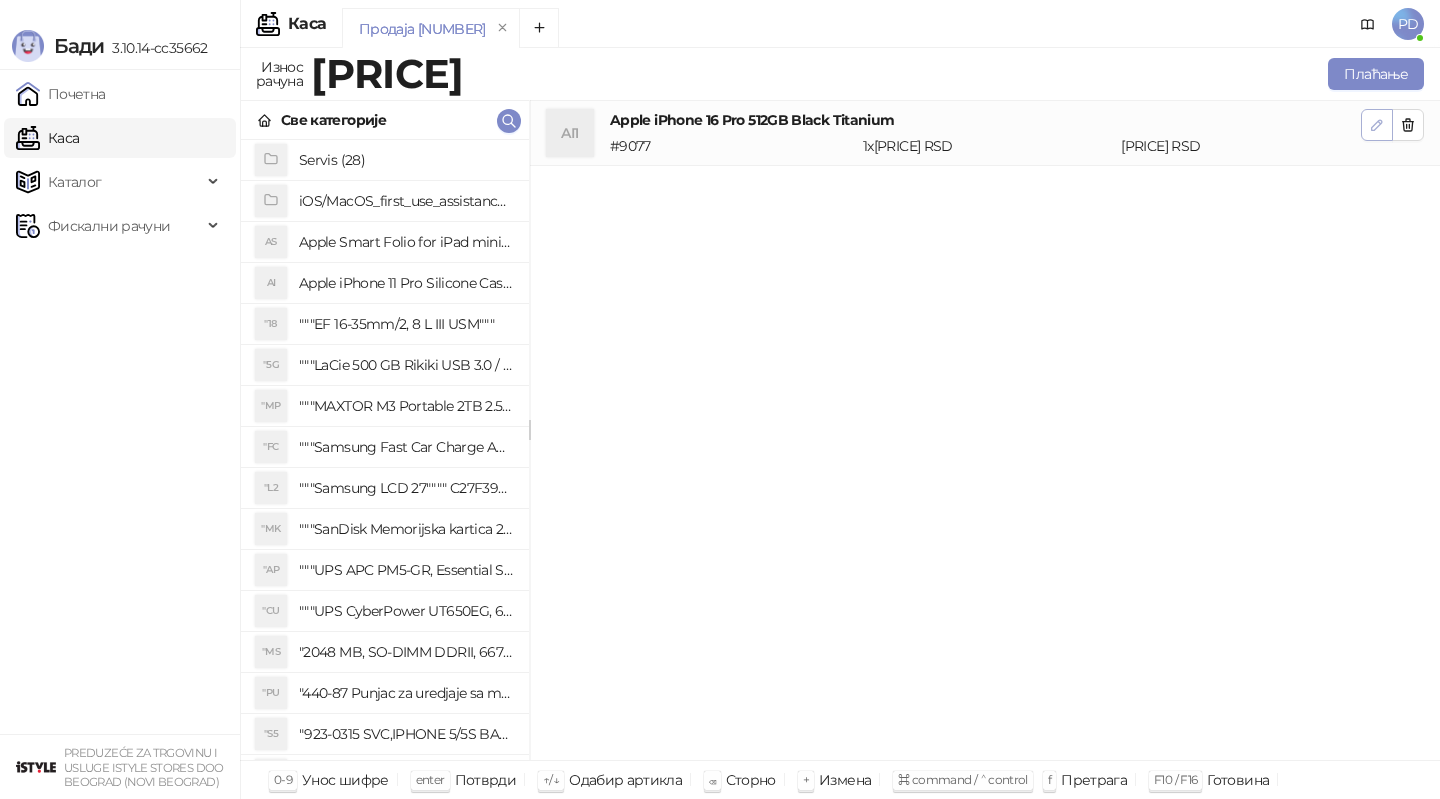 click 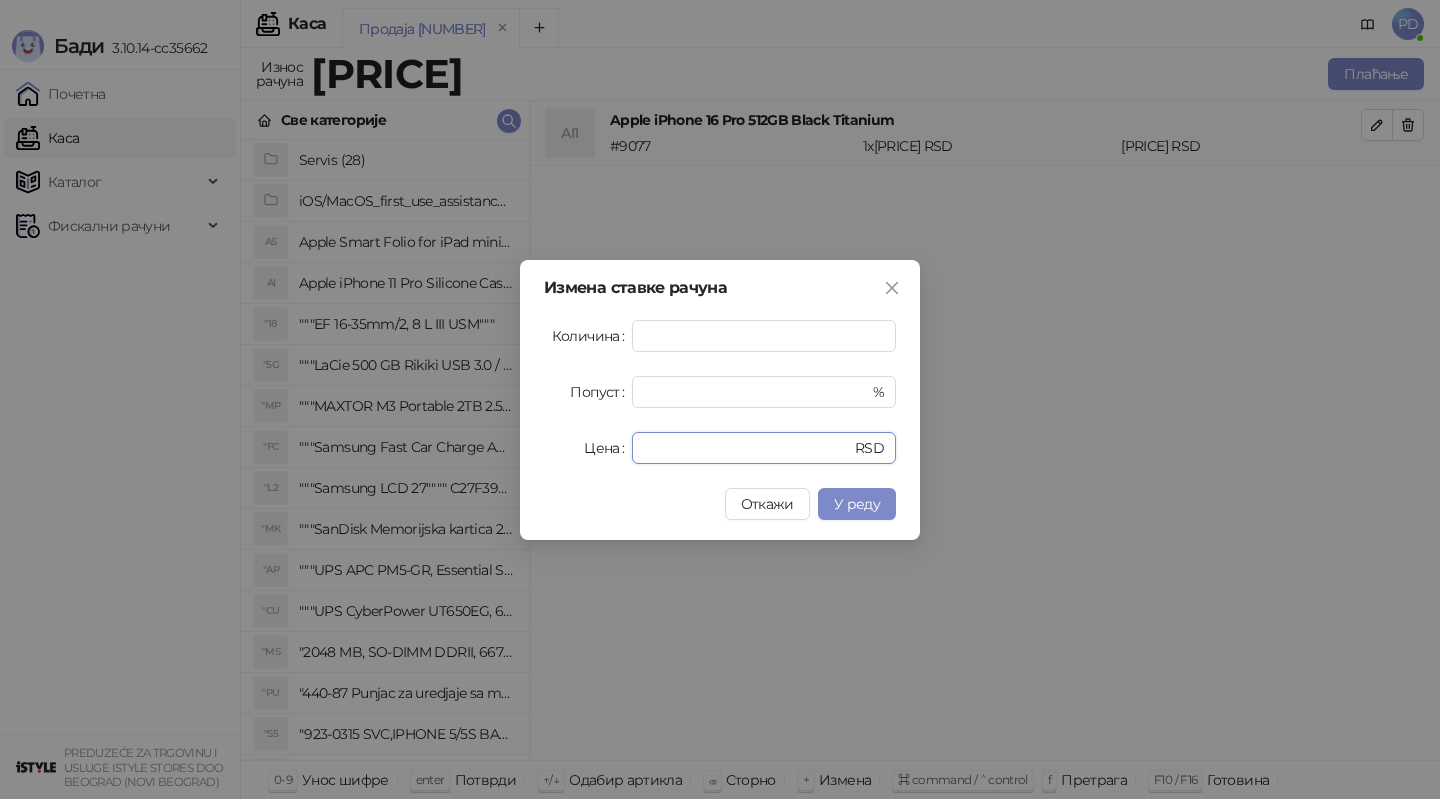 drag, startPoint x: 699, startPoint y: 445, endPoint x: 478, endPoint y: 438, distance: 221.11082 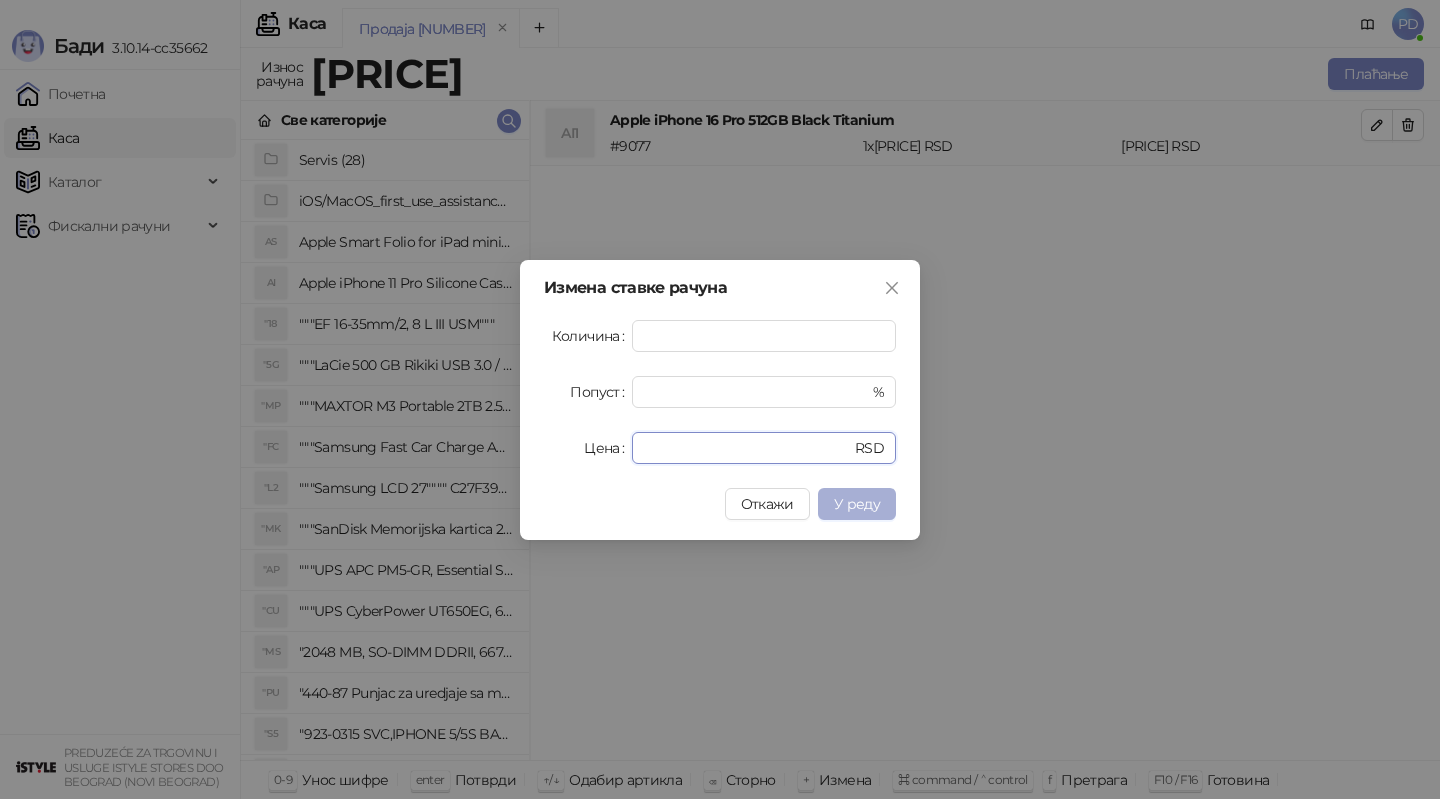 type on "******" 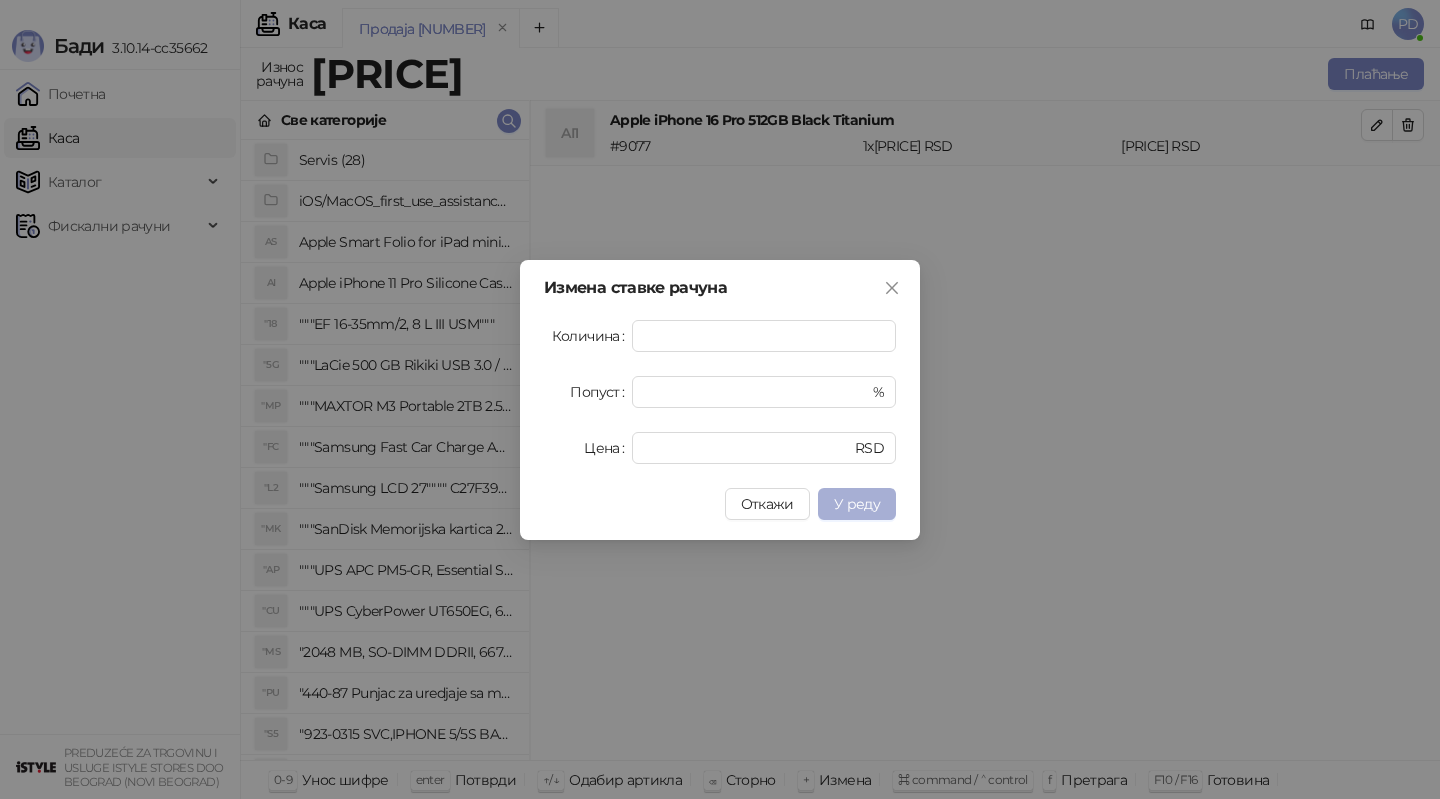 click on "У реду" at bounding box center [857, 504] 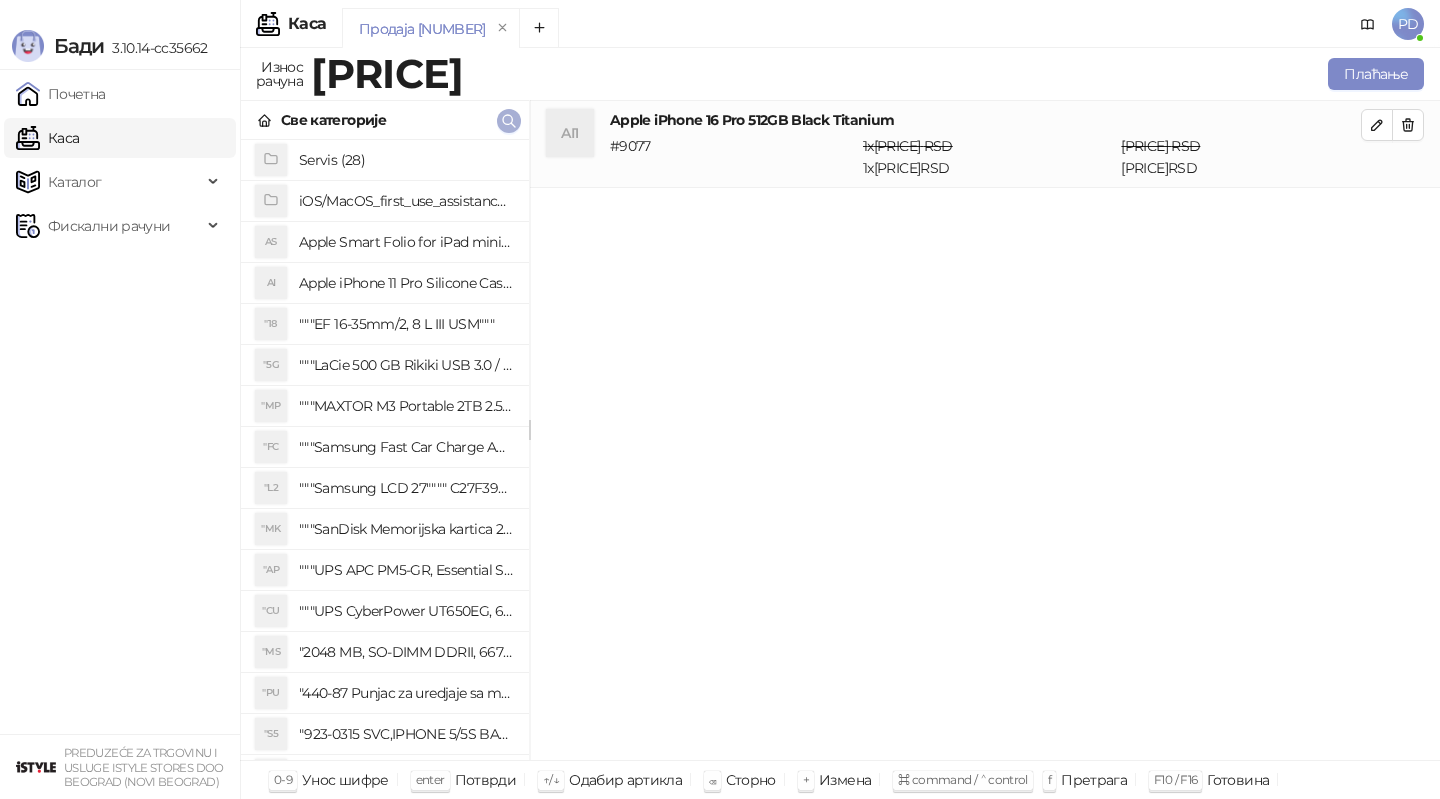 click 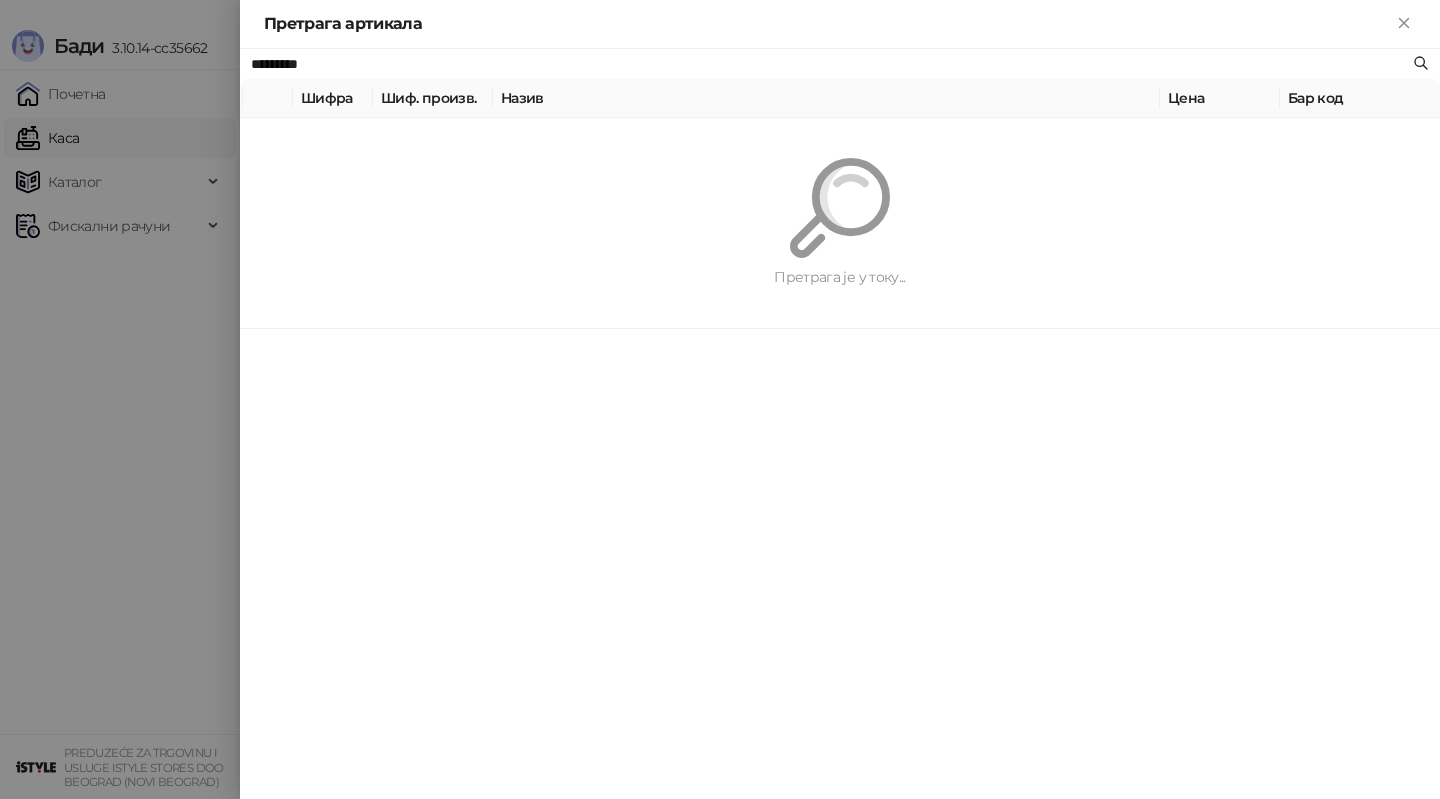 paste on "**********" 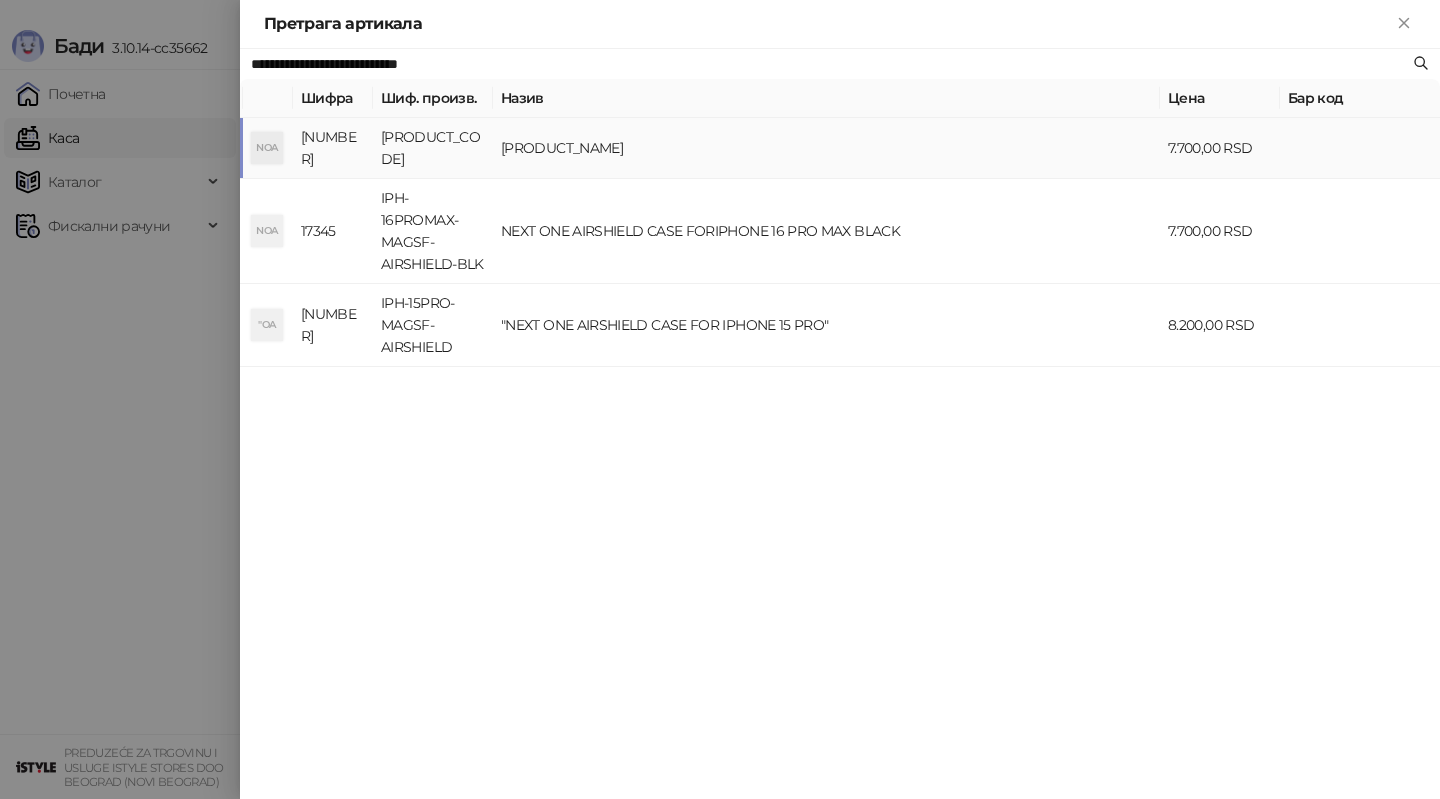 click on "[PRODUCT_NAME]" at bounding box center [826, 148] 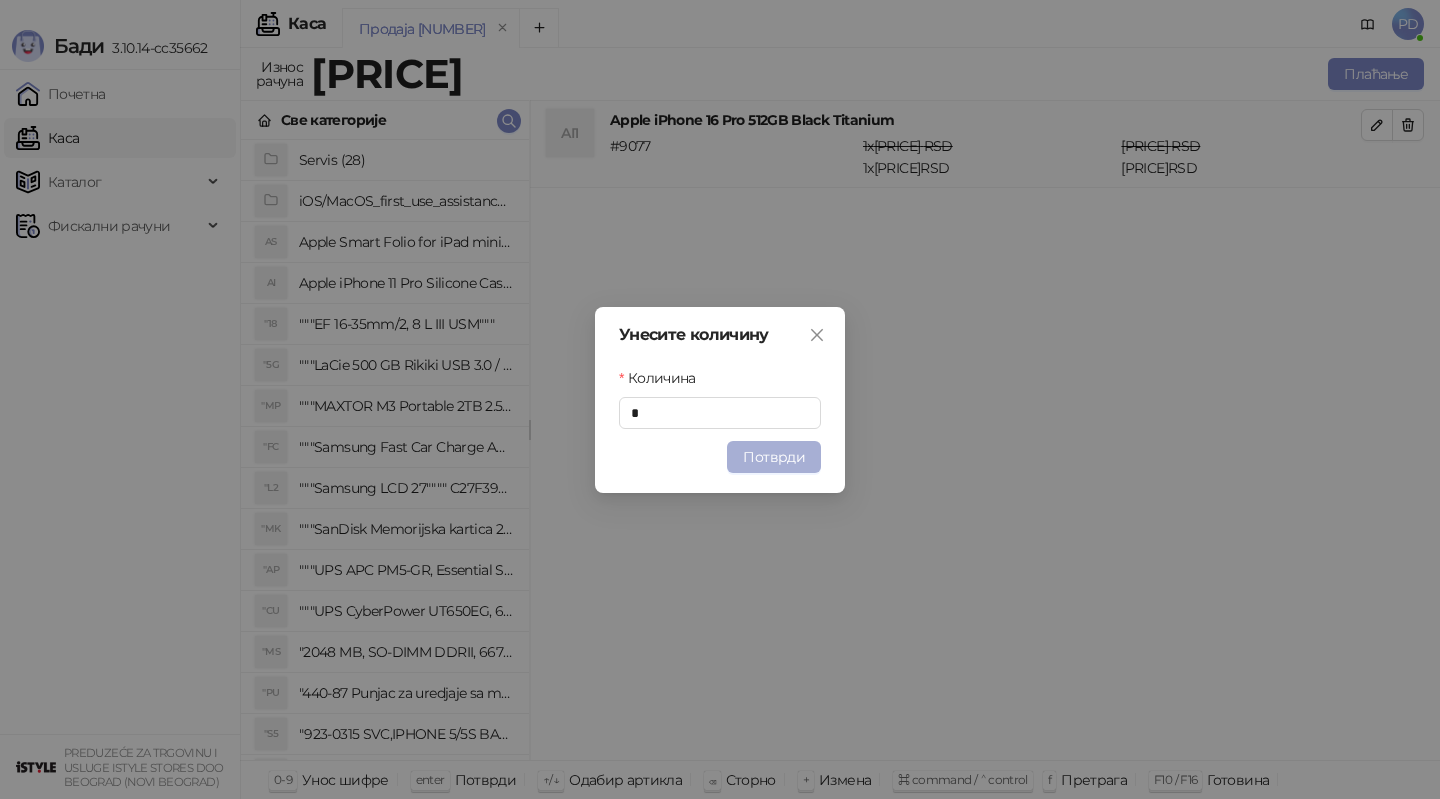 click on "Потврди" at bounding box center [774, 457] 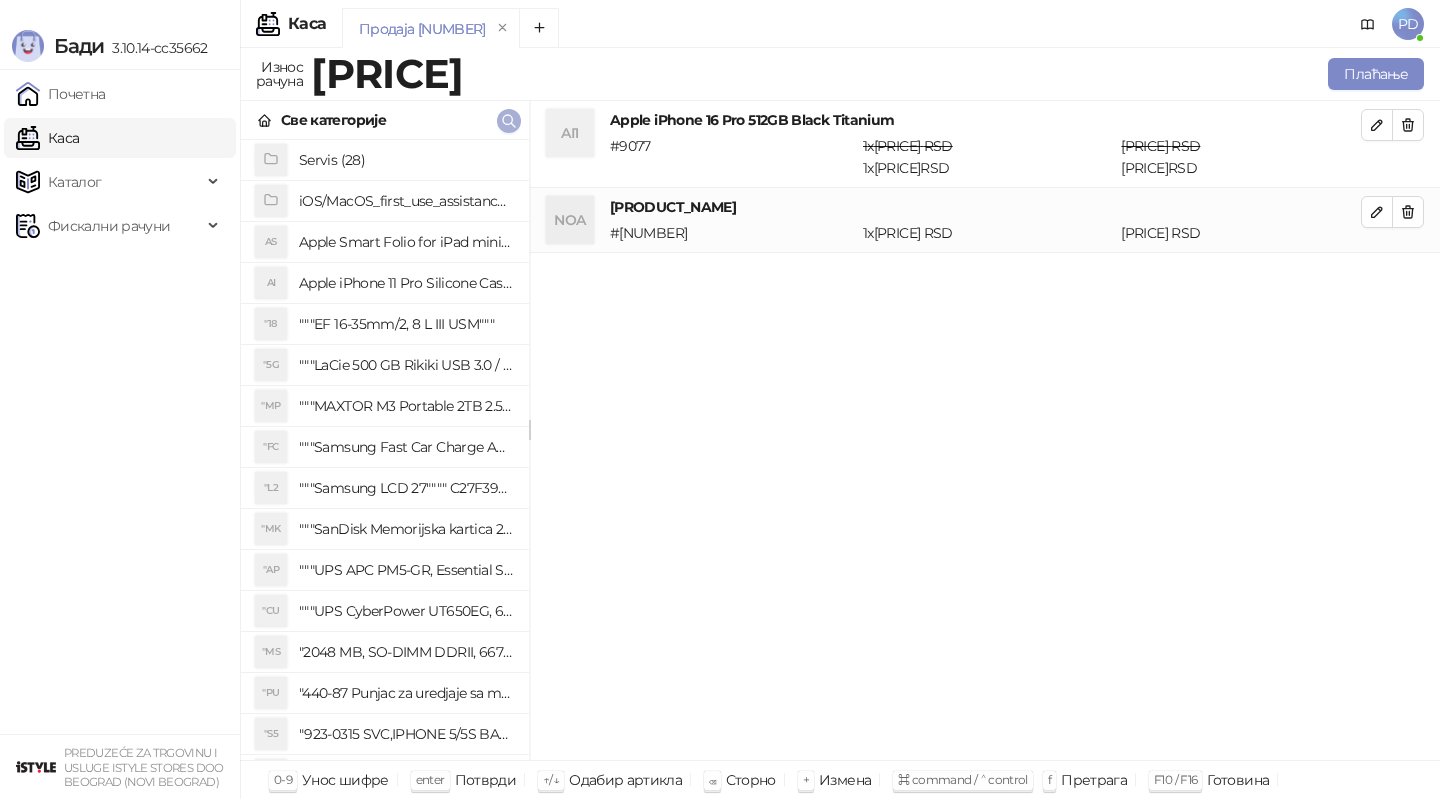 click 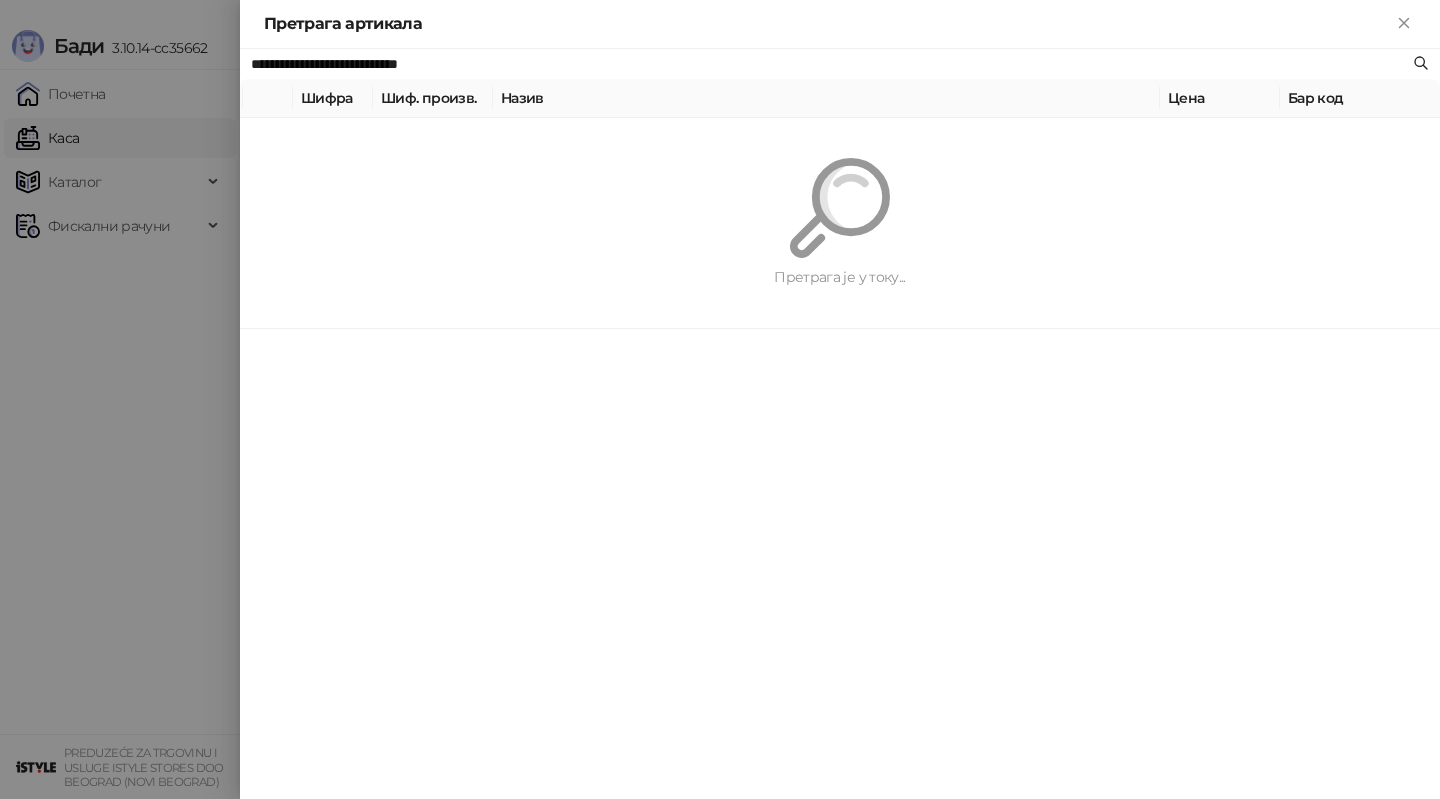 paste 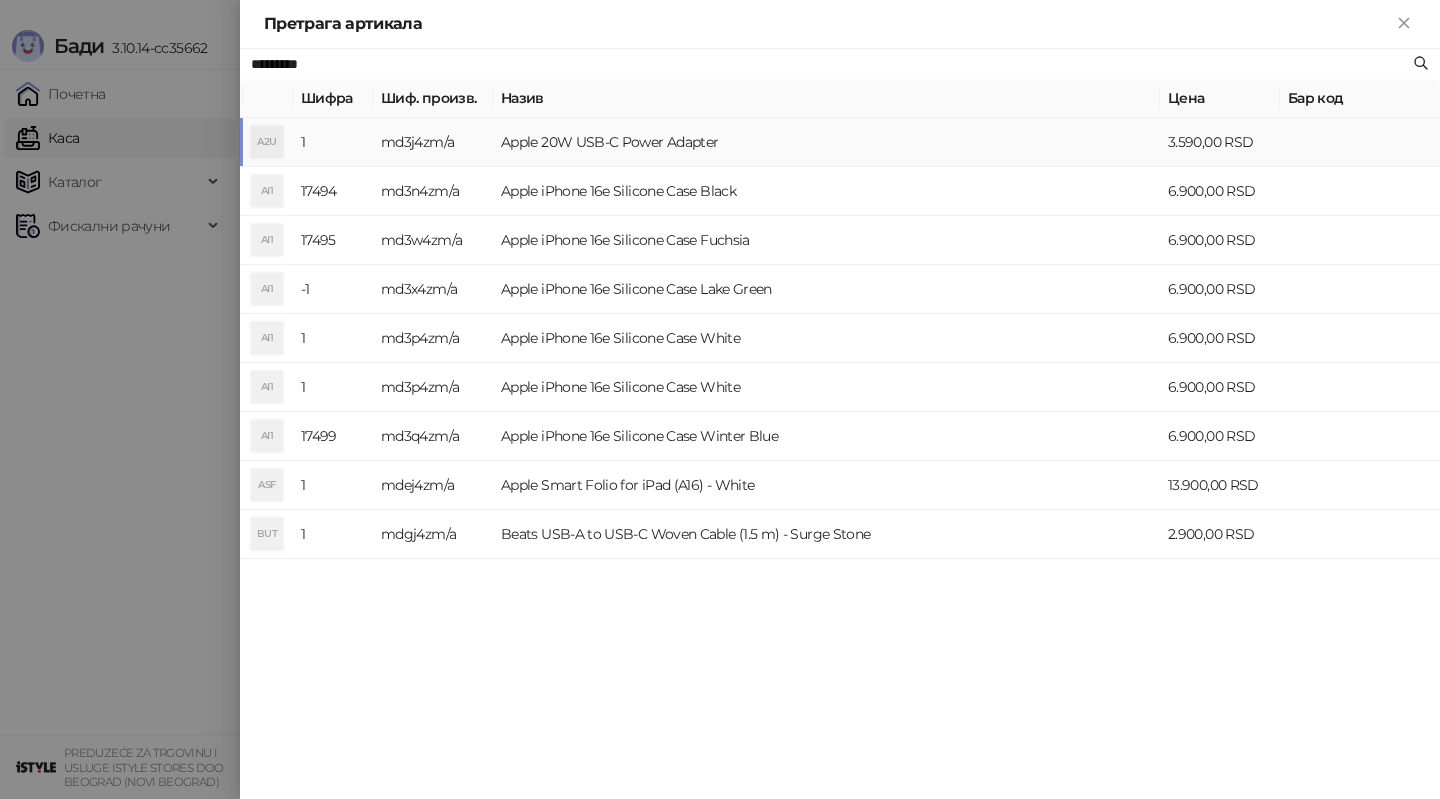 click on "Apple 20W USB-C Power Adapter" at bounding box center (826, 142) 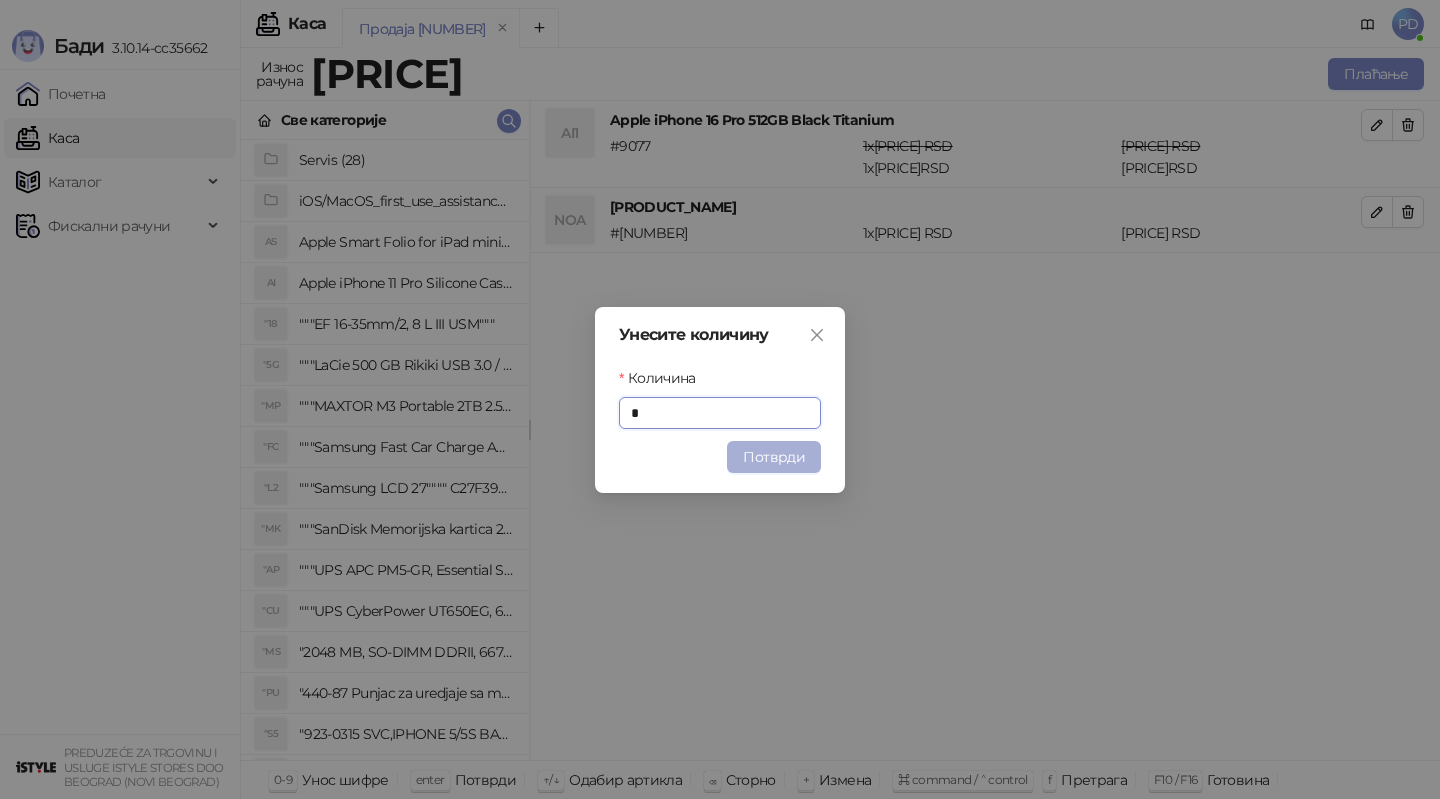 click on "Потврди" at bounding box center (774, 457) 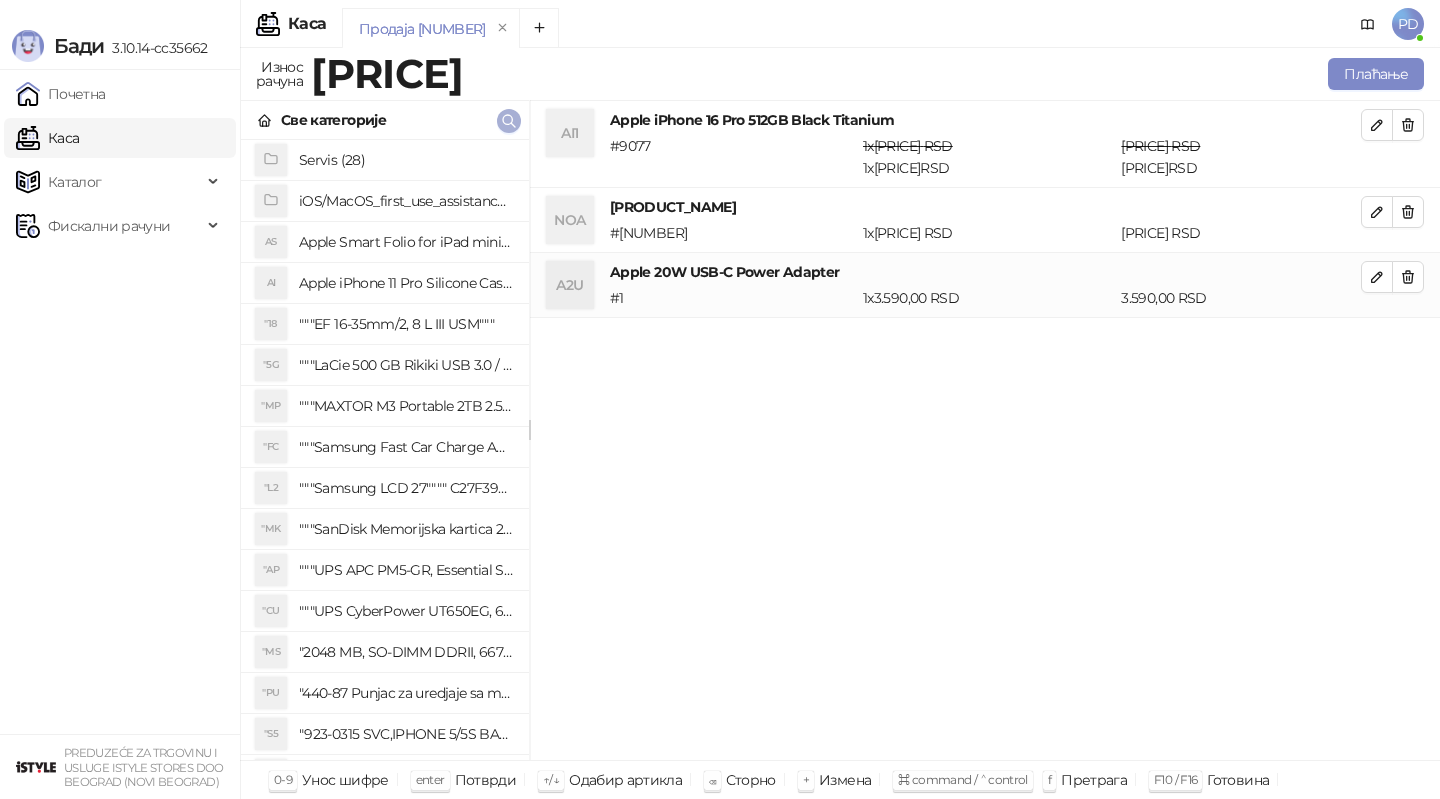 click 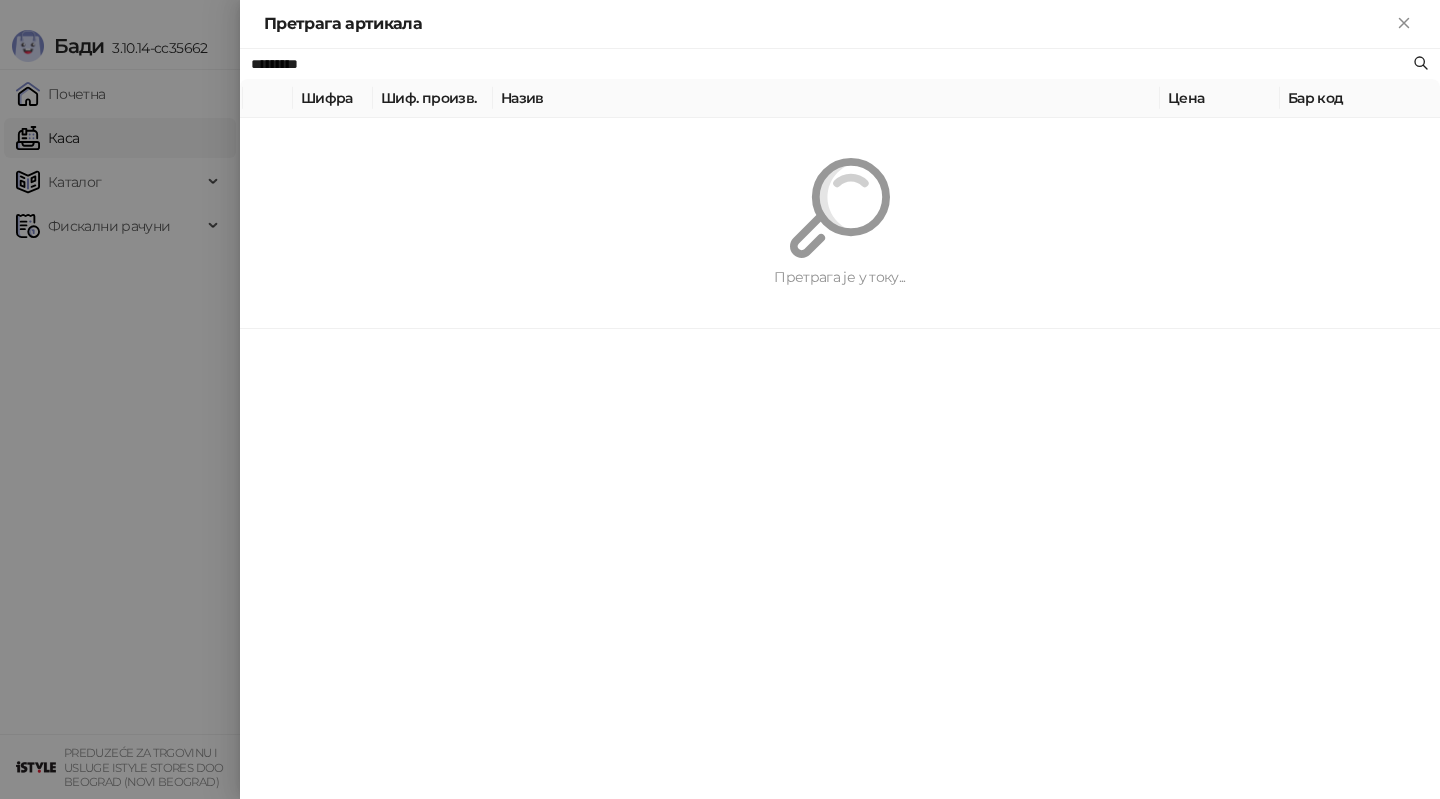 paste on "*******" 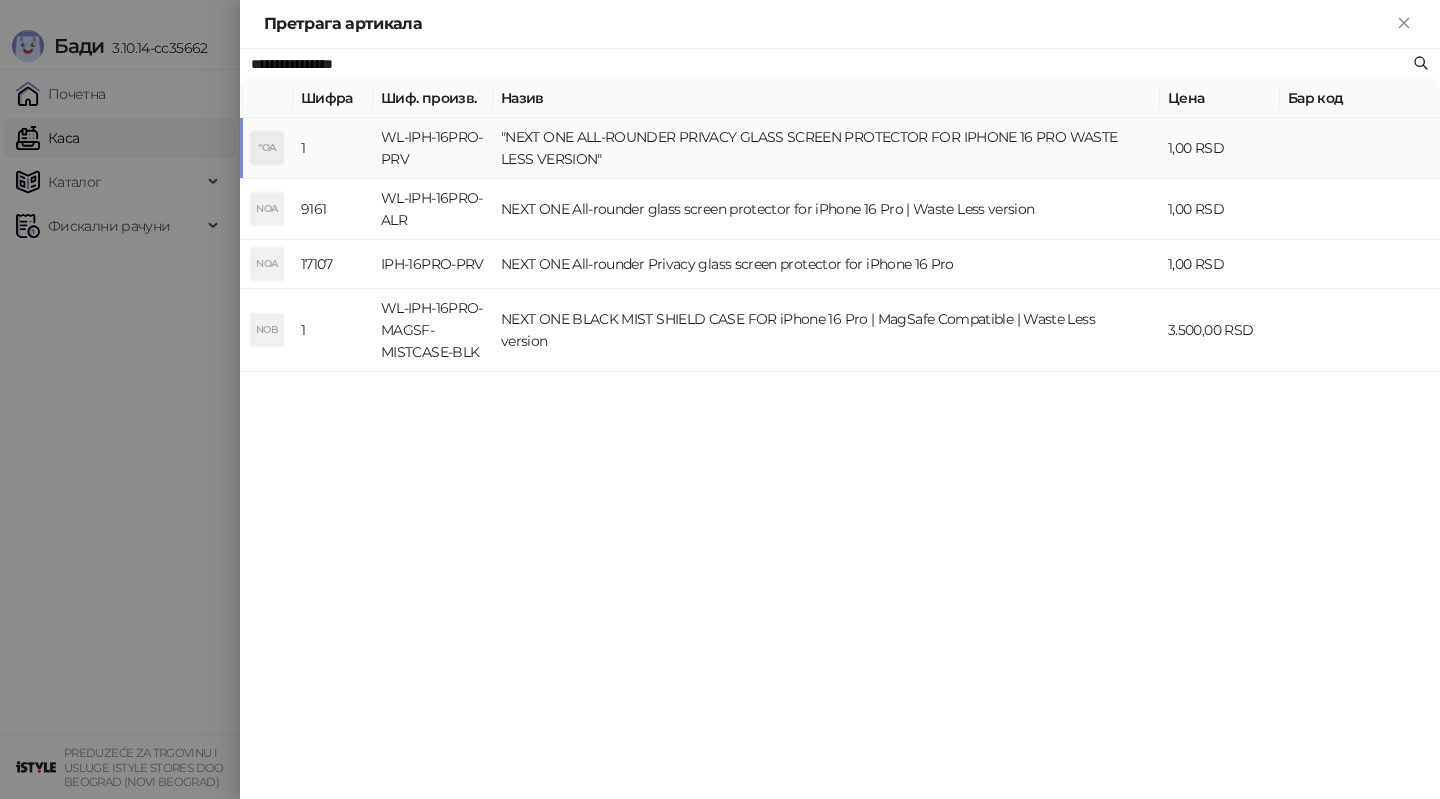 click on ""NEXT ONE ALL-ROUNDER PRIVACY GLASS SCREEN PROTECTOR FOR IPHONE 16 PRO WASTE LESS VERSION"" at bounding box center [826, 148] 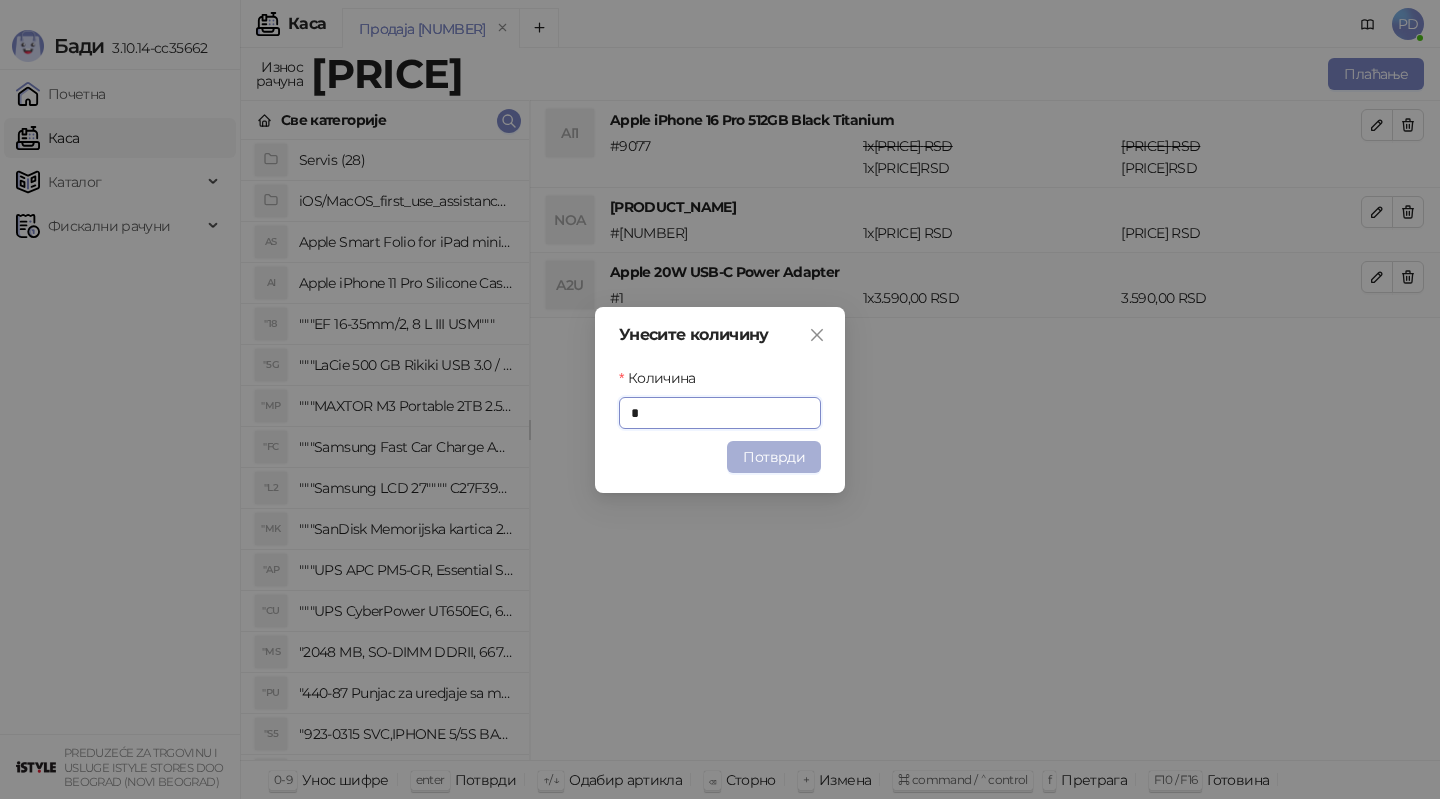 click on "Потврди" at bounding box center (774, 457) 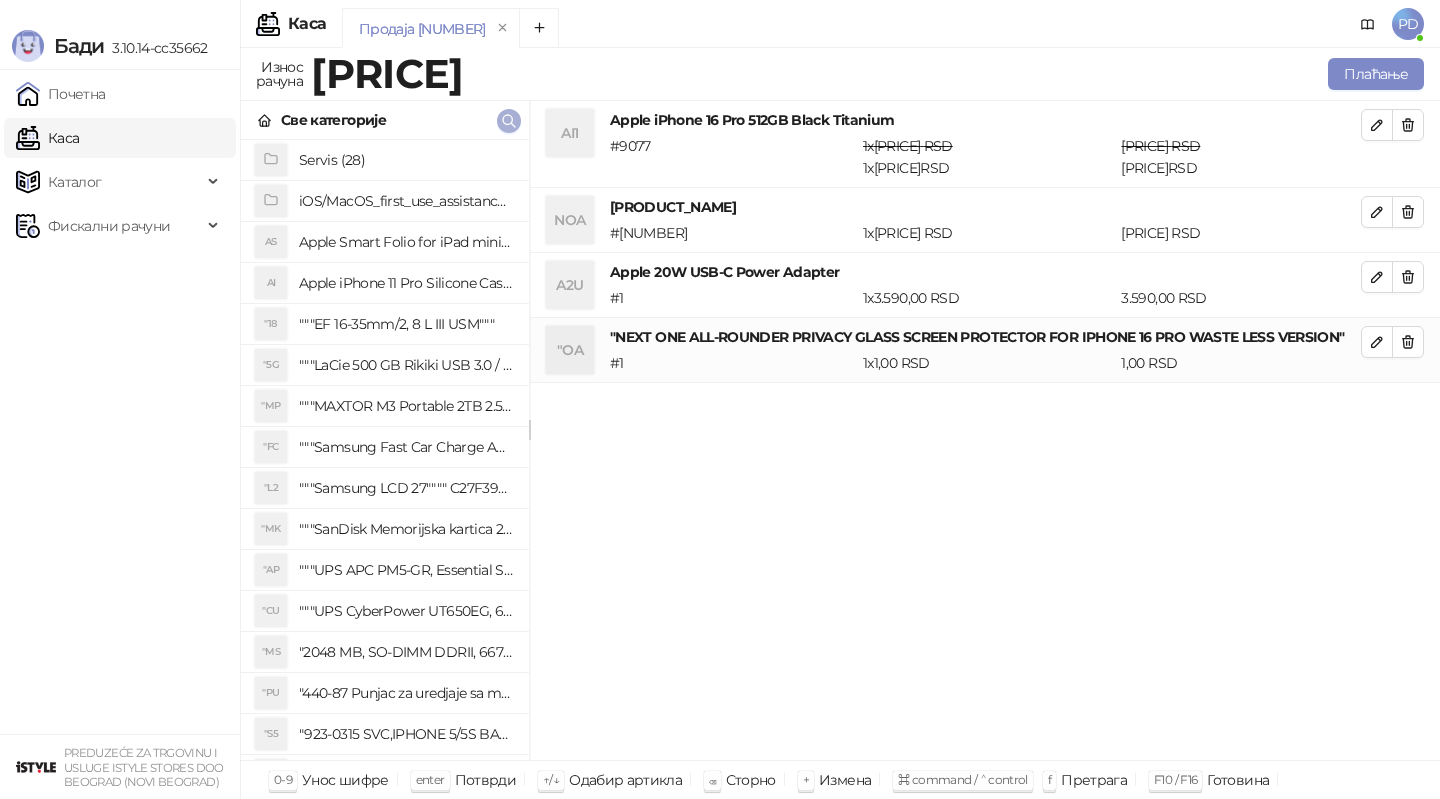 click 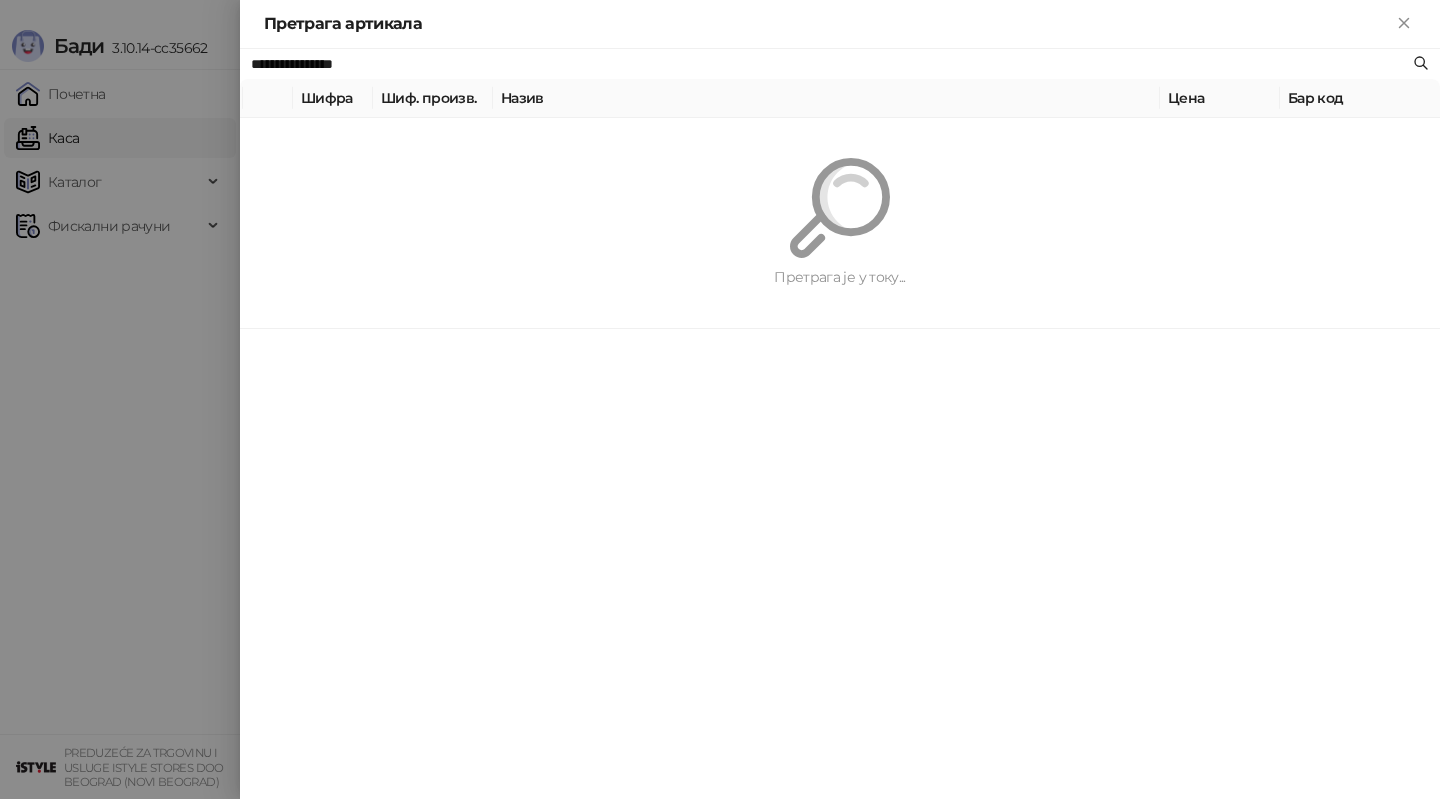 paste on "**********" 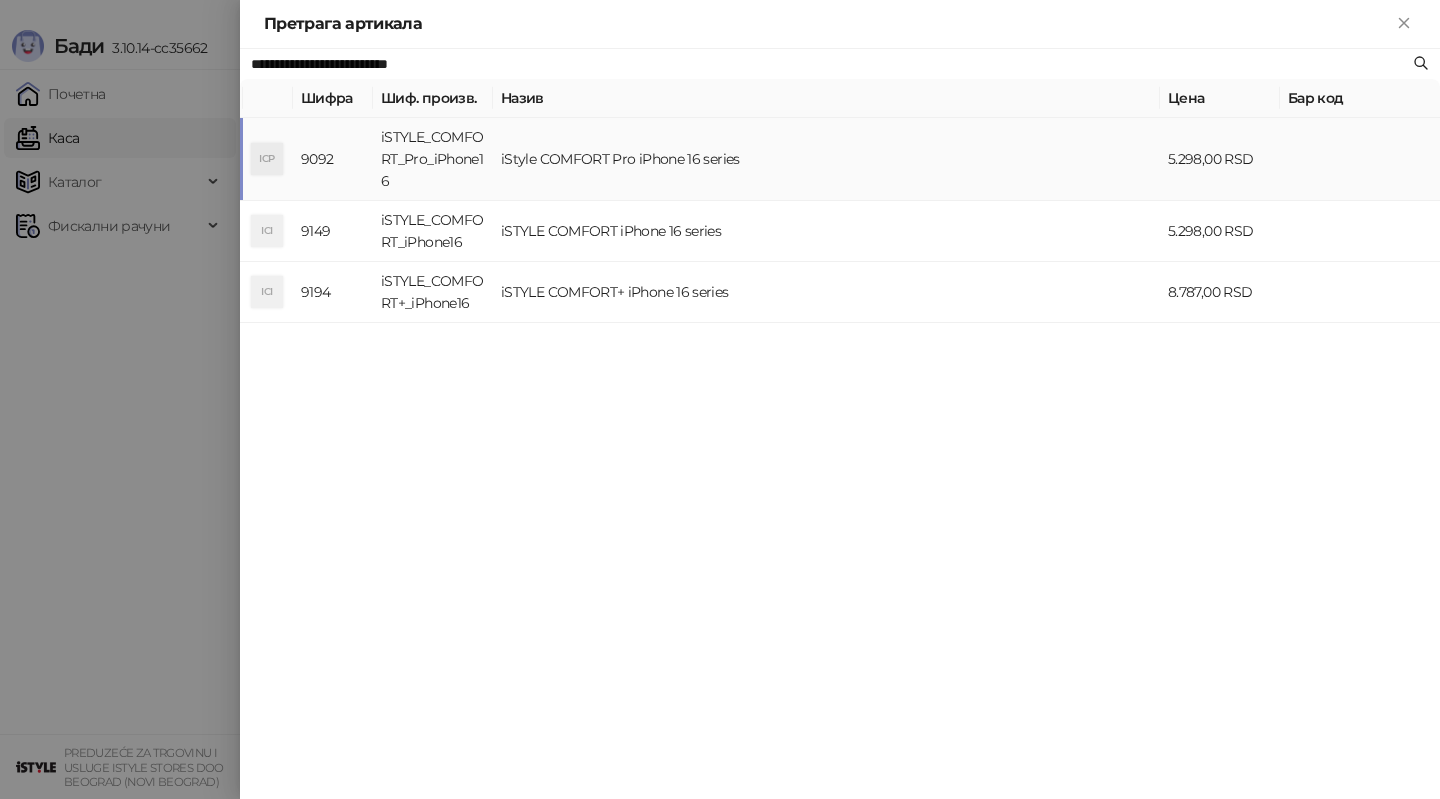 click on "iStyle COMFORT Pro iPhone 16 series" at bounding box center [826, 159] 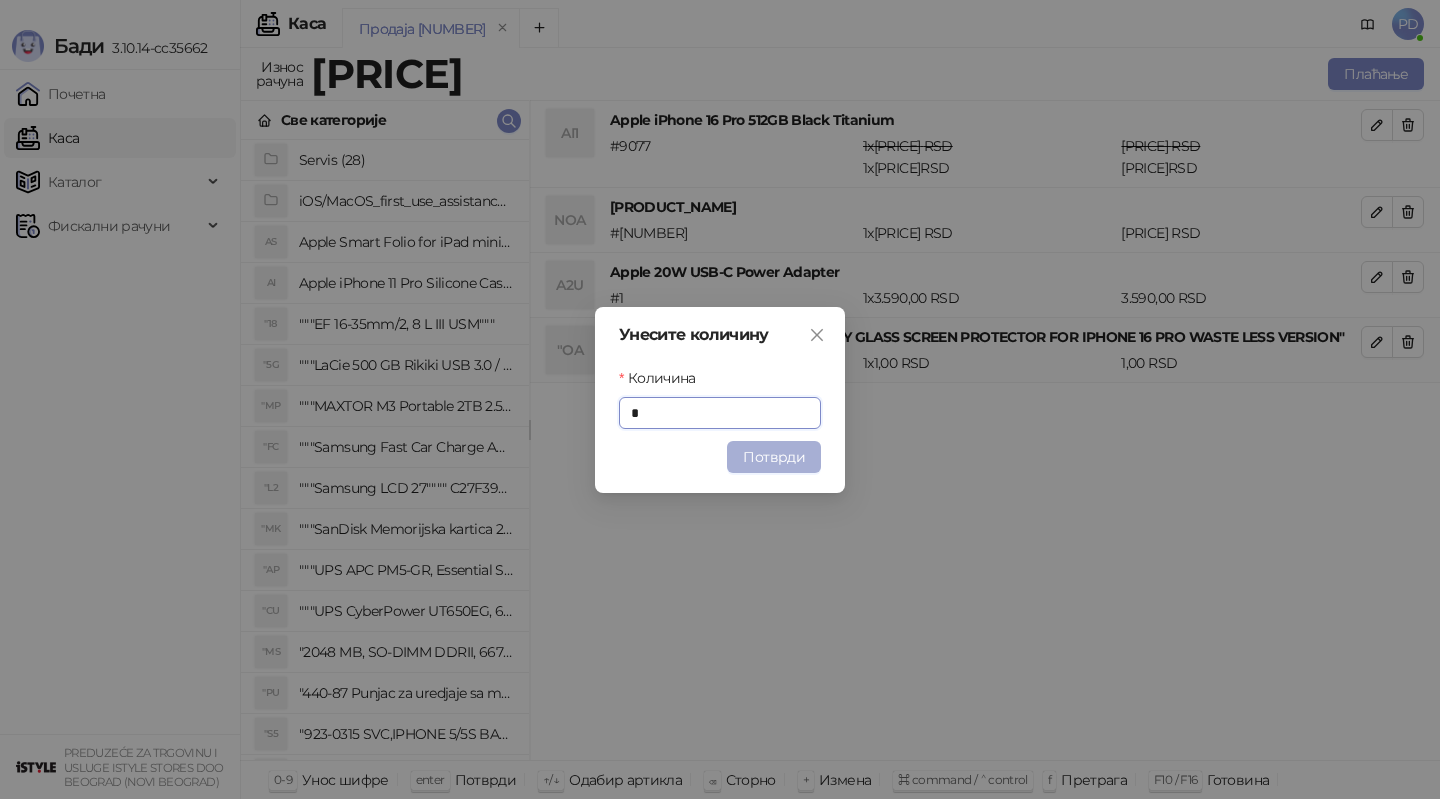 click on "Потврди" at bounding box center (774, 457) 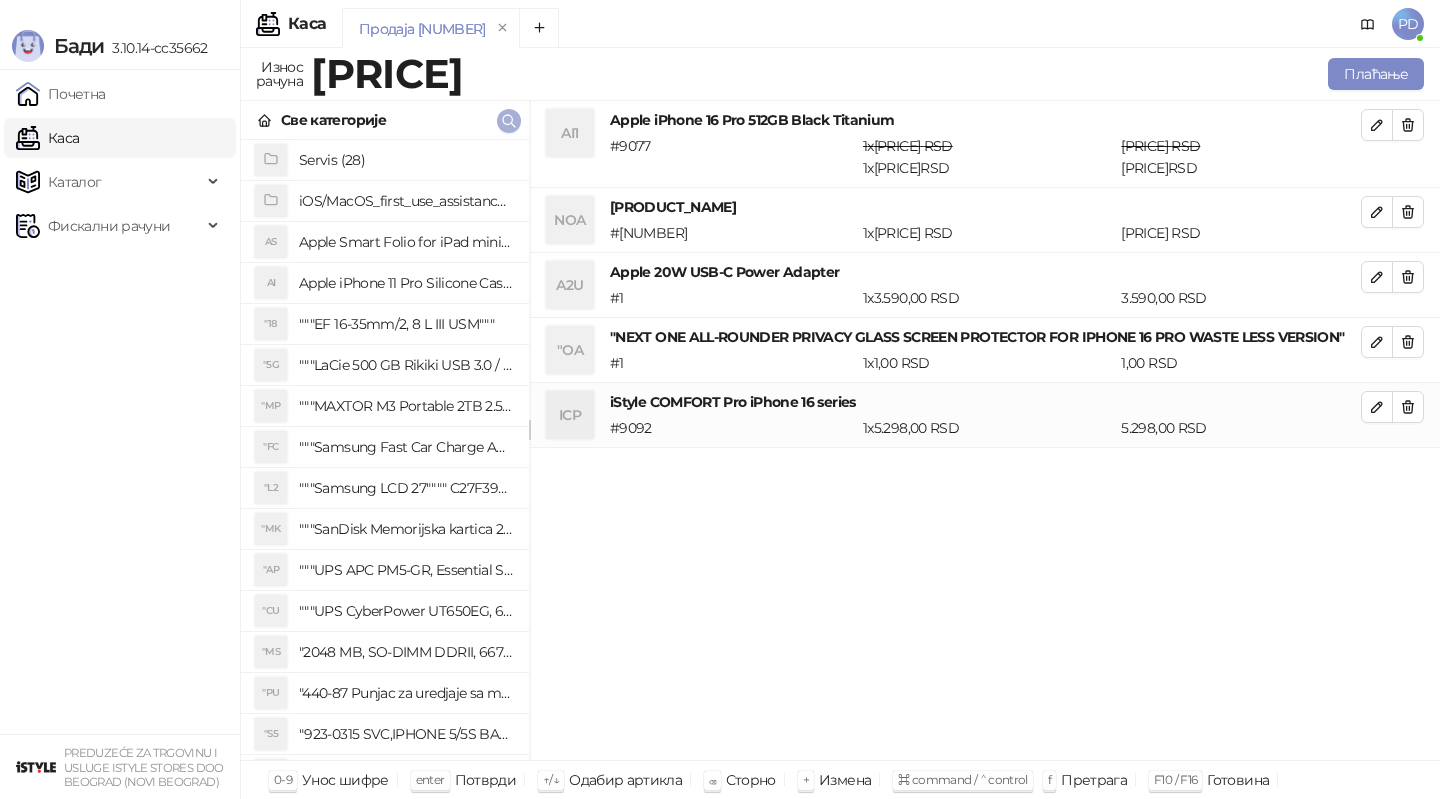 click 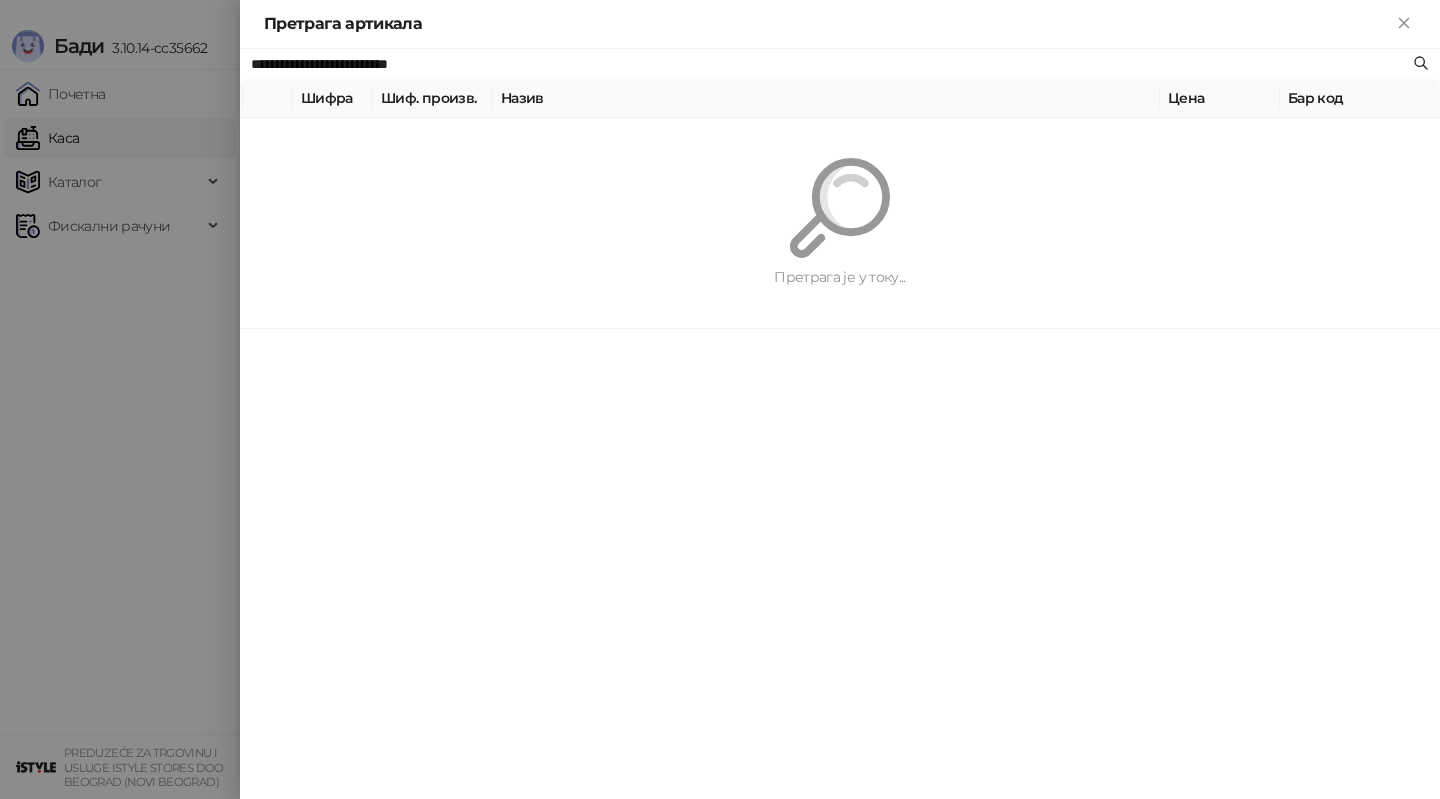 paste 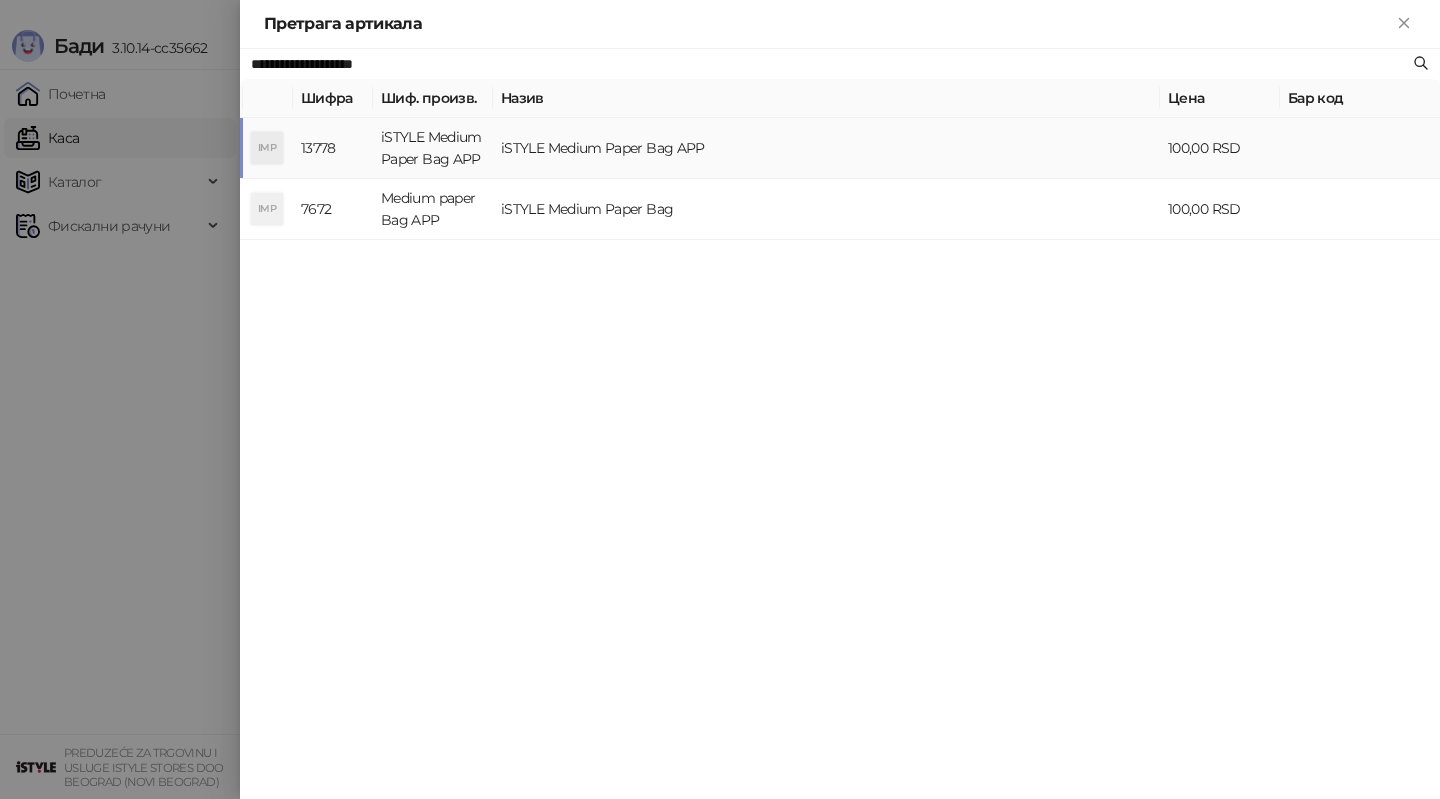 click on "iSTYLE Medium Paper Bag APP" at bounding box center (826, 148) 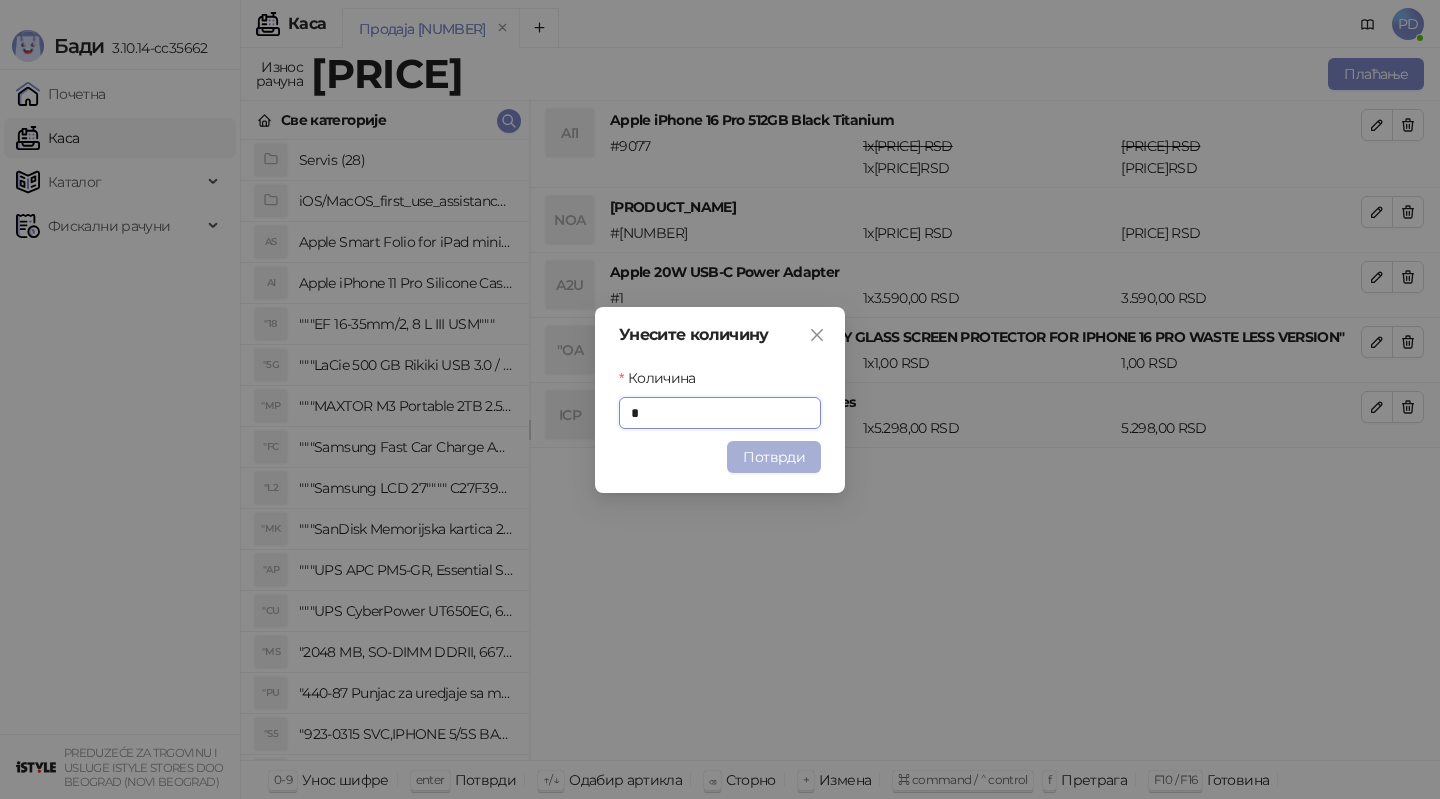 click on "Потврди" at bounding box center (774, 457) 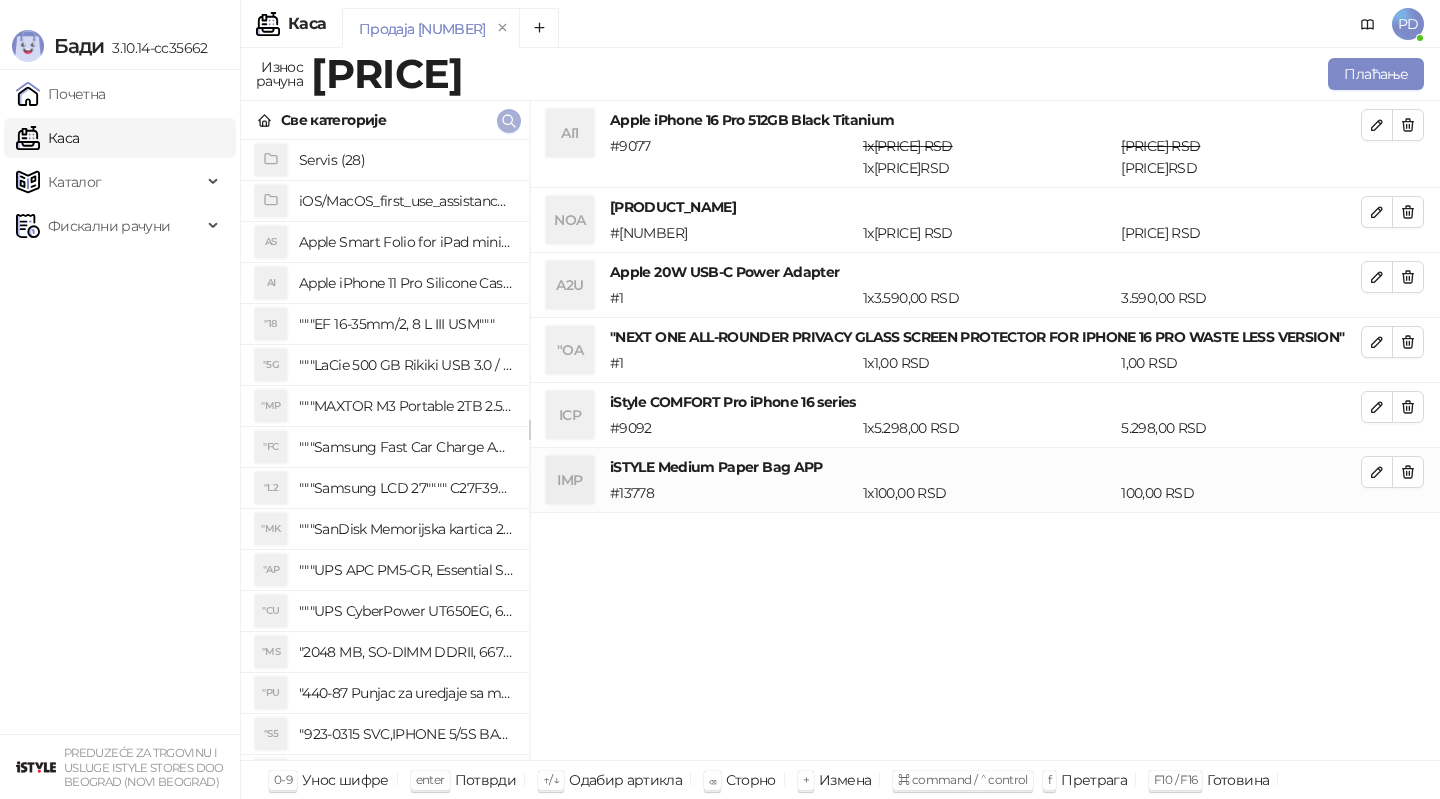 click 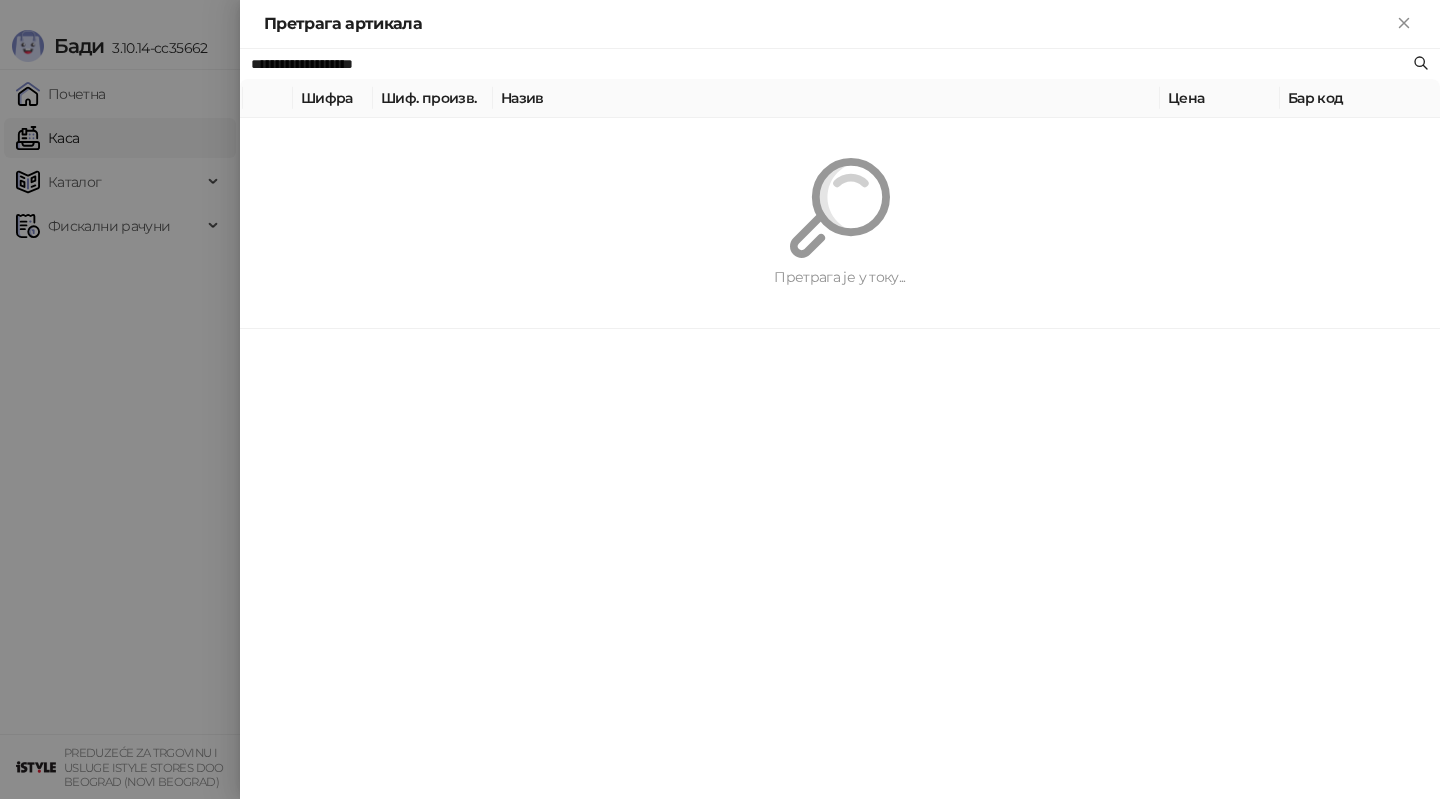 paste 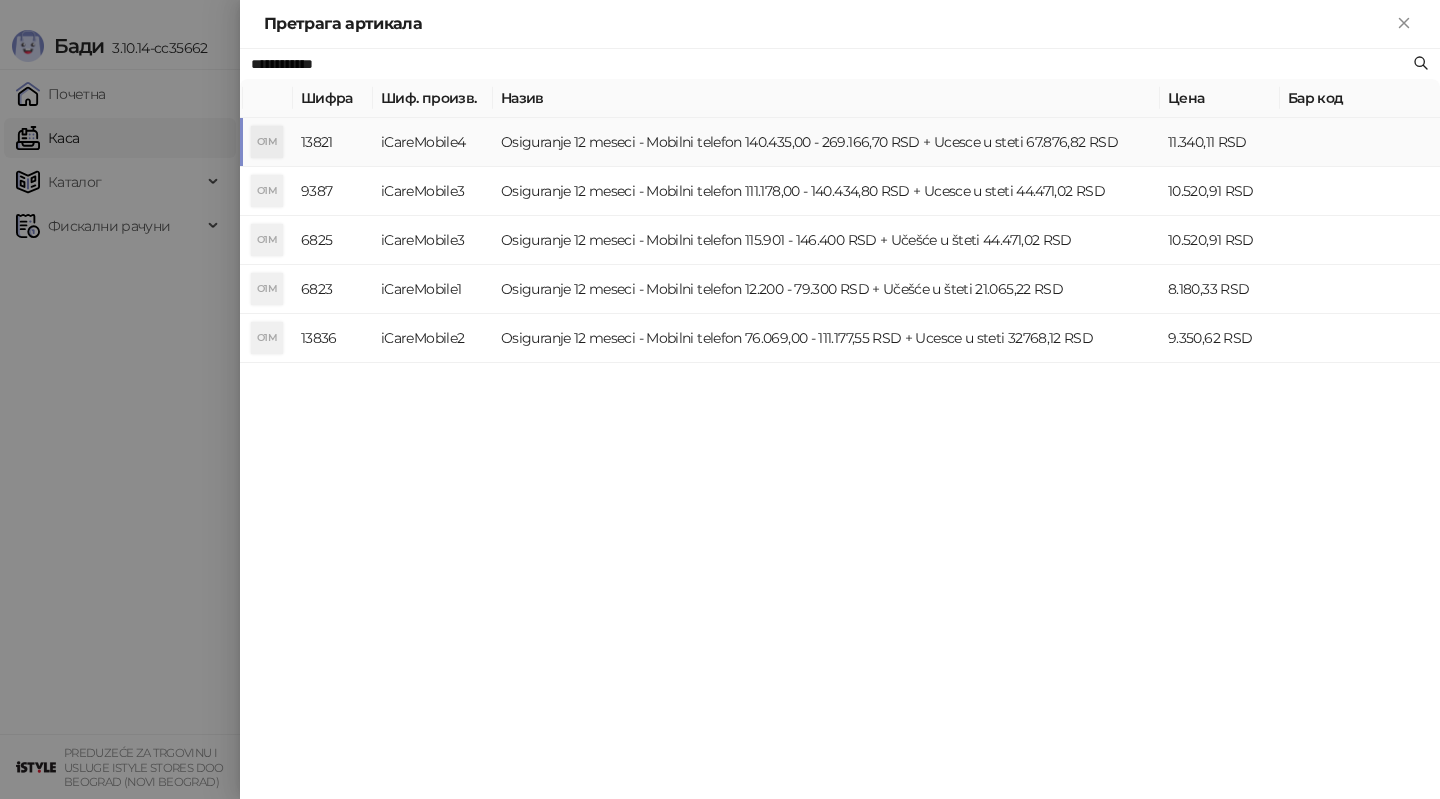 click on "Osiguranje 12 meseci - Mobilni telefon 140.435,00 - 269.166,70 RSD + Ucesce u steti 67.876,82 RSD" at bounding box center [826, 142] 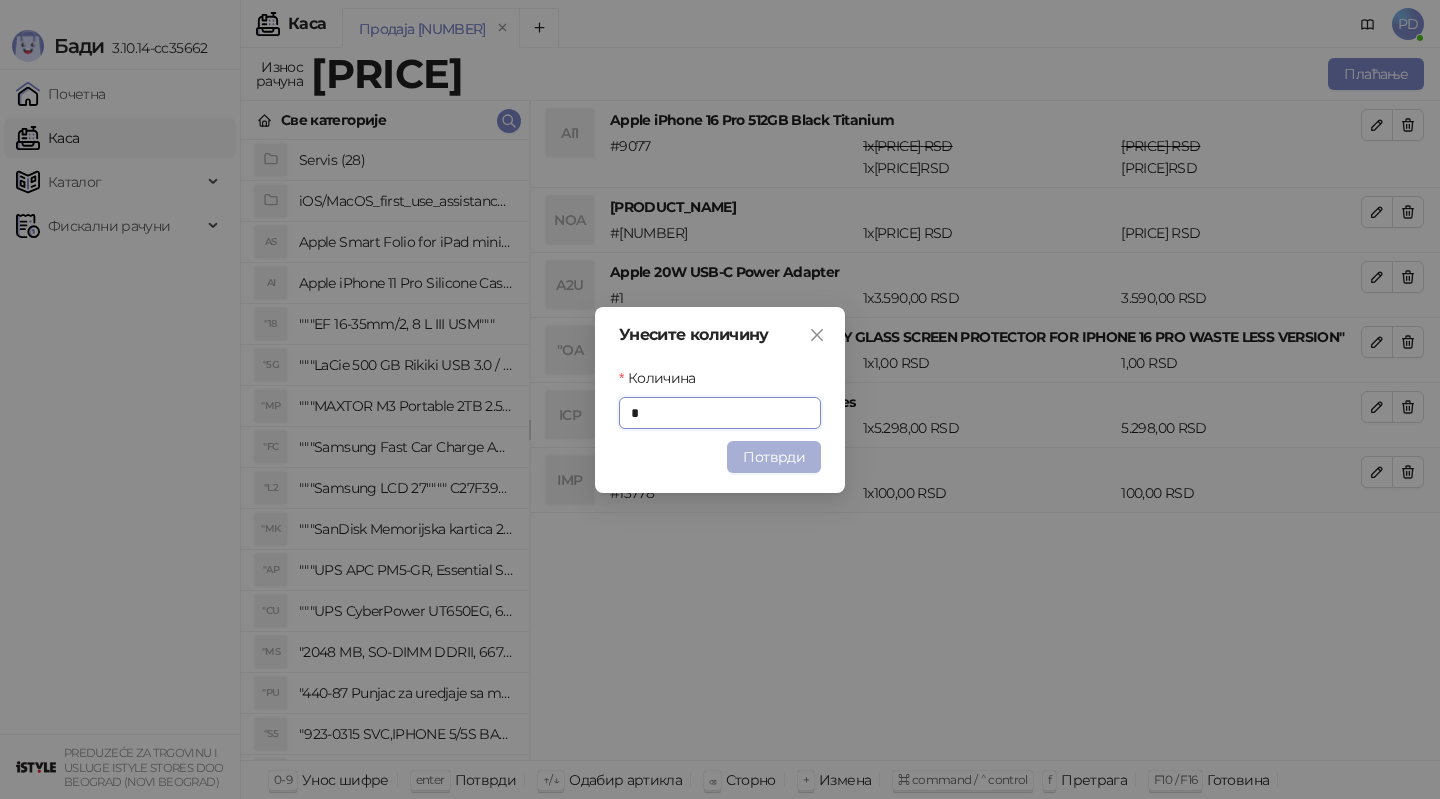 click on "Потврди" at bounding box center (774, 457) 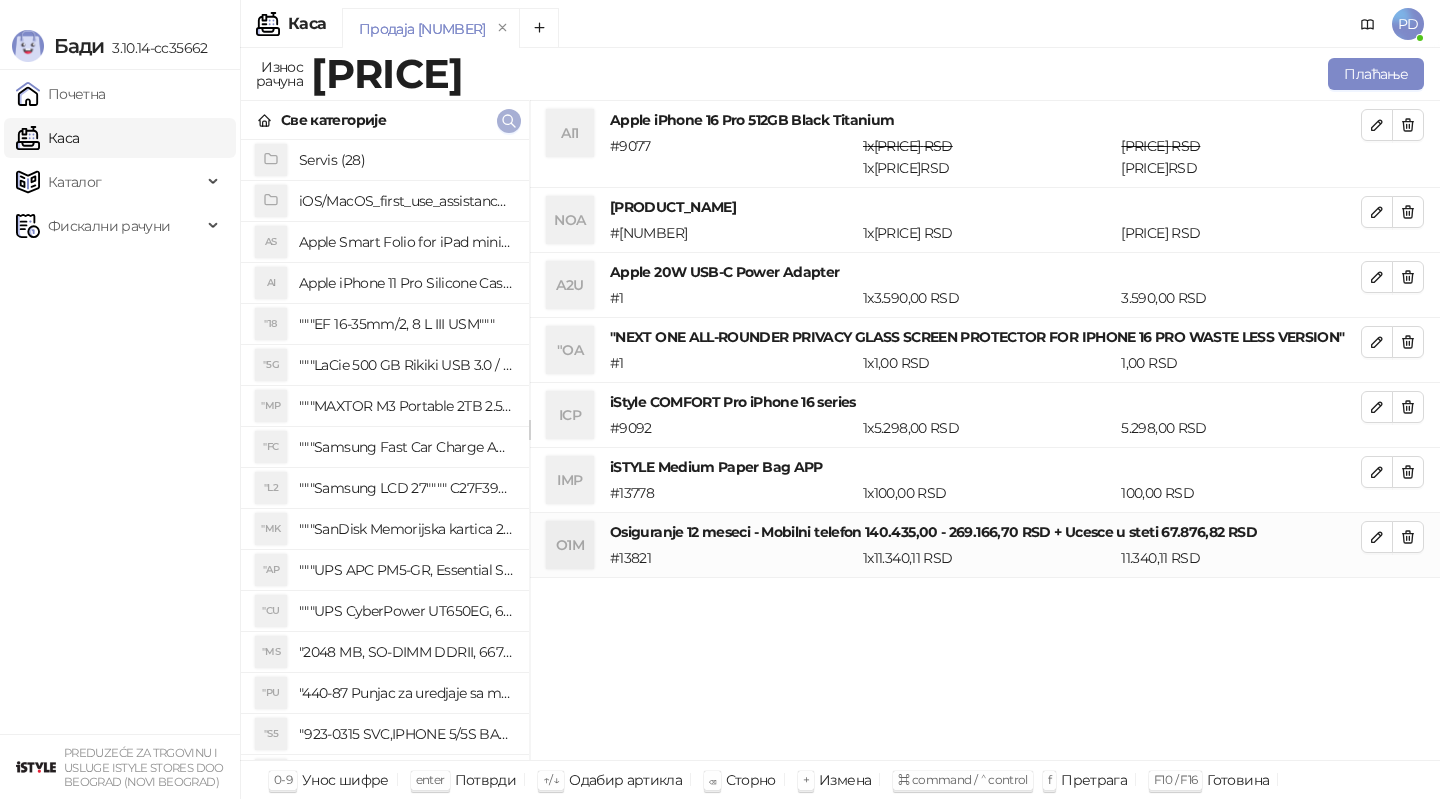 click 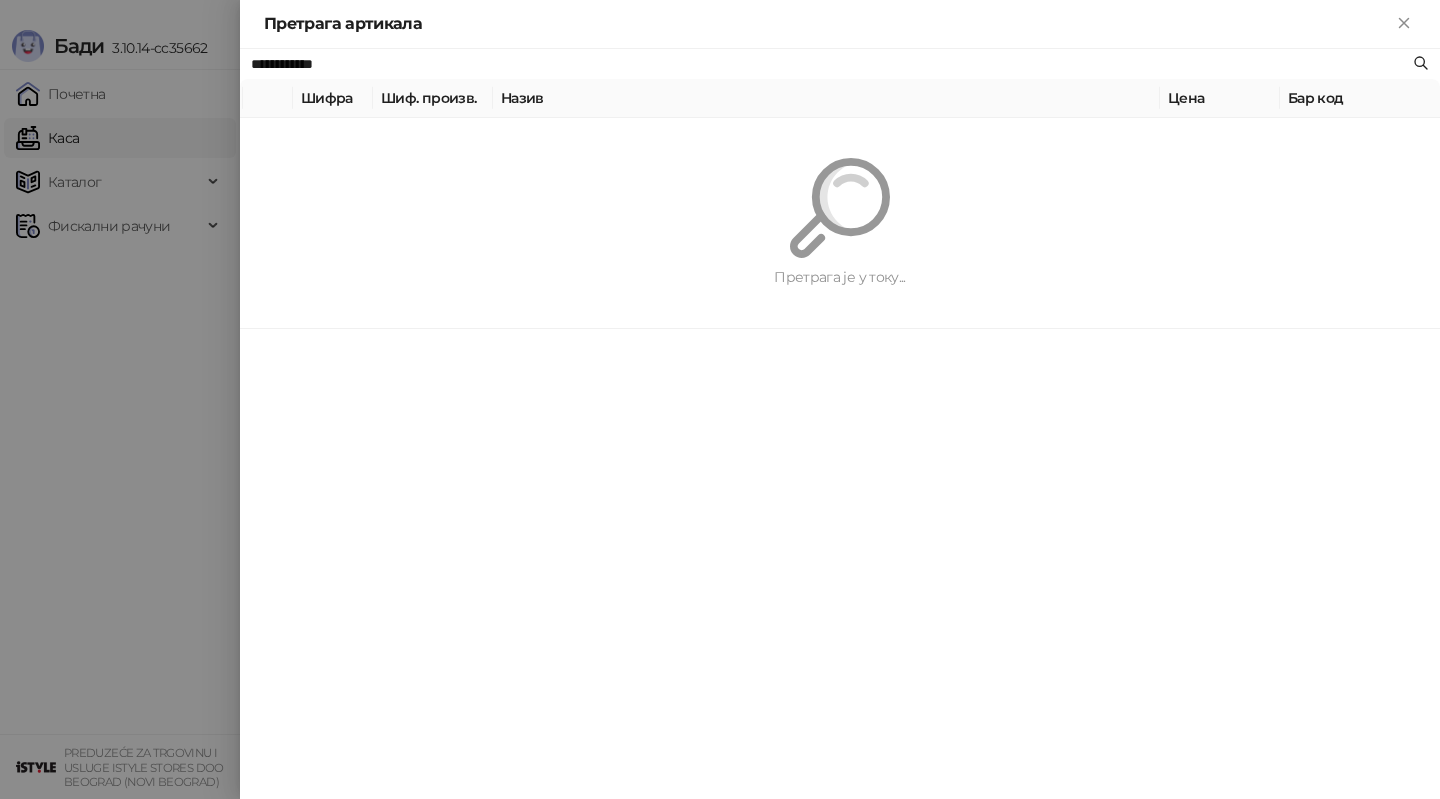 paste 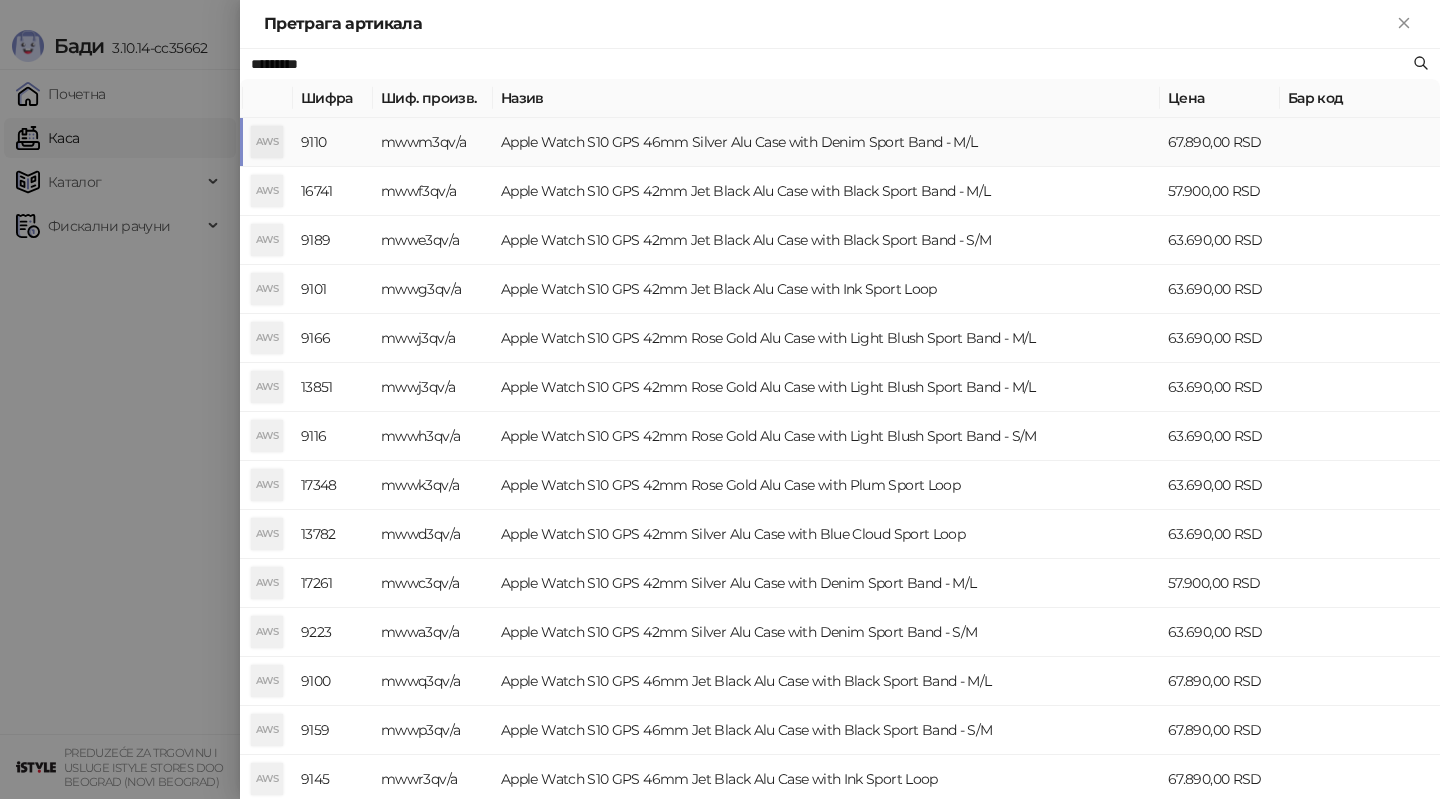 type on "*********" 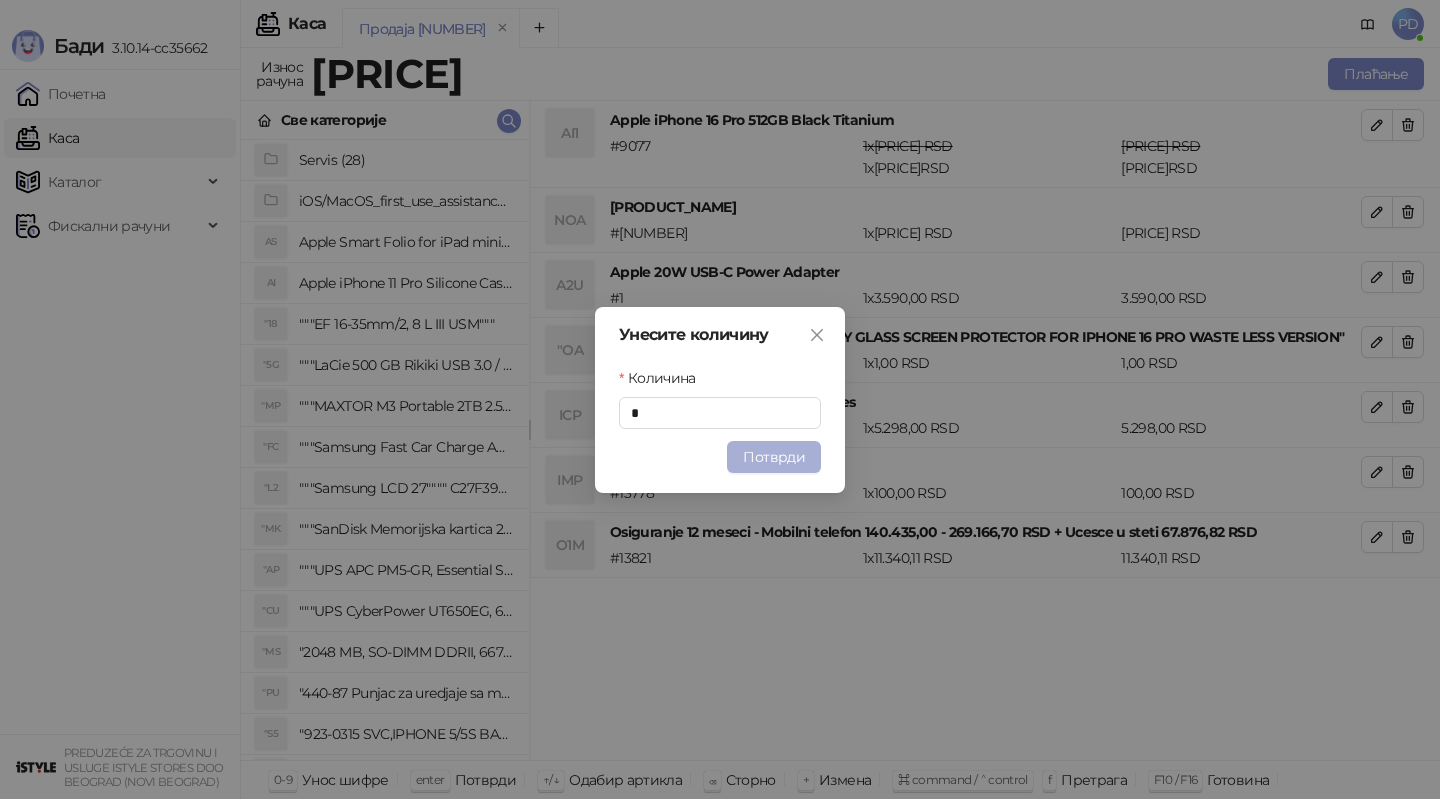 click on "Потврди" at bounding box center (774, 457) 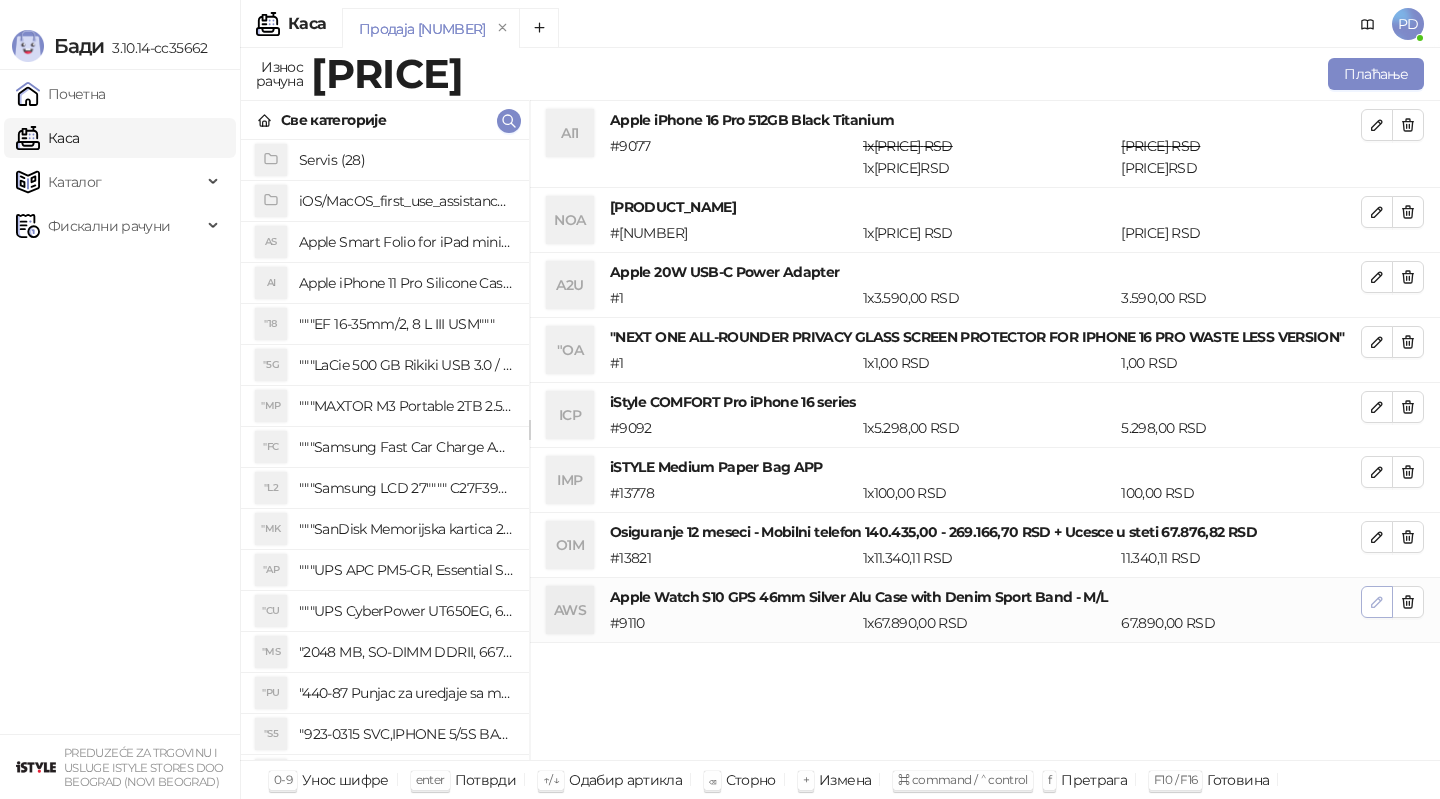 click at bounding box center [1377, 602] 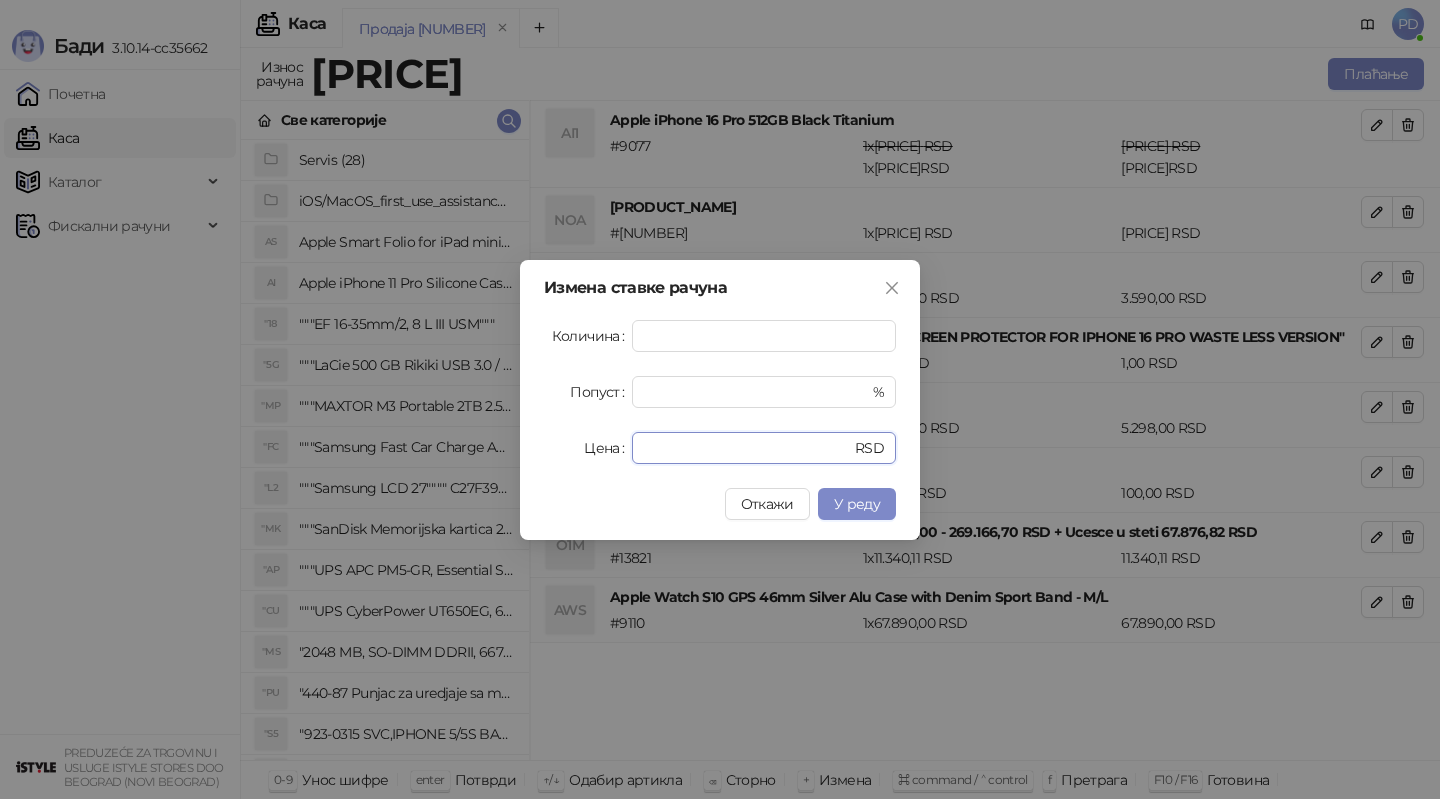 drag, startPoint x: 711, startPoint y: 450, endPoint x: 513, endPoint y: 427, distance: 199.33138 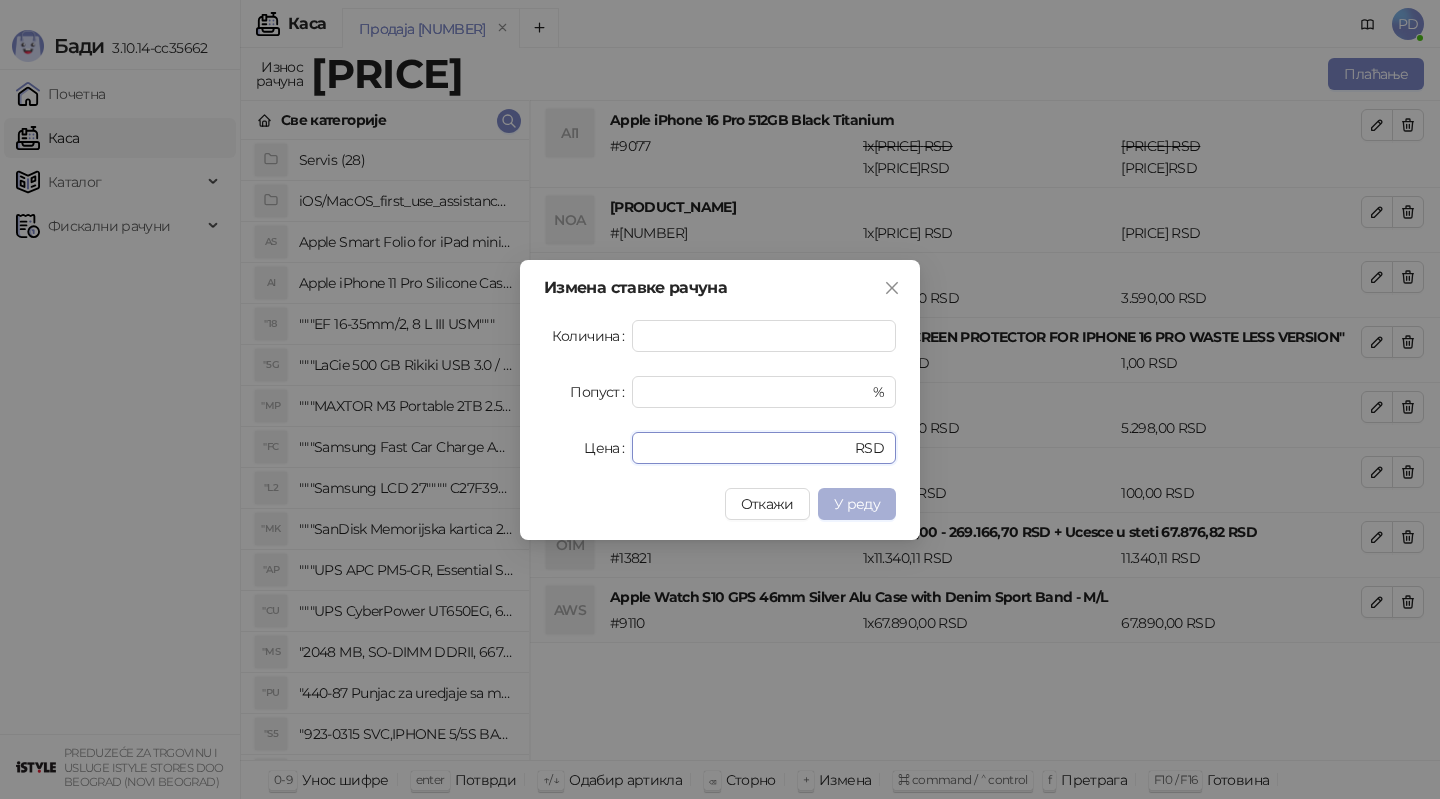type on "*****" 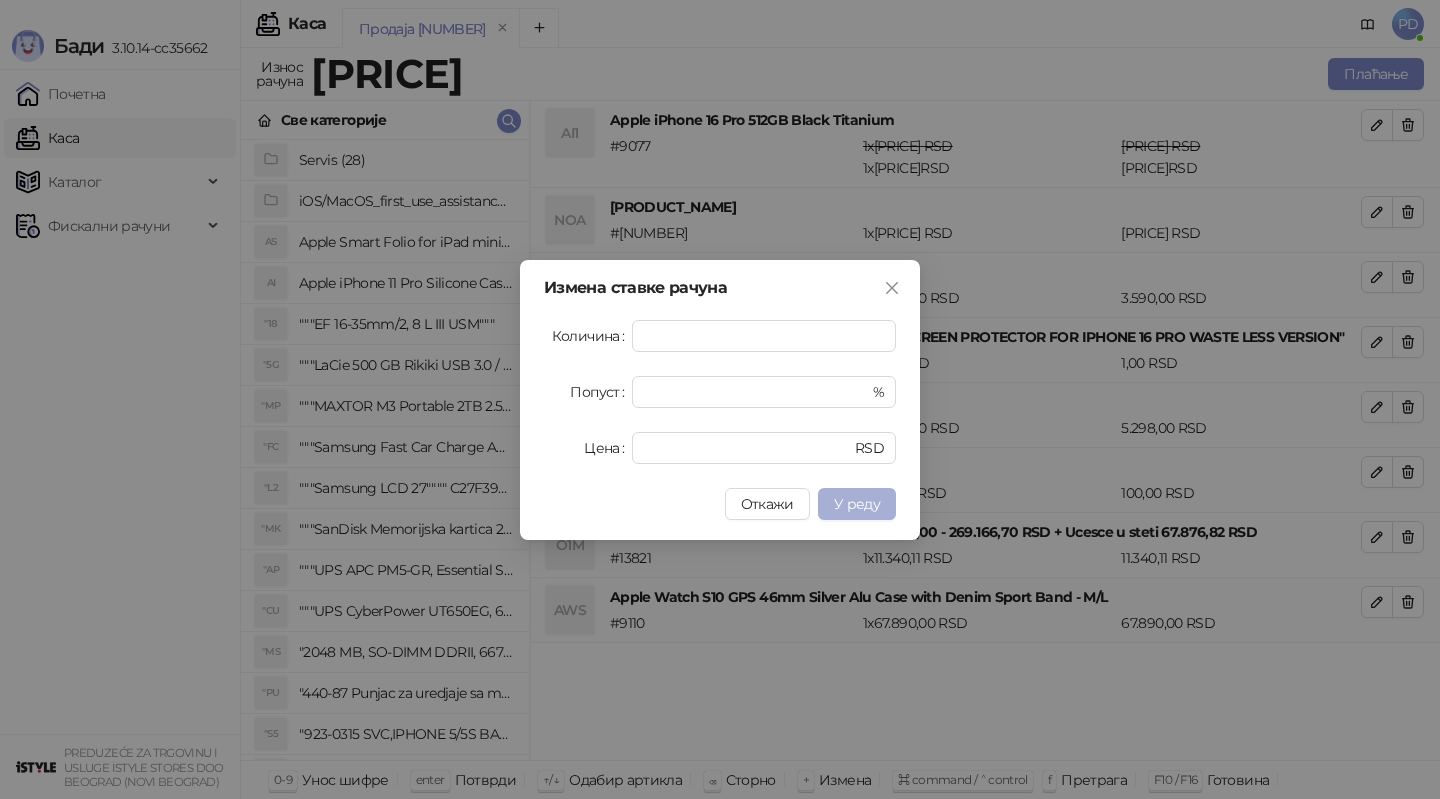 click on "У реду" at bounding box center [857, 504] 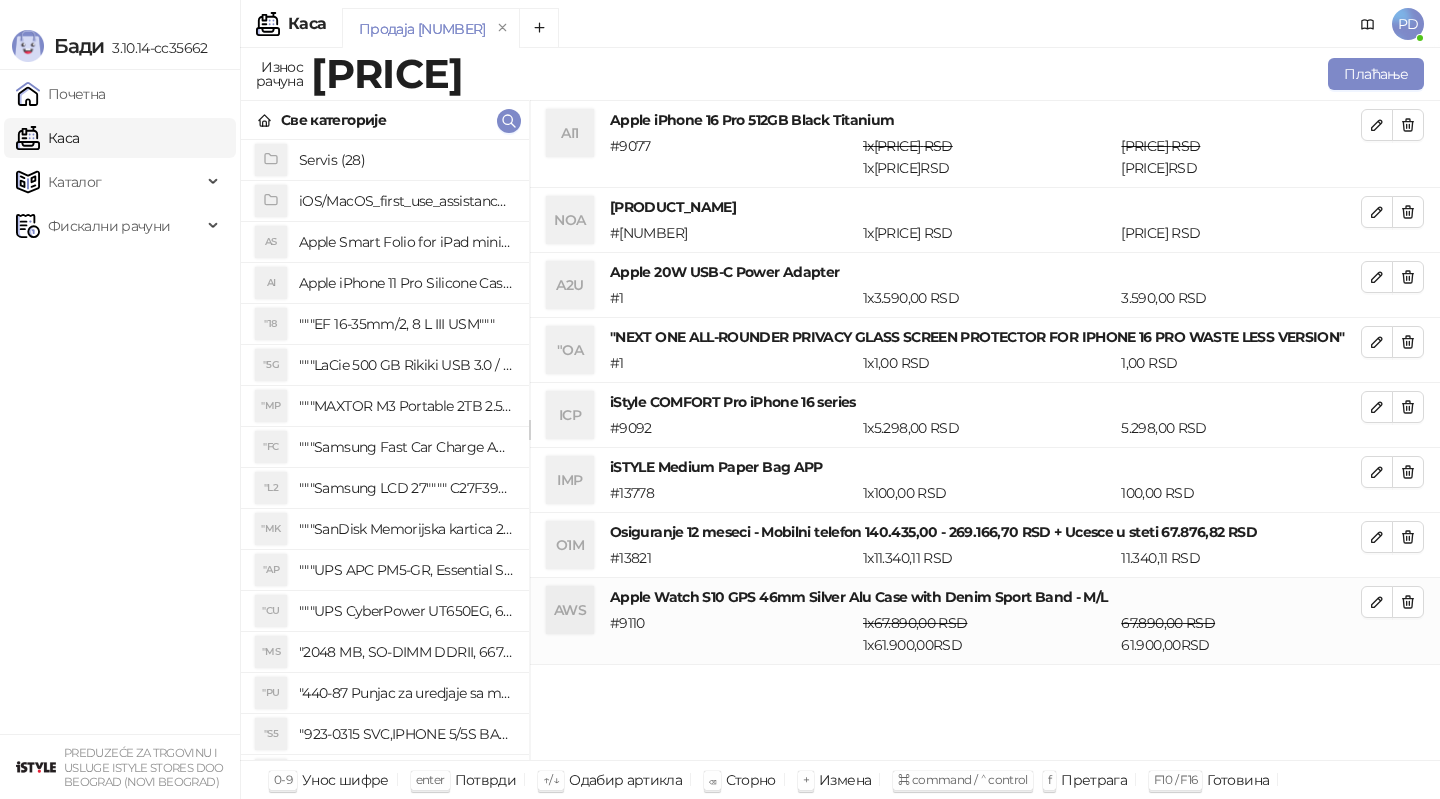 click on "IMP iSTYLE Medium Paper Bag APP    # [NUMBER] [NUMBER]  x  [PRICE] RSD [PRICE] RSD" at bounding box center (985, 480) 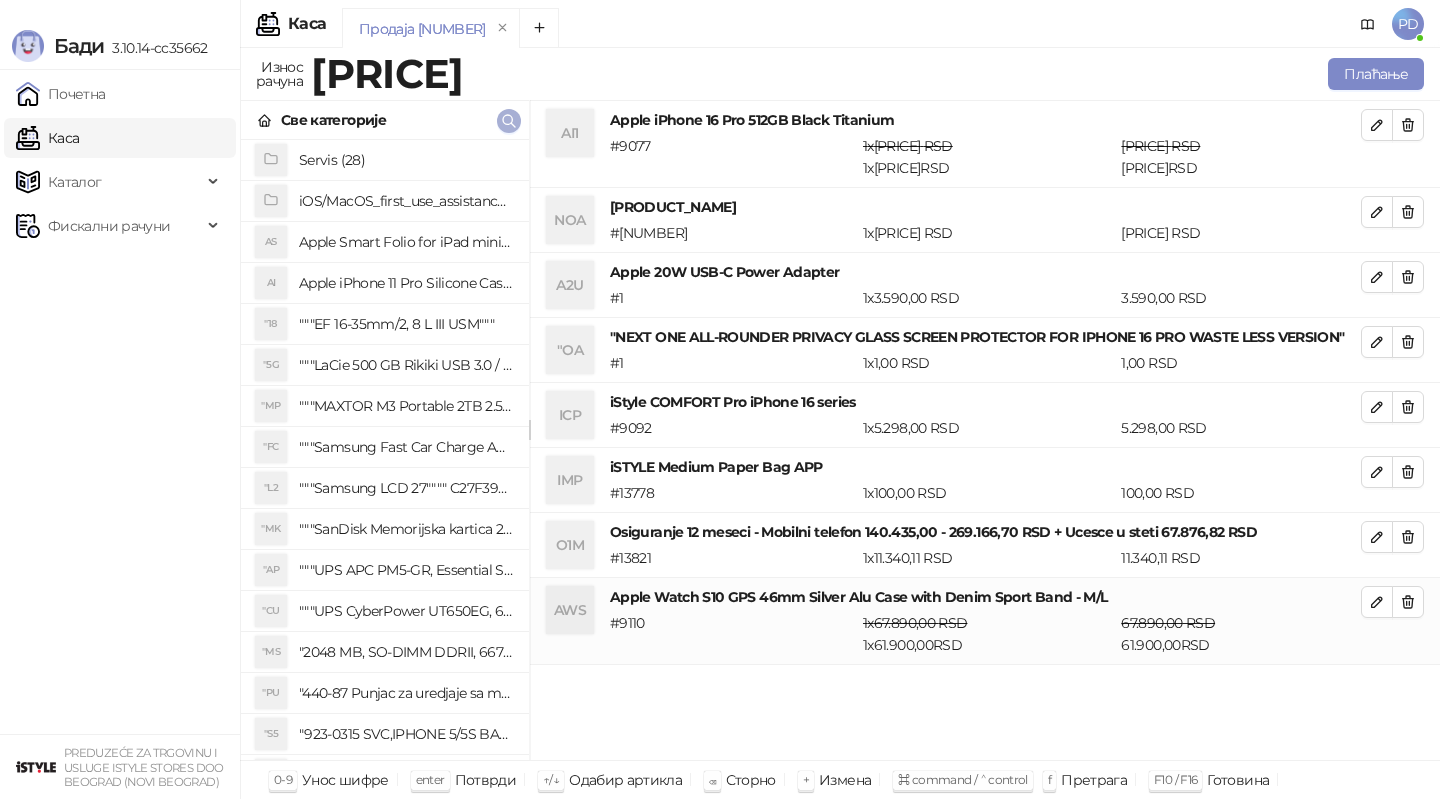 click 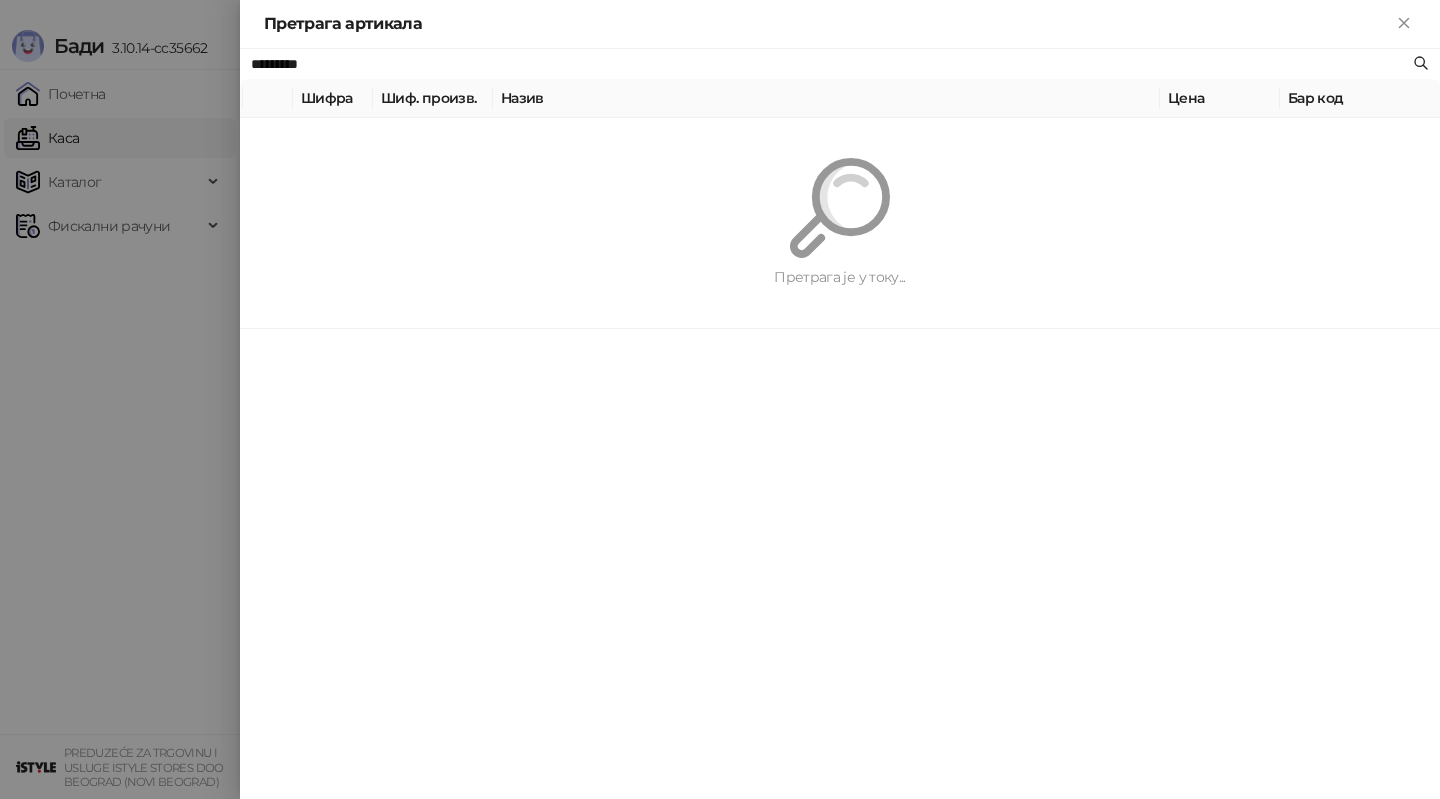 paste on "*******" 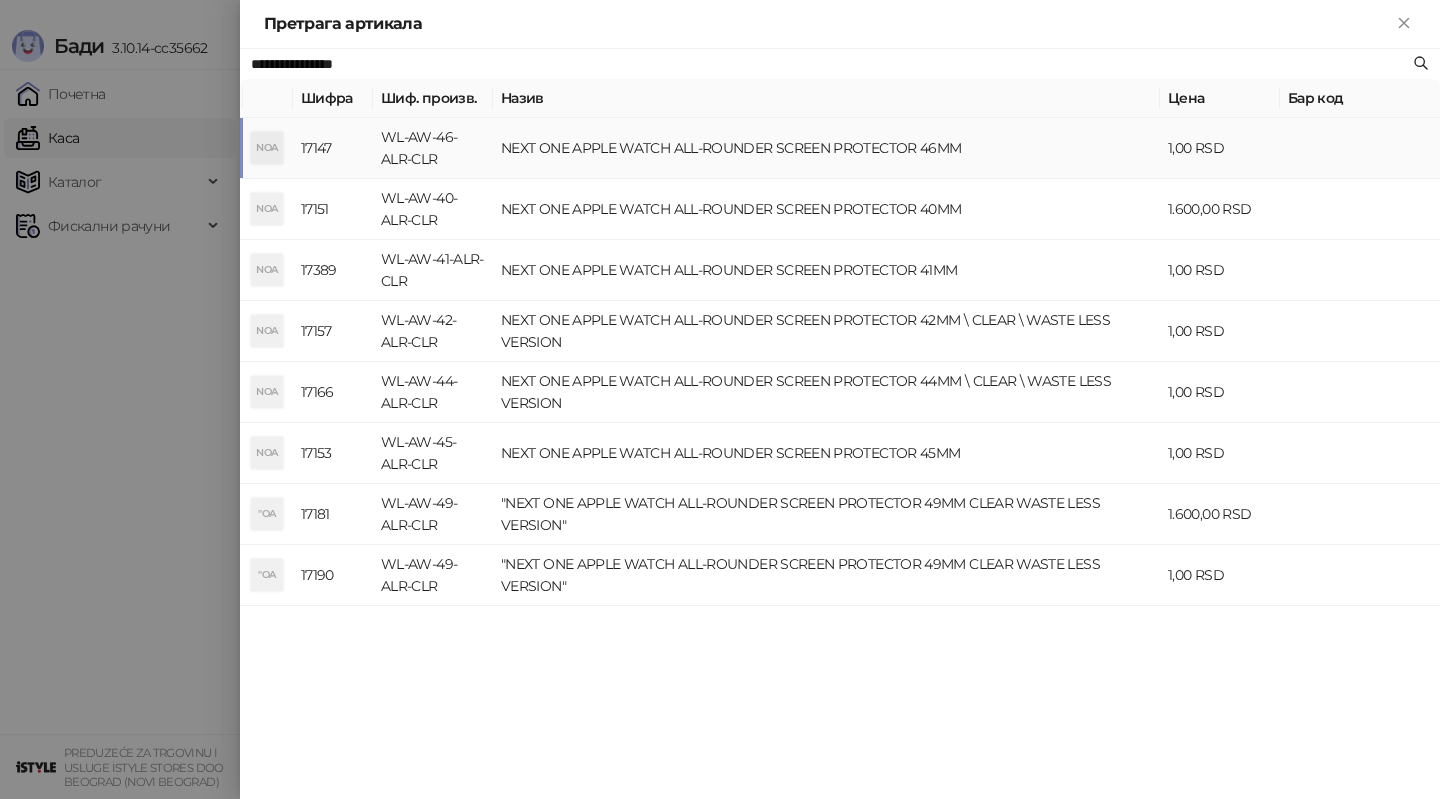 click on "NEXT ONE APPLE WATCH ALL-ROUNDER SCREEN PROTECTOR 46MM" at bounding box center (826, 148) 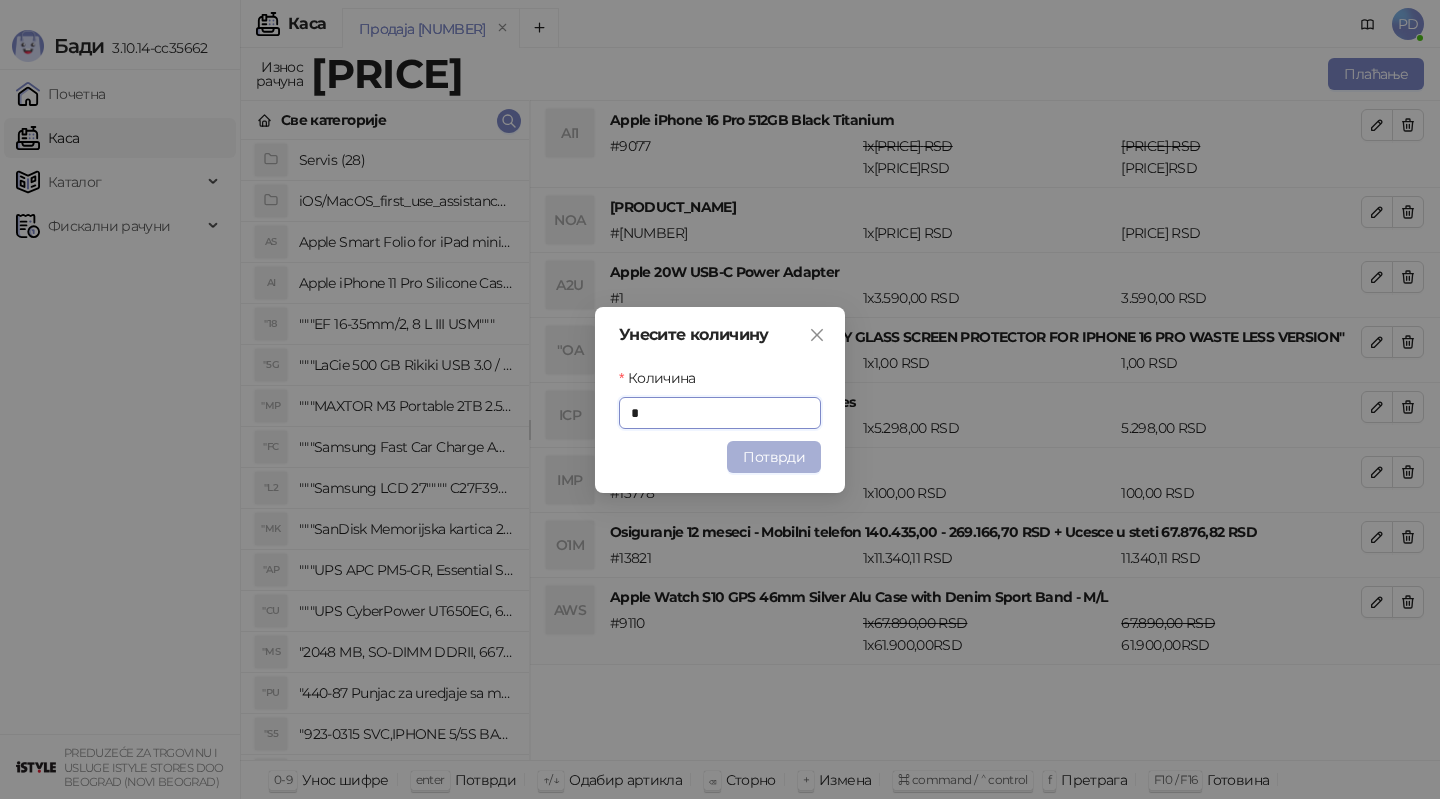 click on "Потврди" at bounding box center [774, 457] 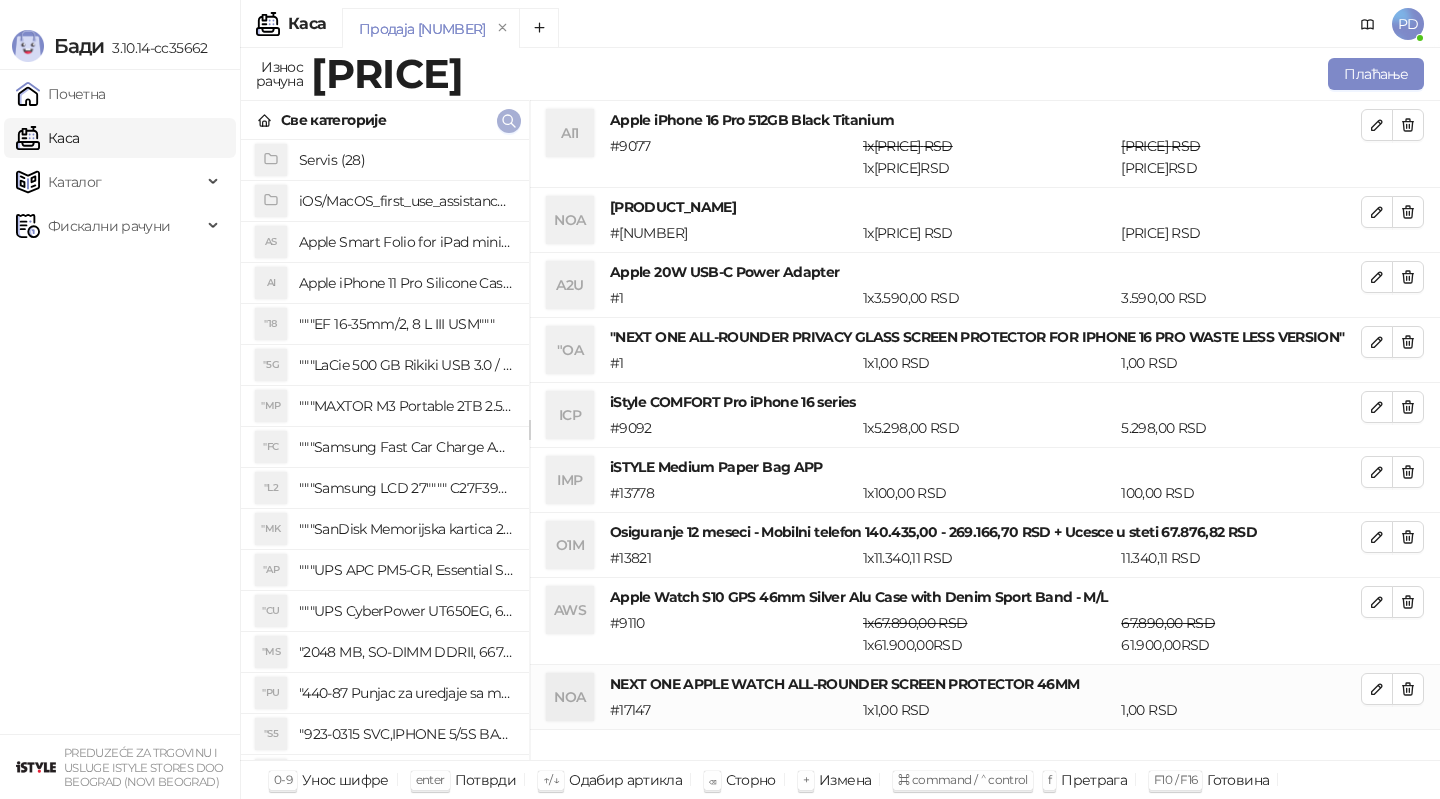 click 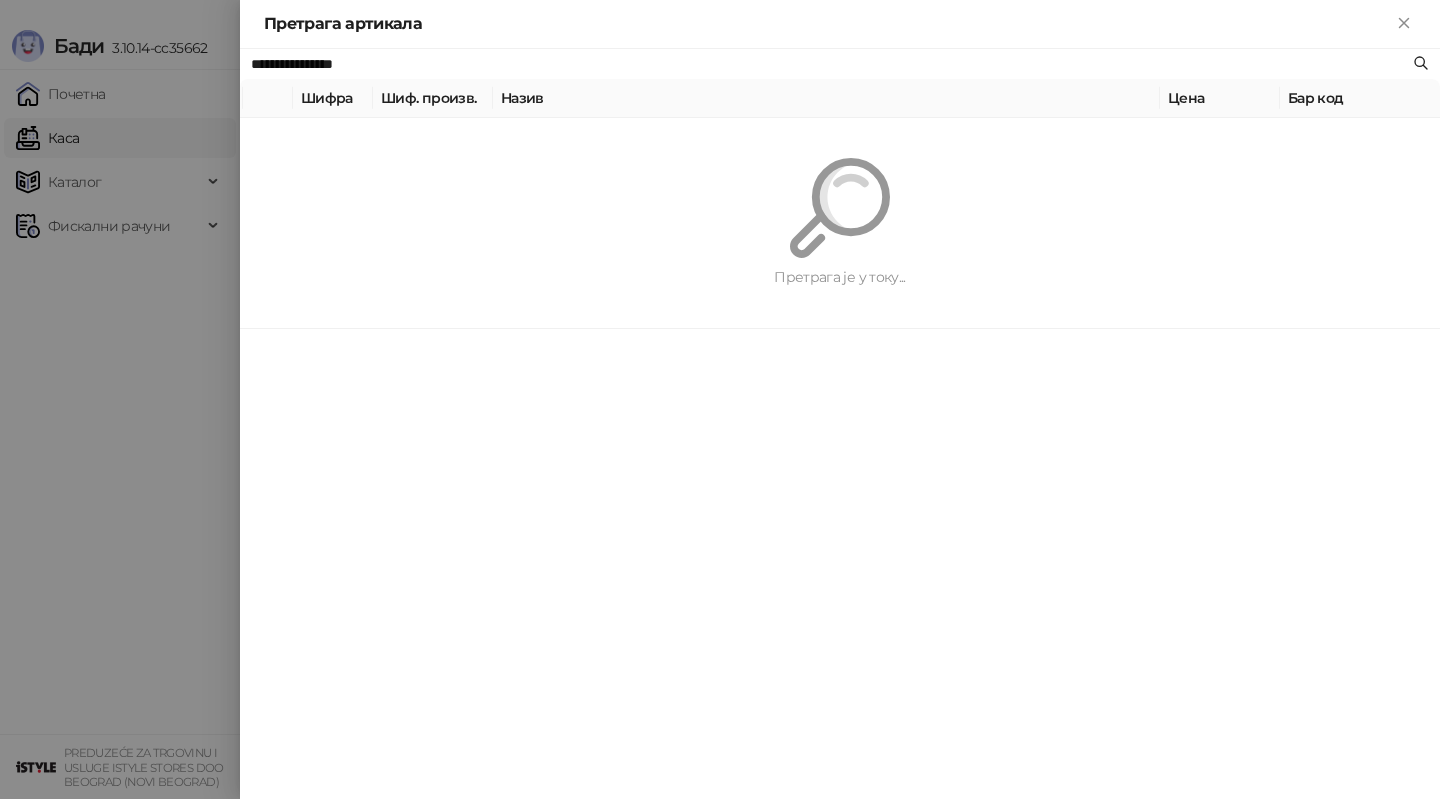 paste on "**********" 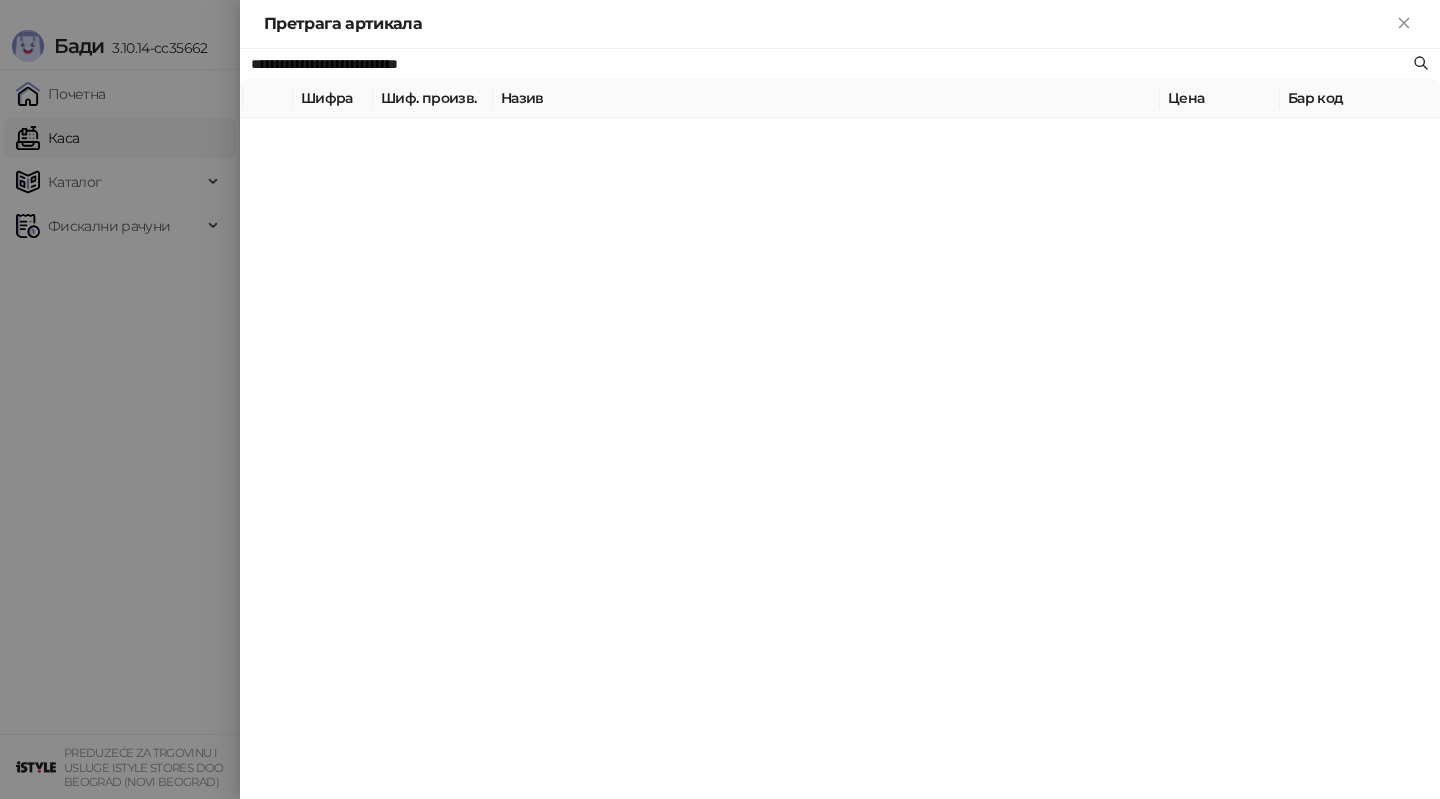 type on "**********" 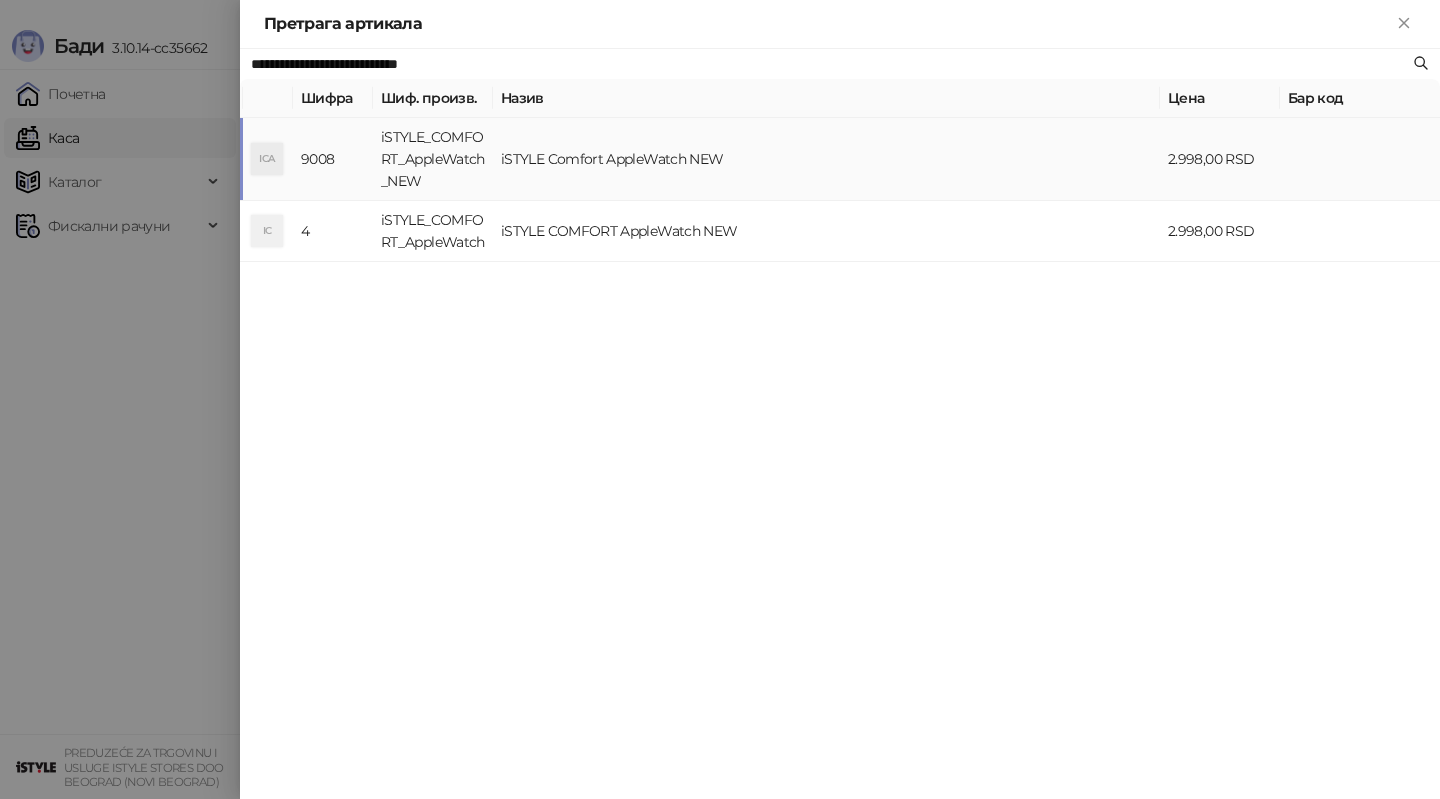 click on "iSTYLE Comfort AppleWatch NEW" at bounding box center (826, 159) 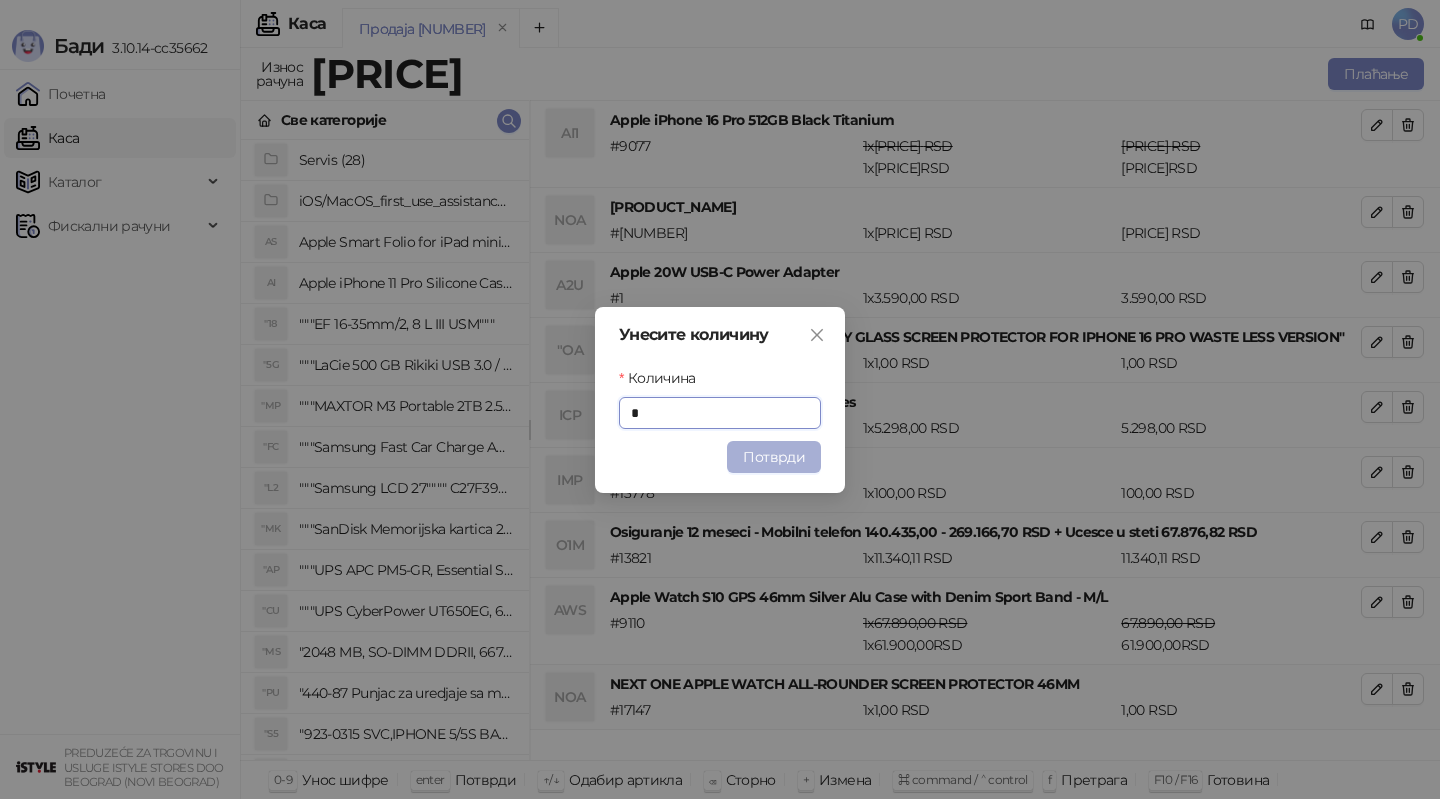 click on "Потврди" at bounding box center (774, 457) 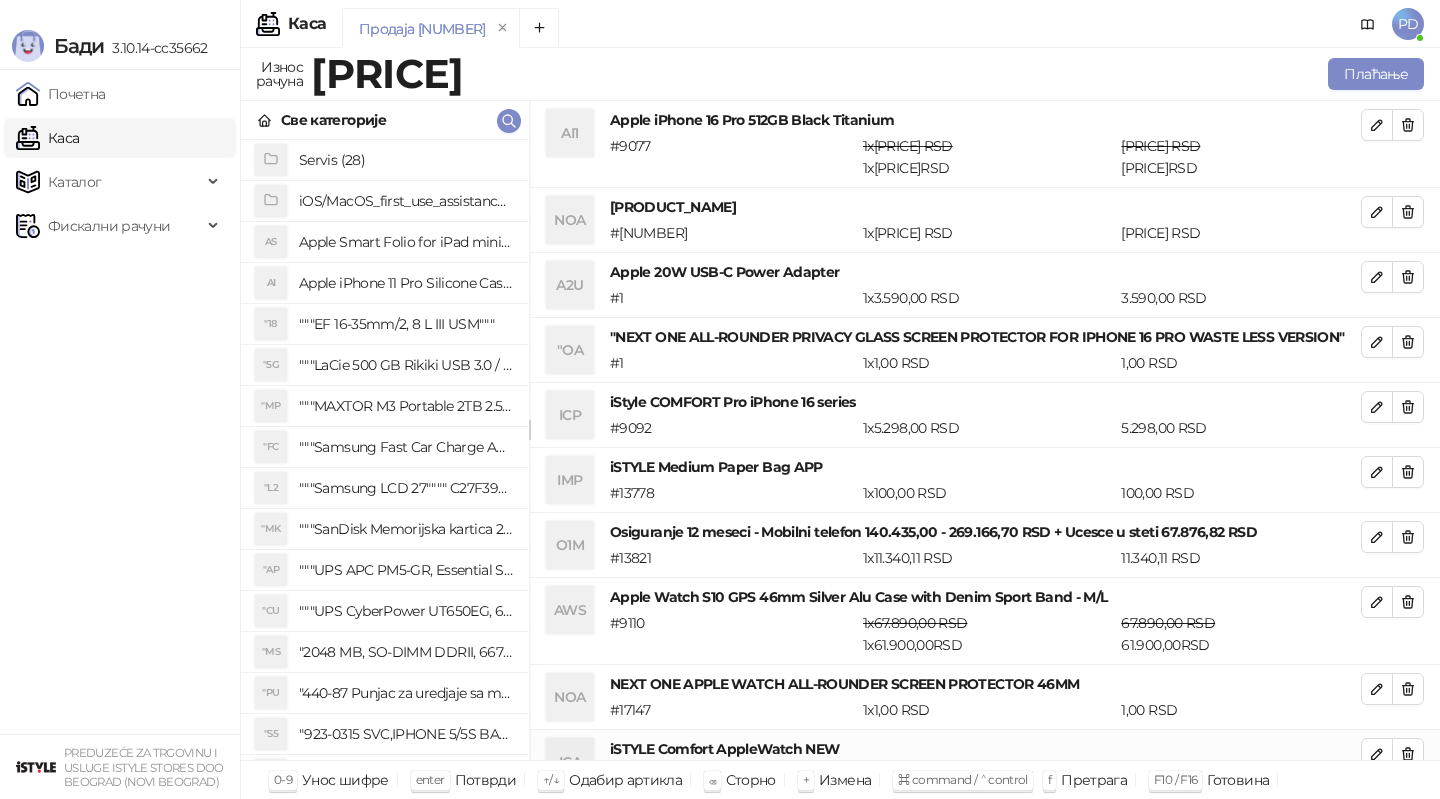 scroll, scrollTop: 1, scrollLeft: 0, axis: vertical 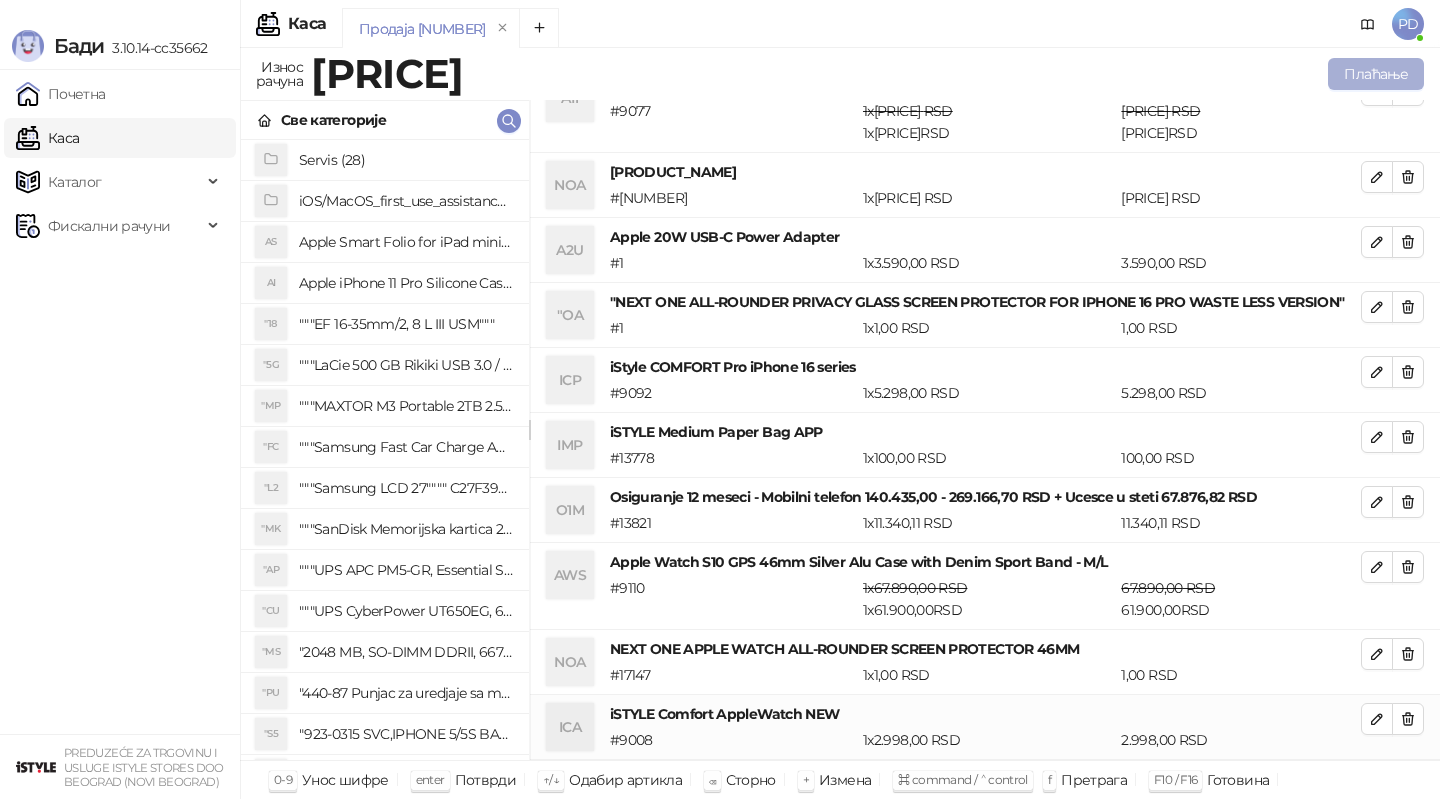 click on "Плаћање" at bounding box center [1376, 74] 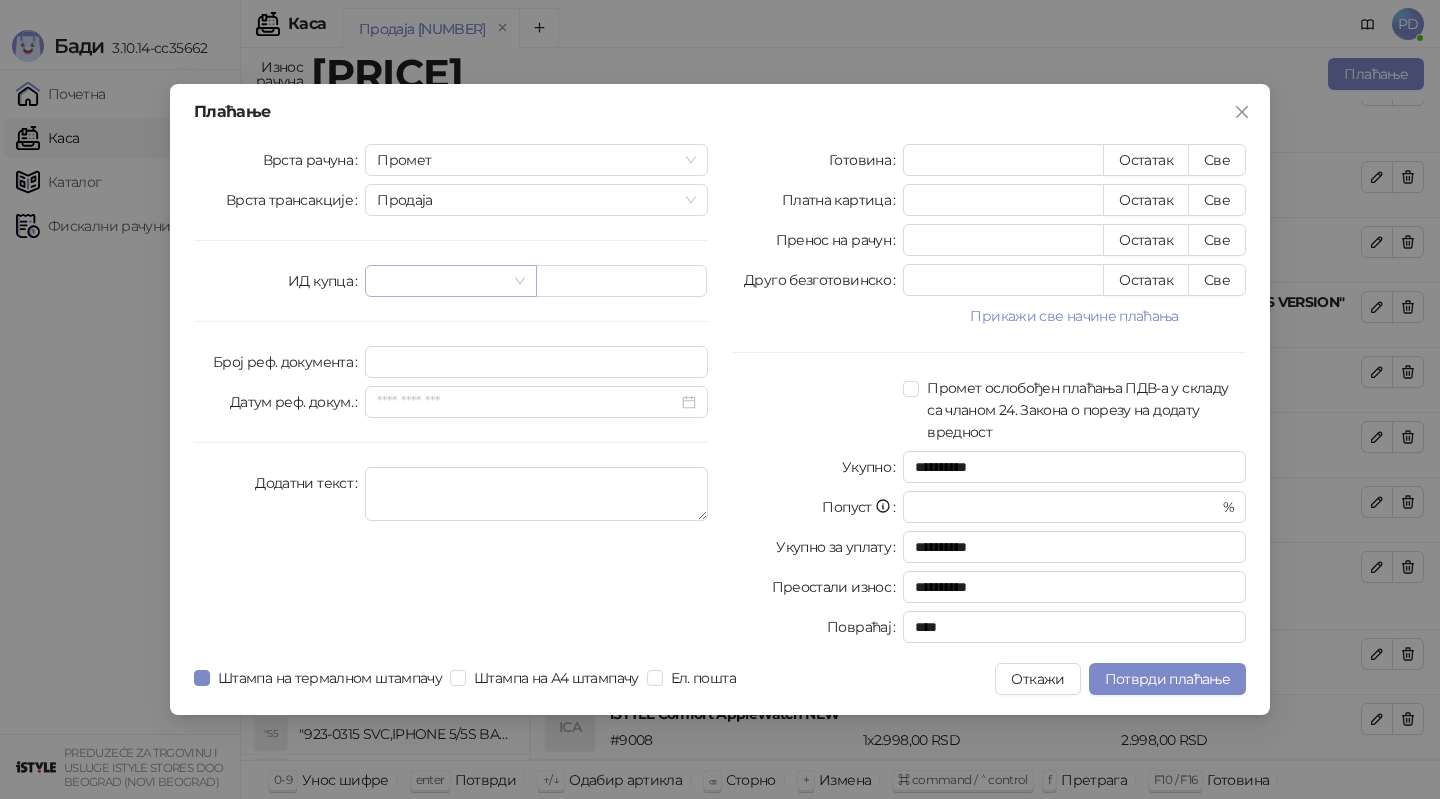 click at bounding box center (441, 281) 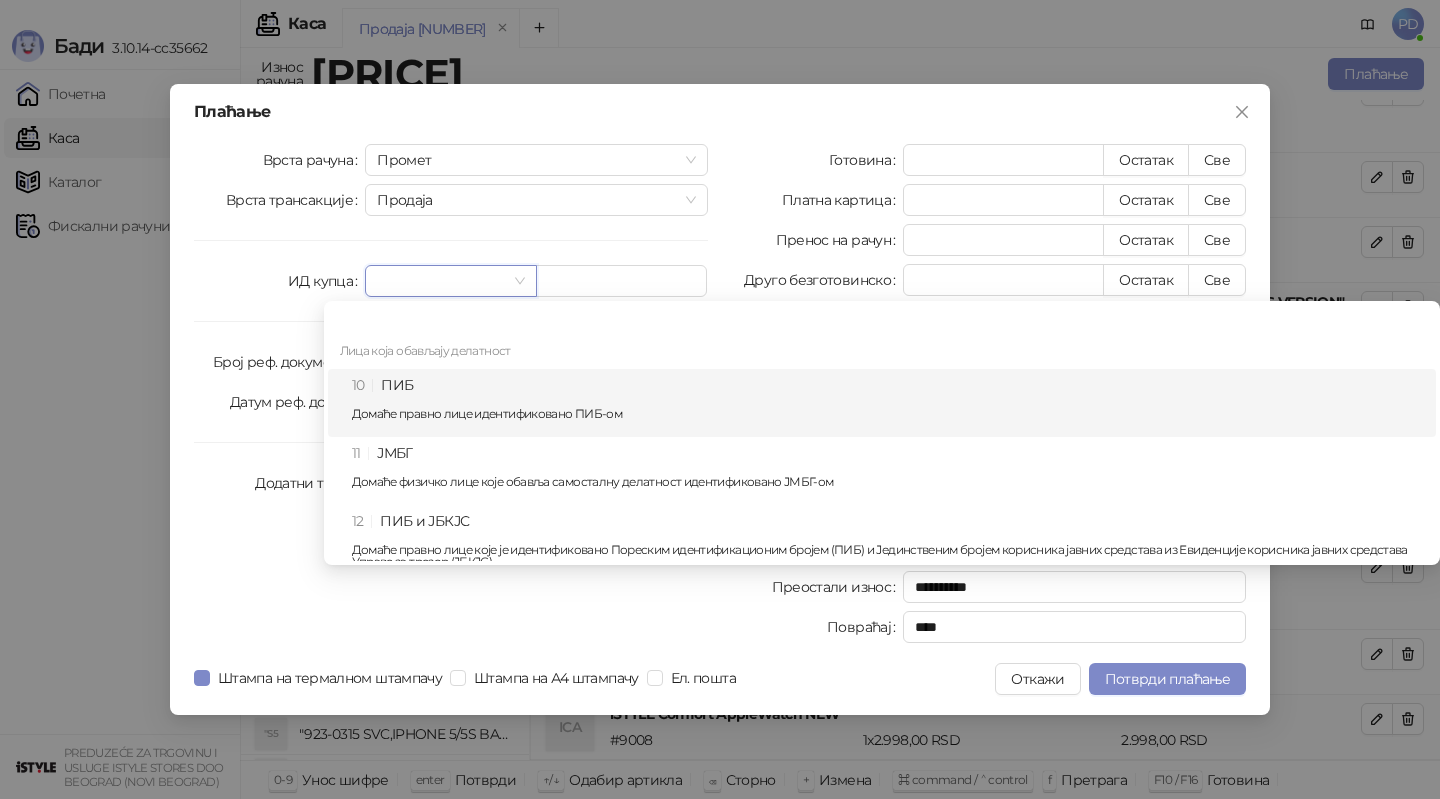 click on "10 ПИБ Домаће правно лице идентификовано ПИБ-ом" at bounding box center [888, 403] 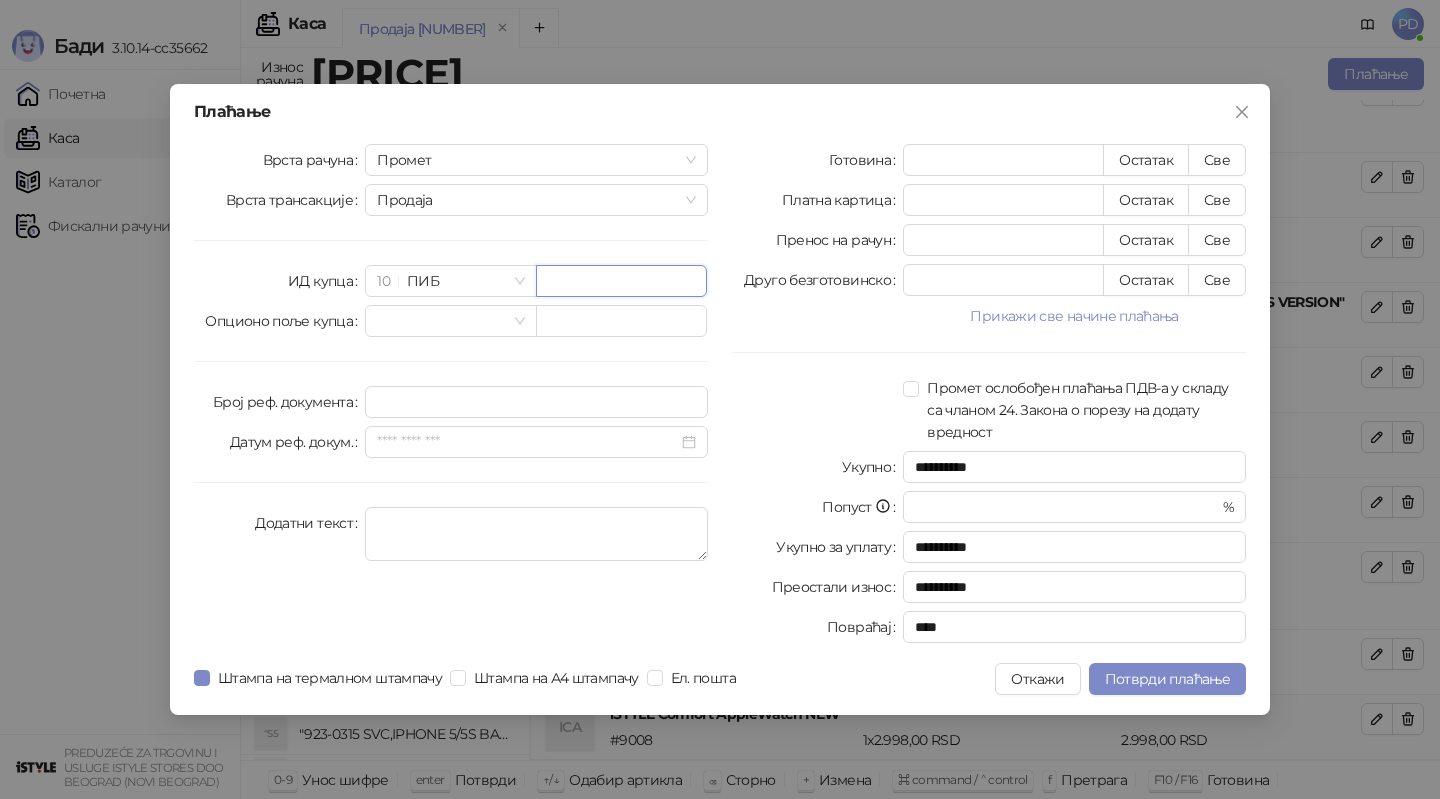 click at bounding box center [621, 281] 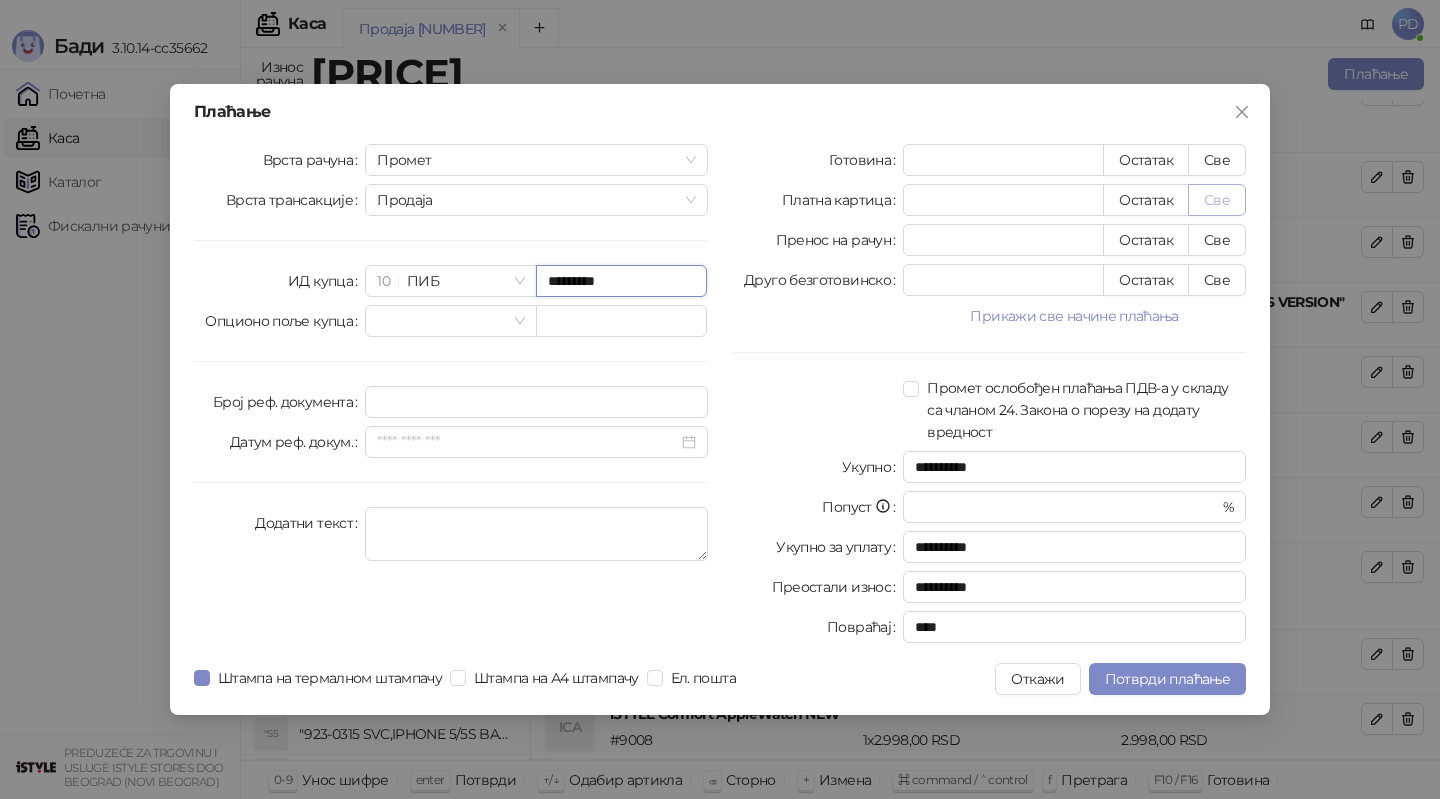type on "*********" 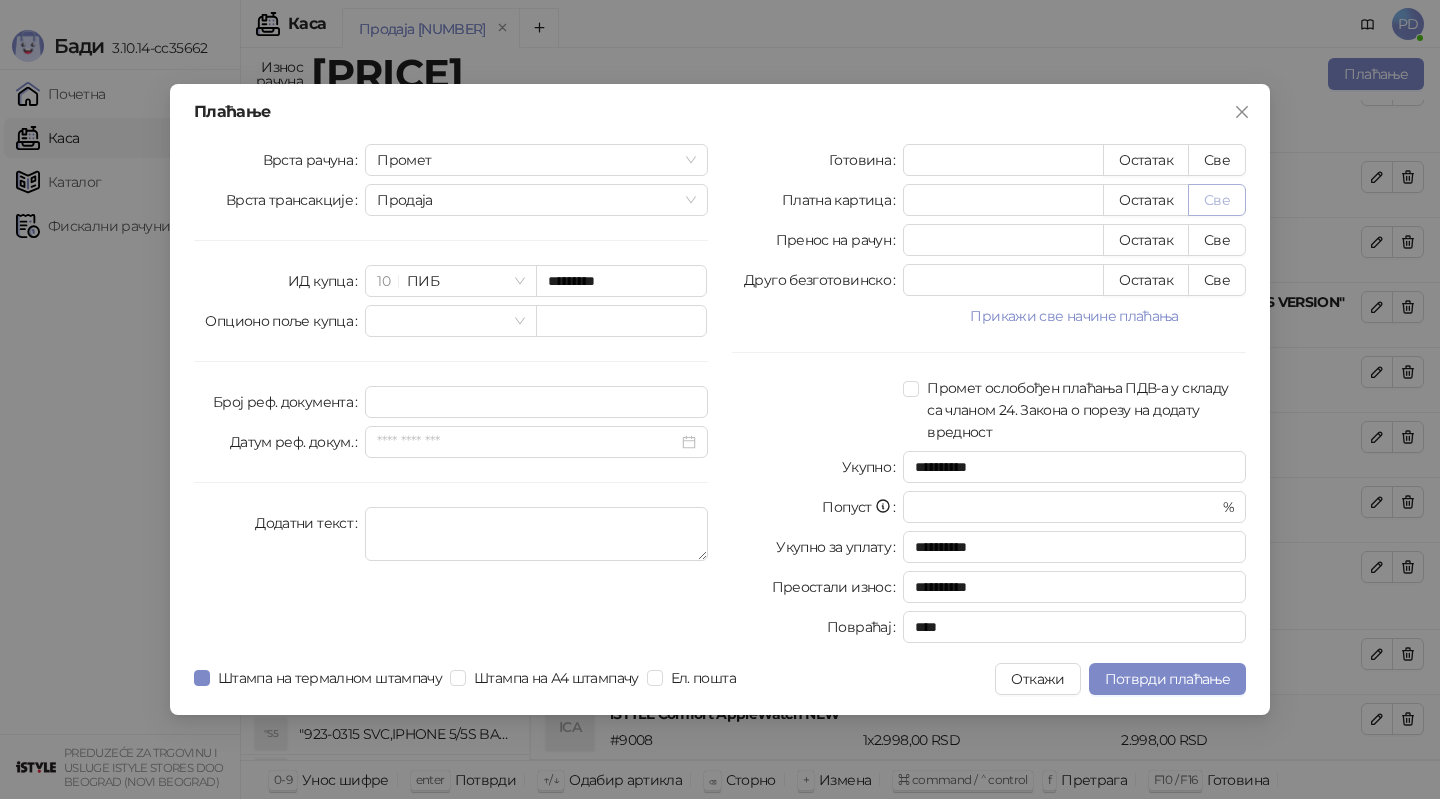 click on "Све" at bounding box center [1217, 200] 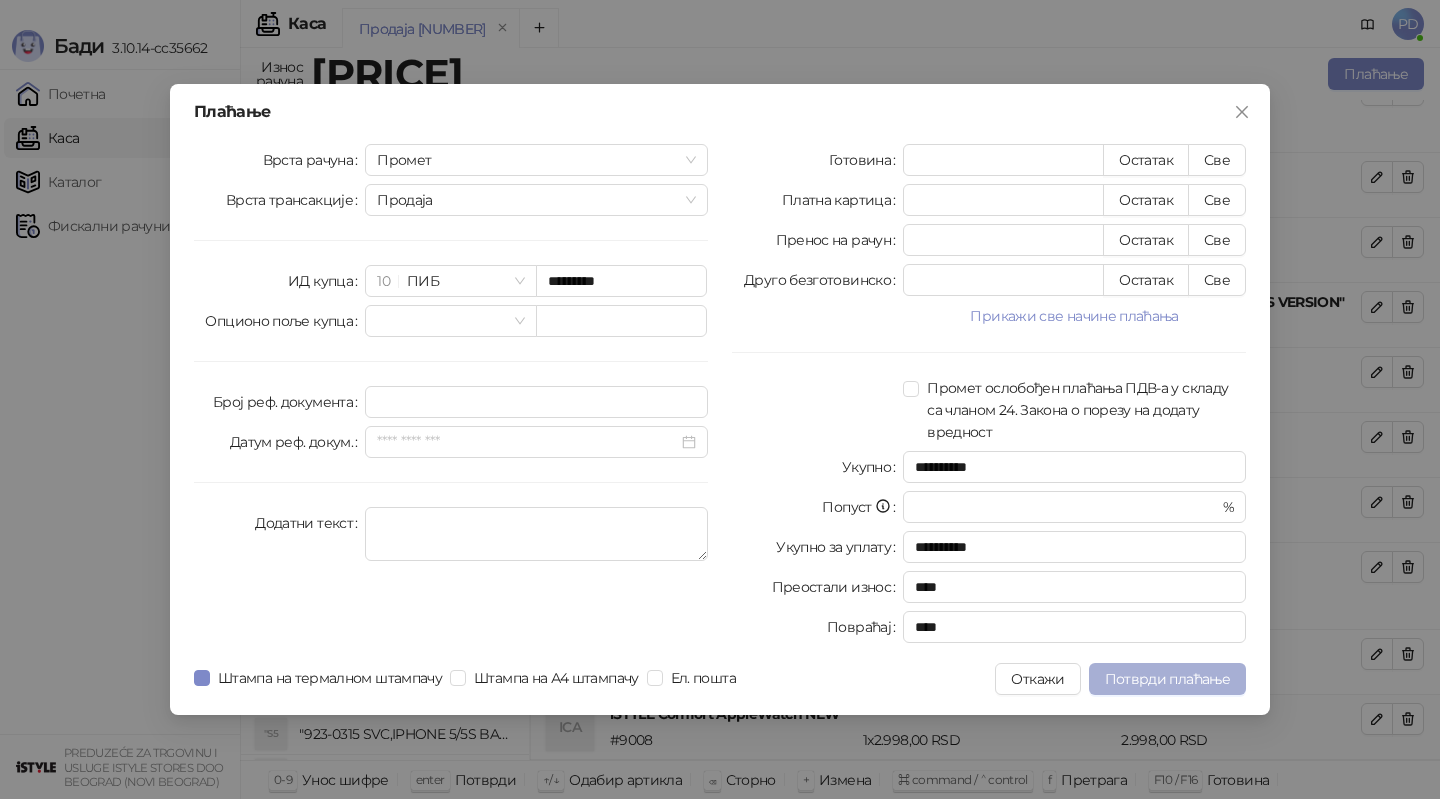 click on "Потврди плаћање" at bounding box center [1167, 679] 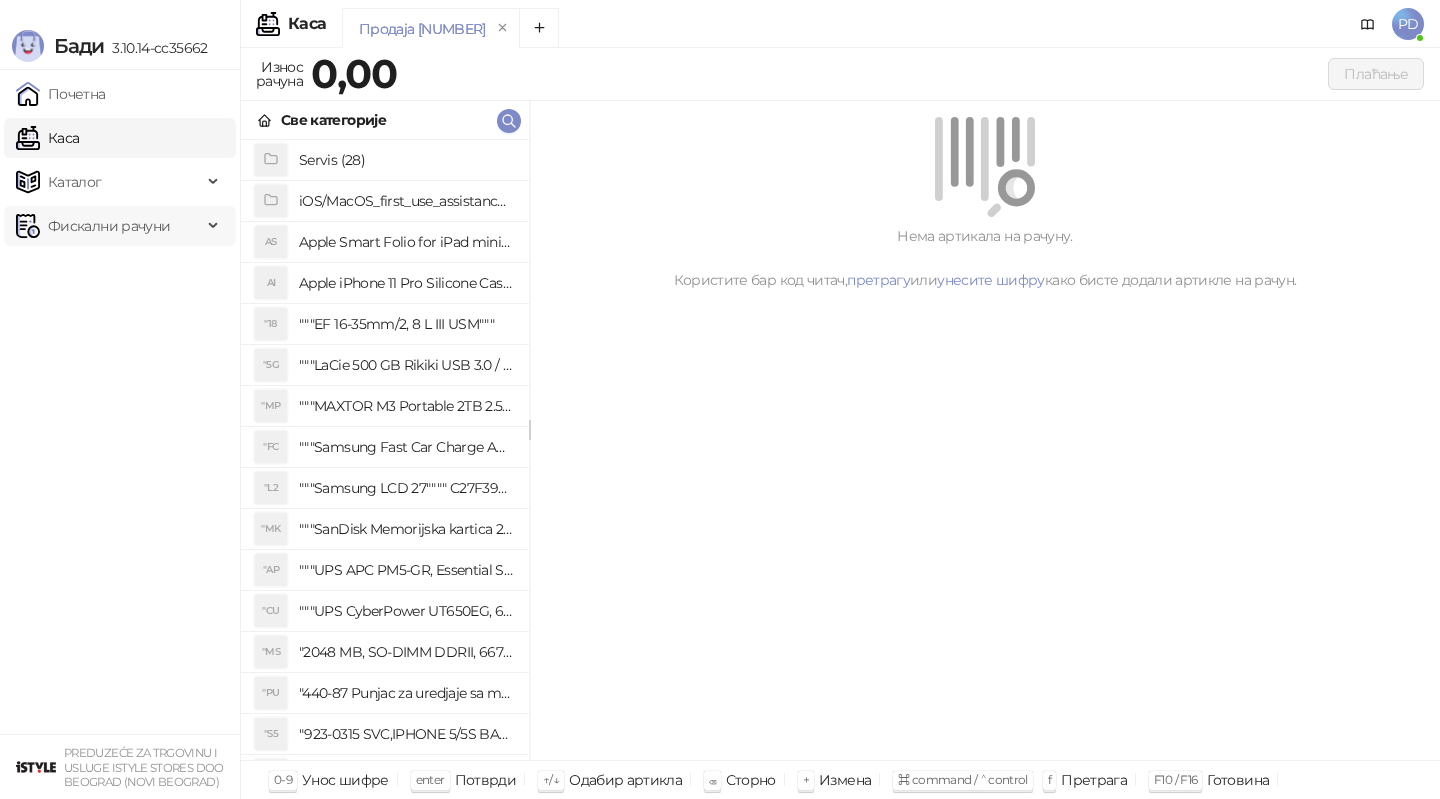 click on "Фискални рачуни" at bounding box center (109, 226) 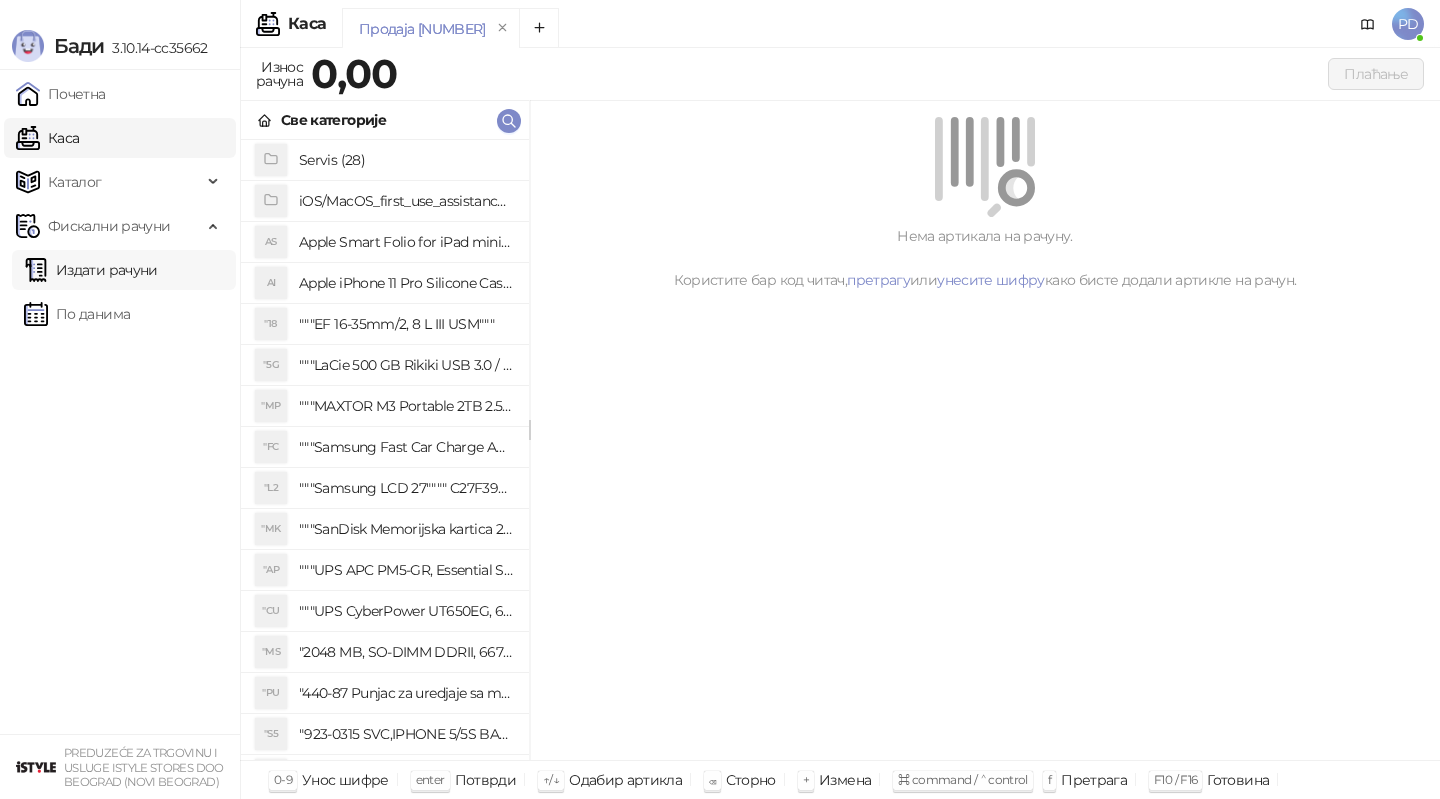 click on "Издати рачуни" at bounding box center [91, 270] 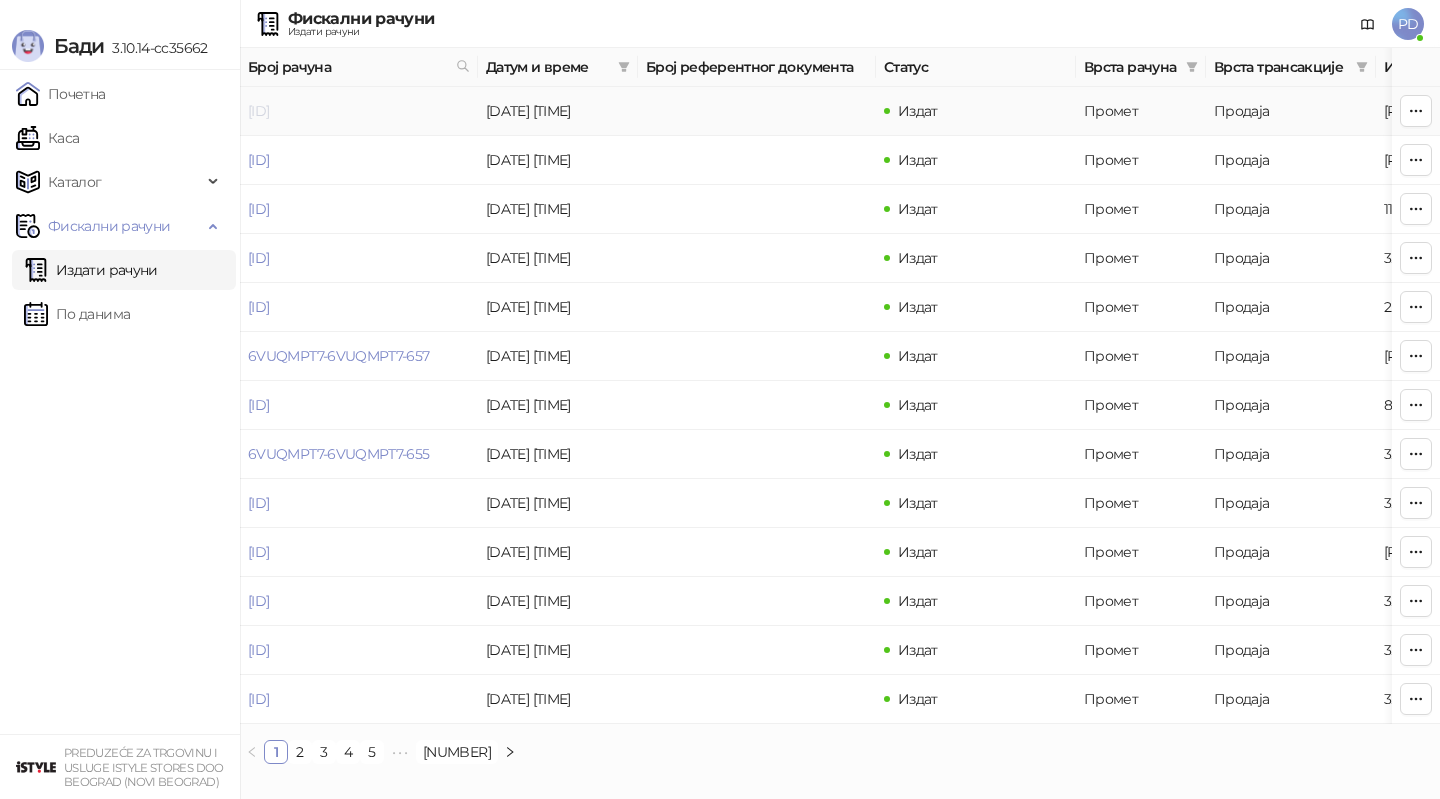 click on "[ID]" at bounding box center [258, 111] 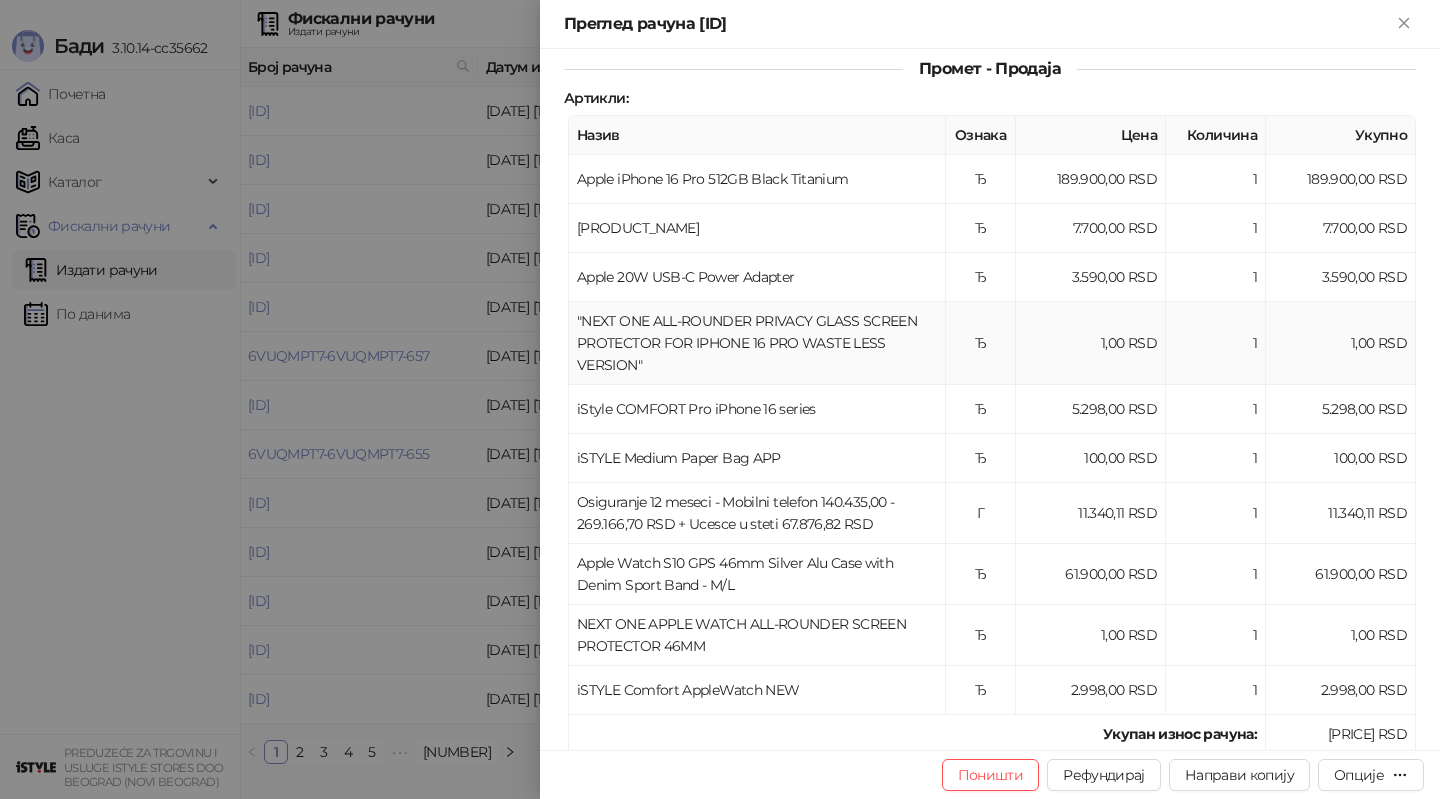 scroll, scrollTop: 265, scrollLeft: 0, axis: vertical 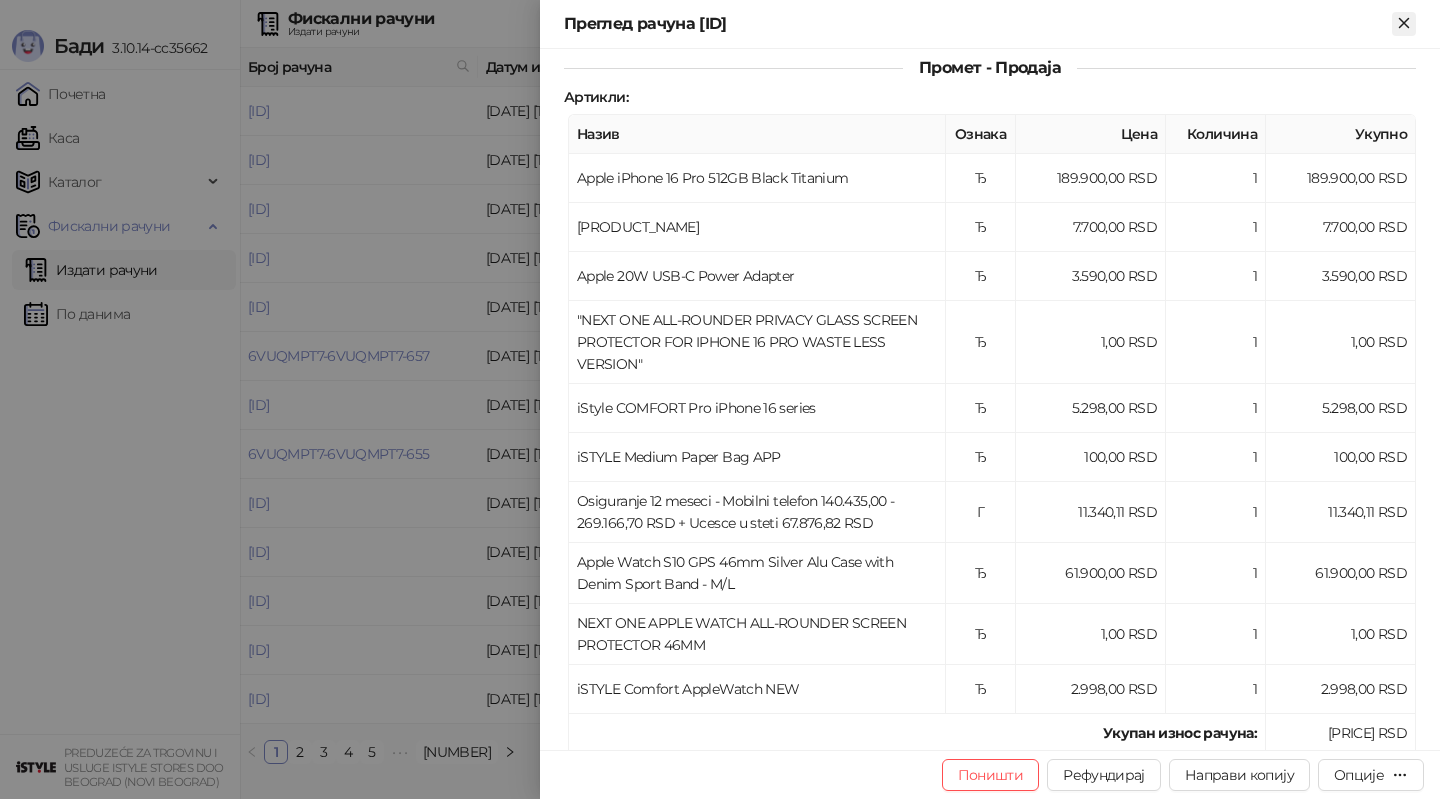 click 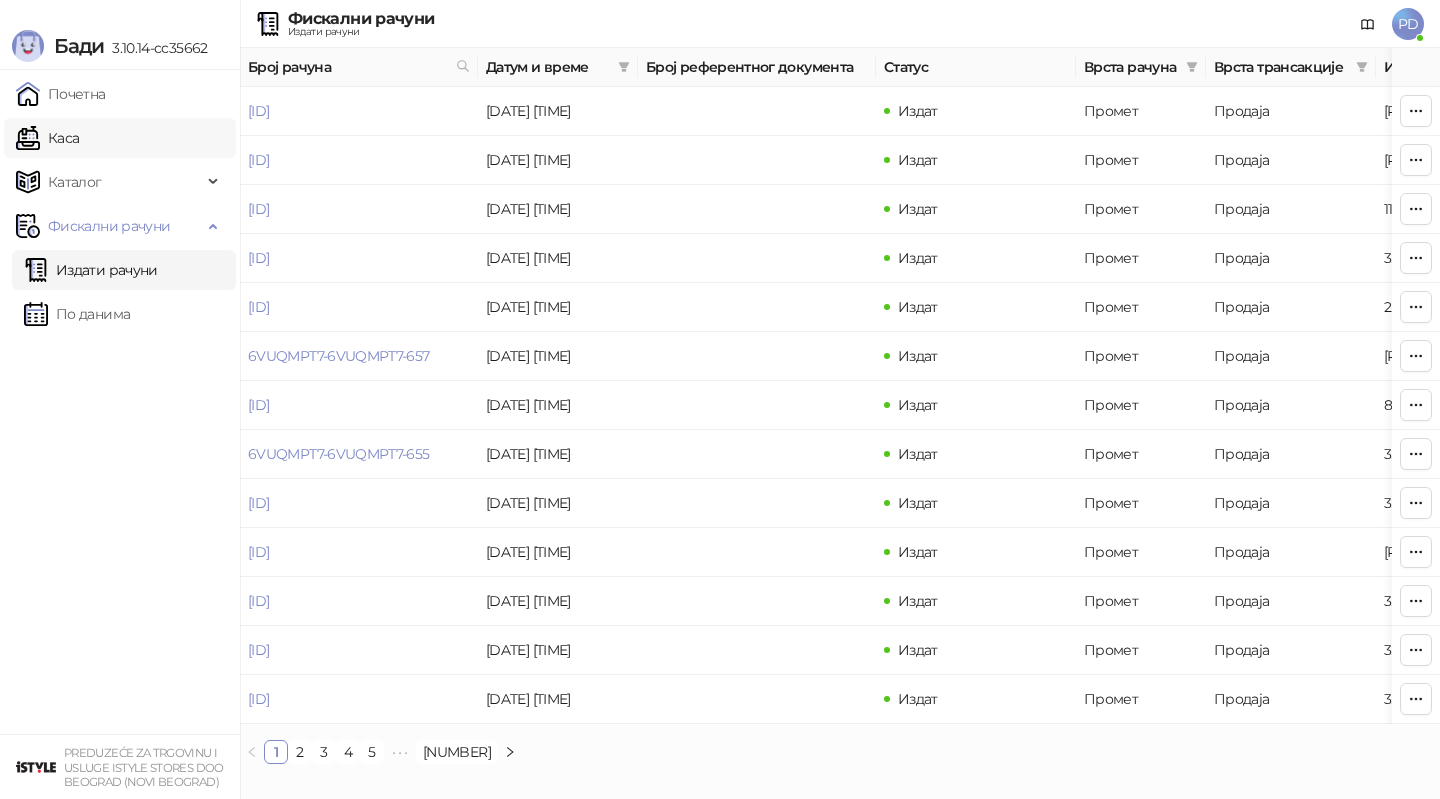 click on "Каса" at bounding box center [47, 138] 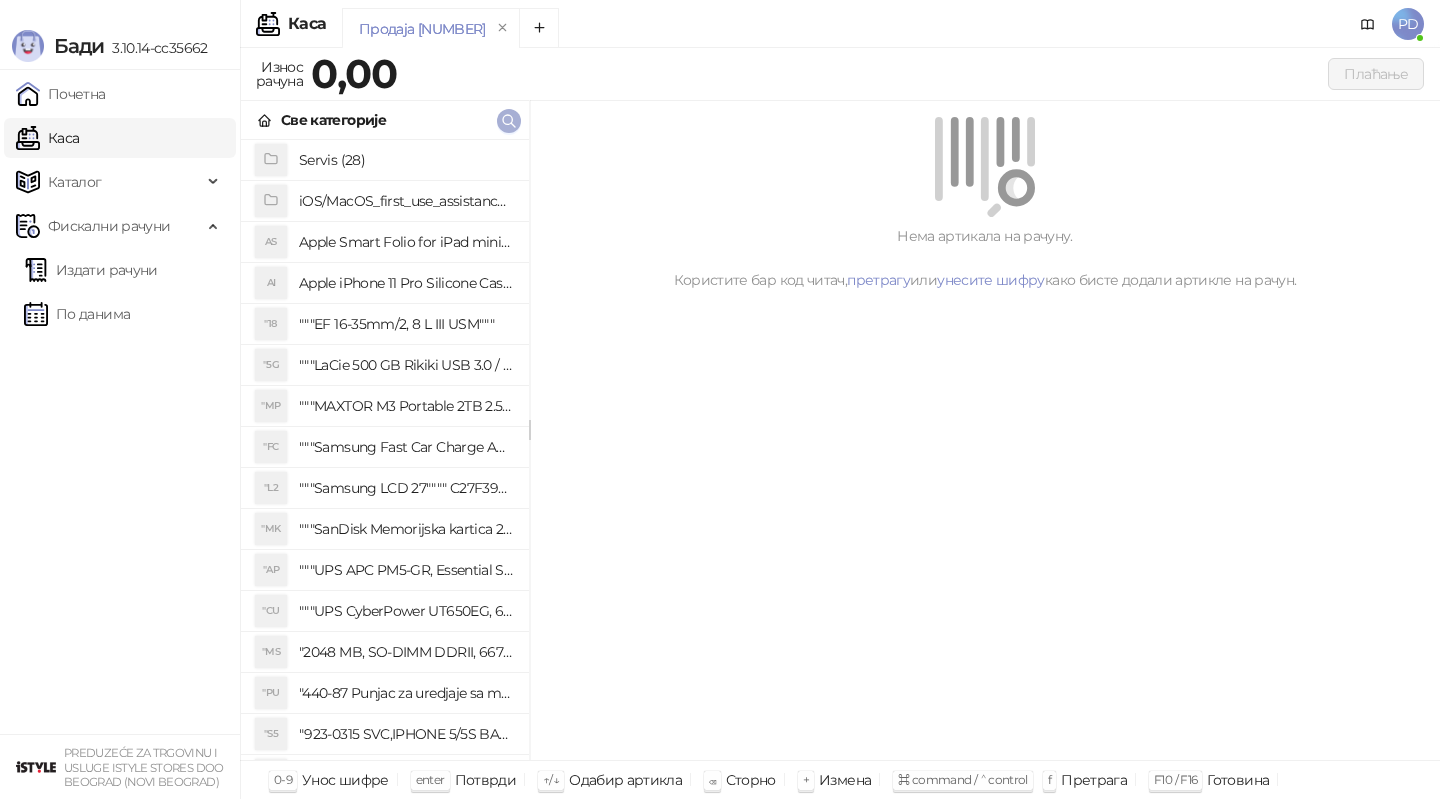 click 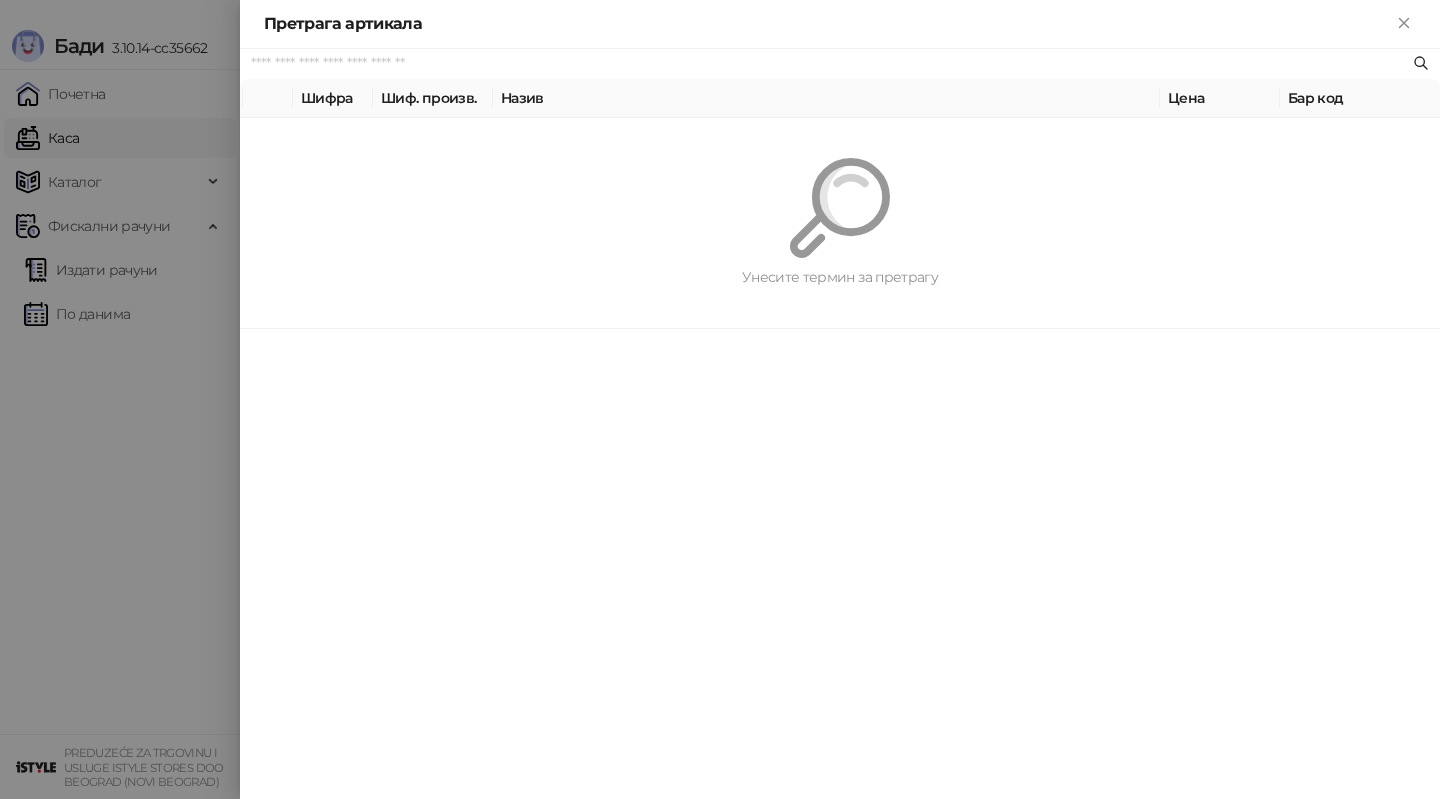 paste on "**********" 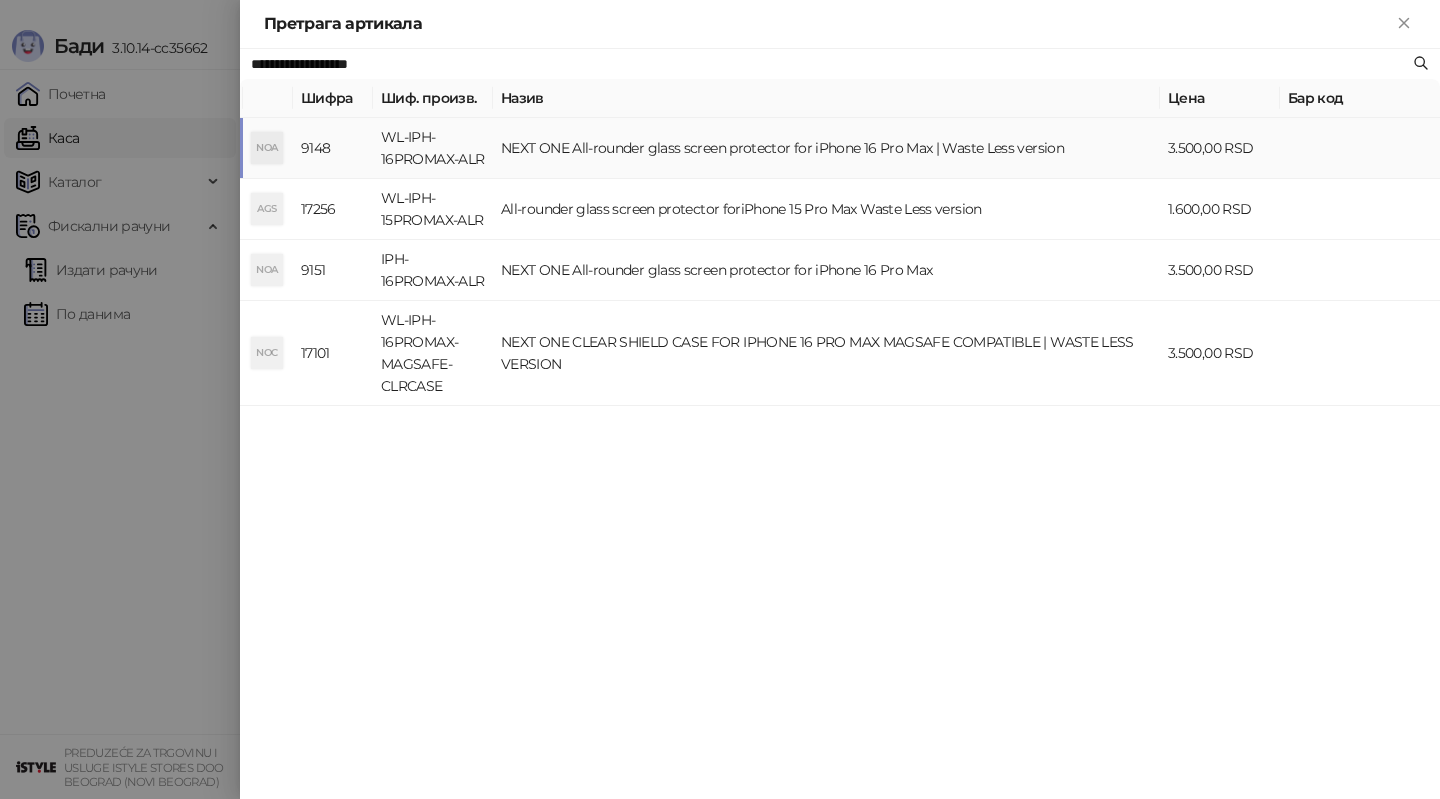 click on "NEXT ONE All-rounder glass screen protector for iPhone 16 Pro Max | Waste Less version" at bounding box center [826, 148] 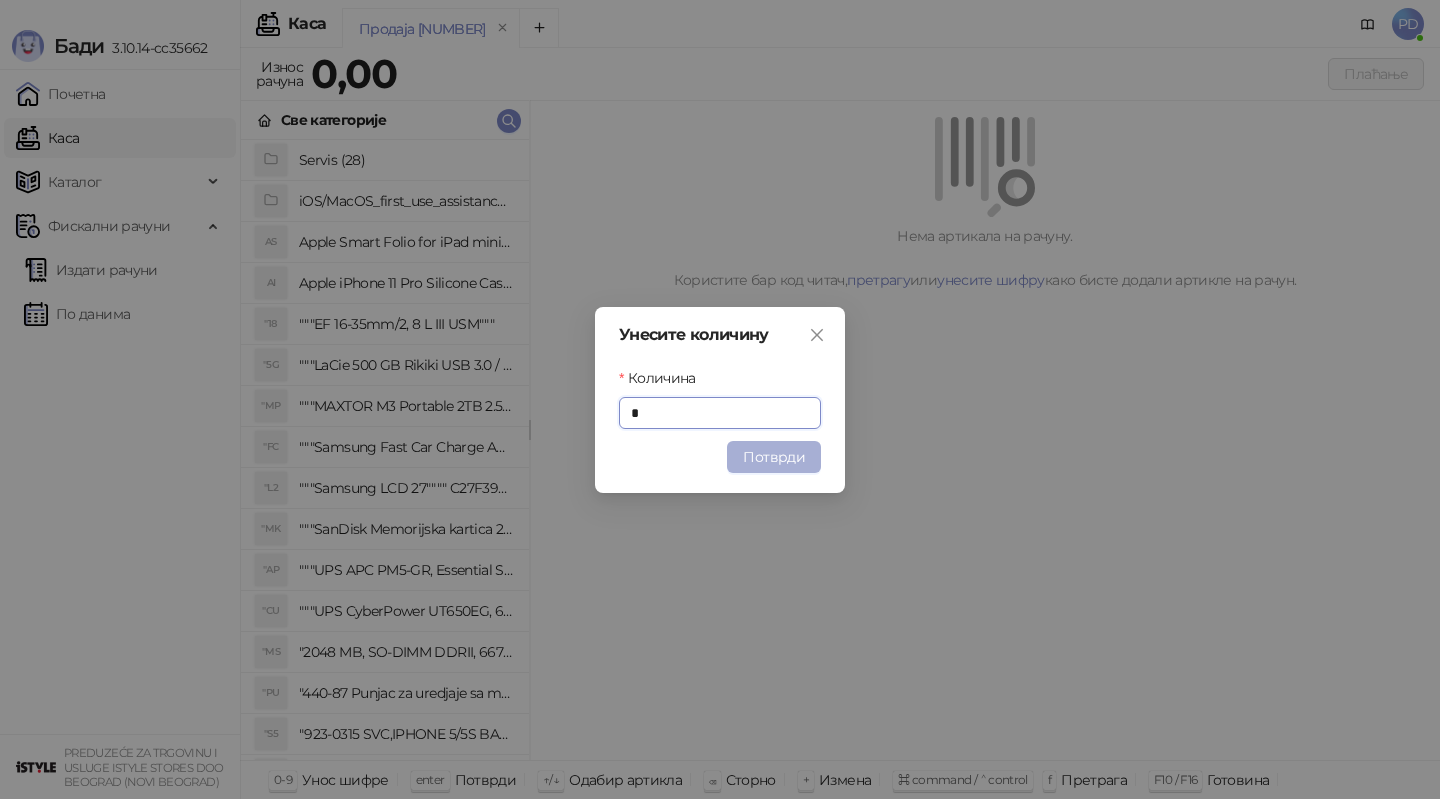 click on "Потврди" at bounding box center (774, 457) 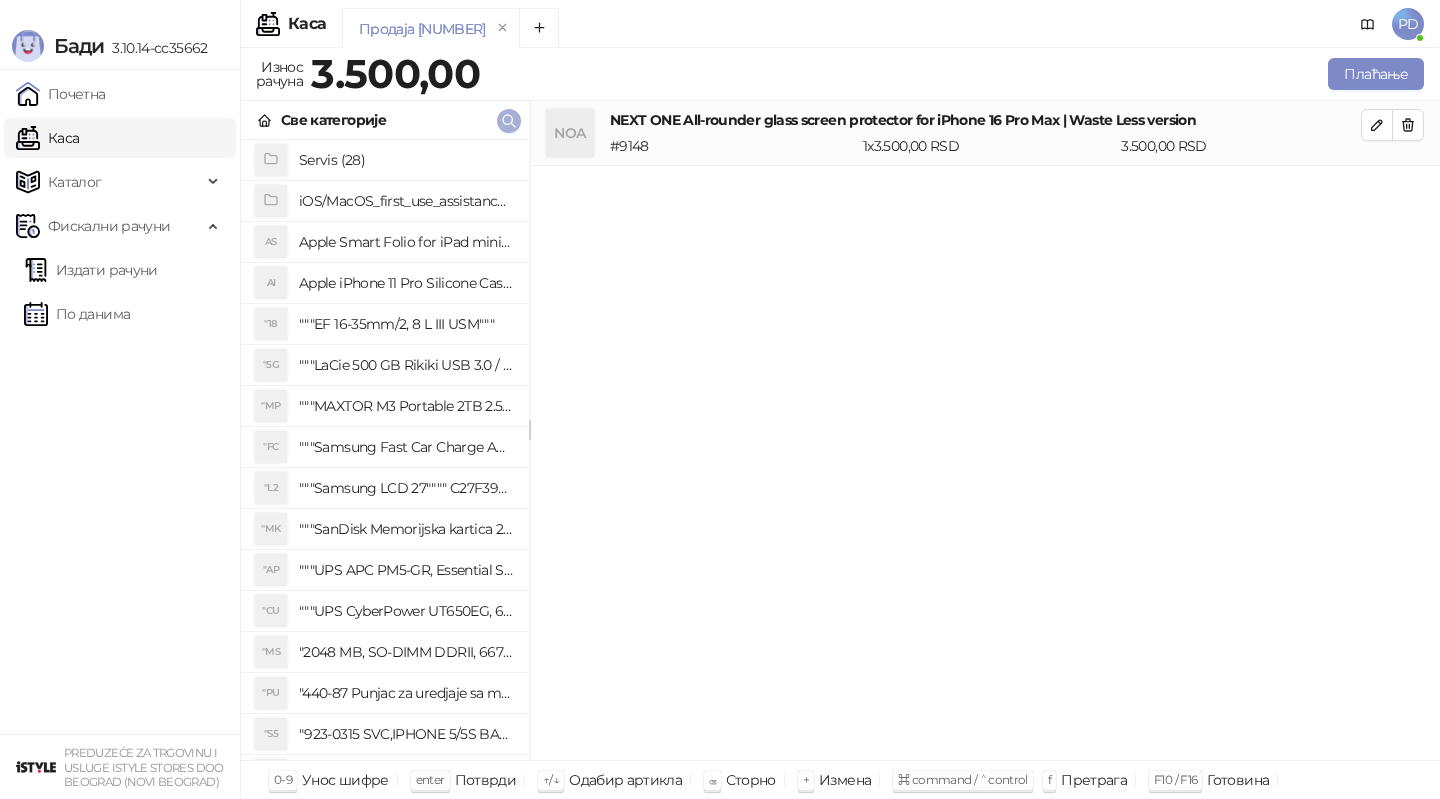 click 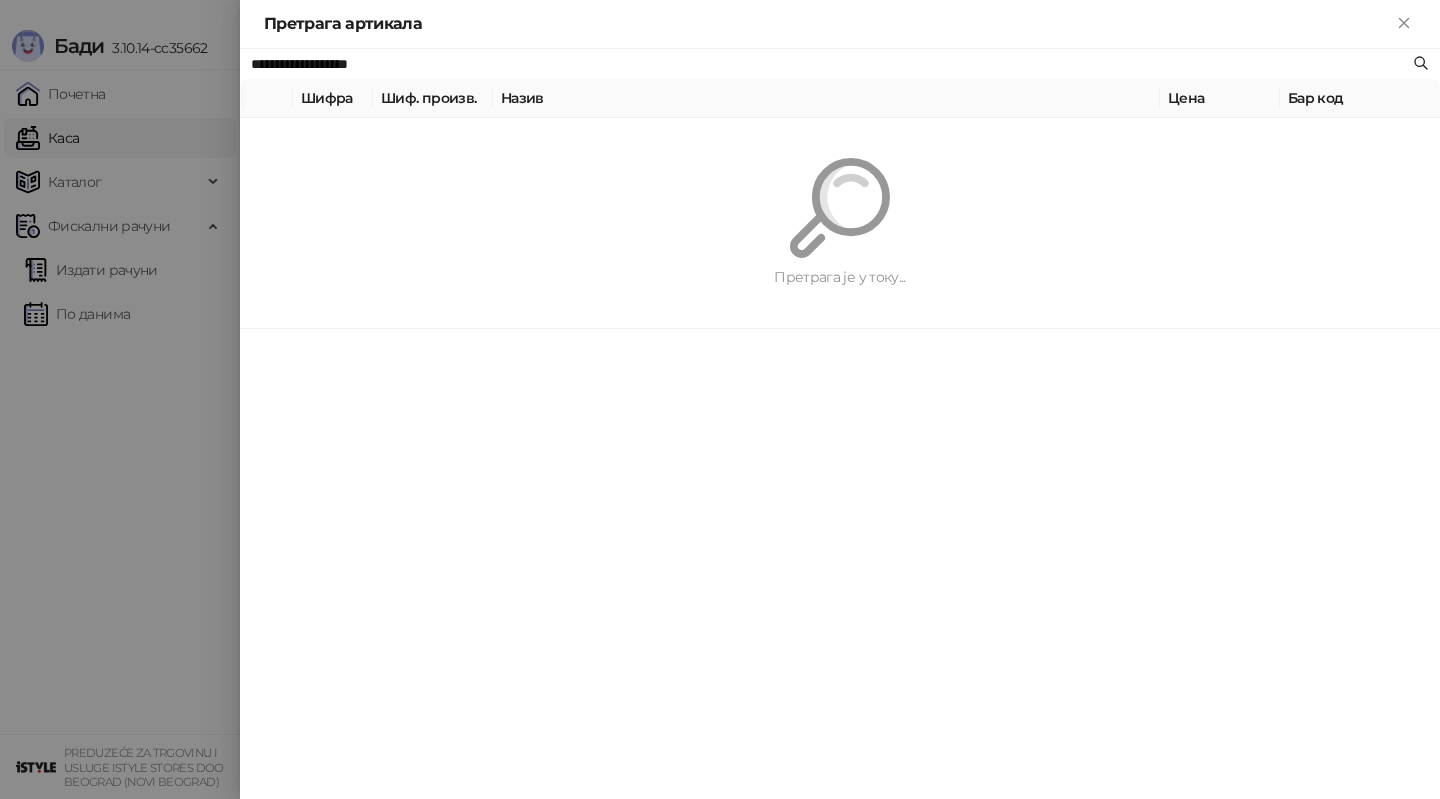 paste on "********" 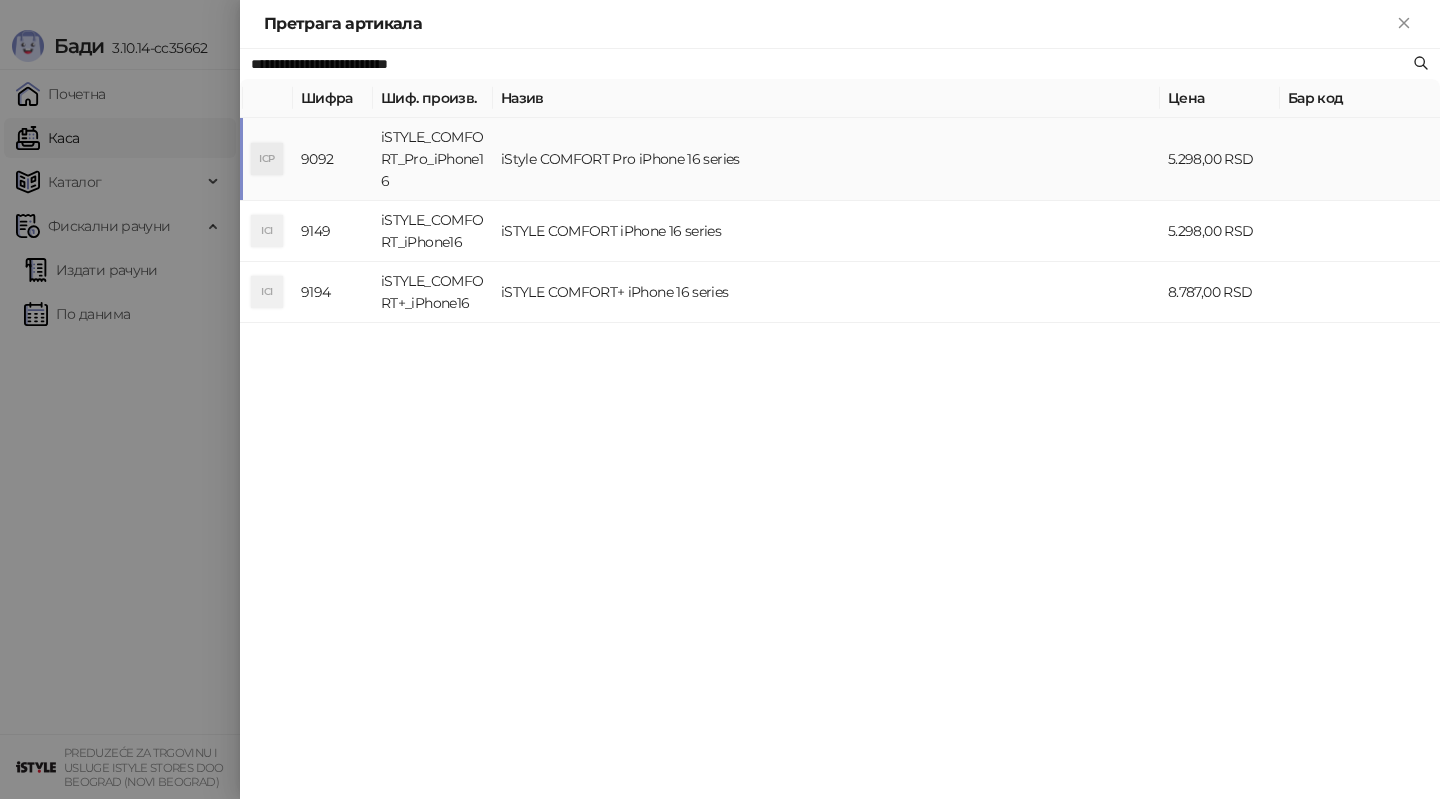 type on "**********" 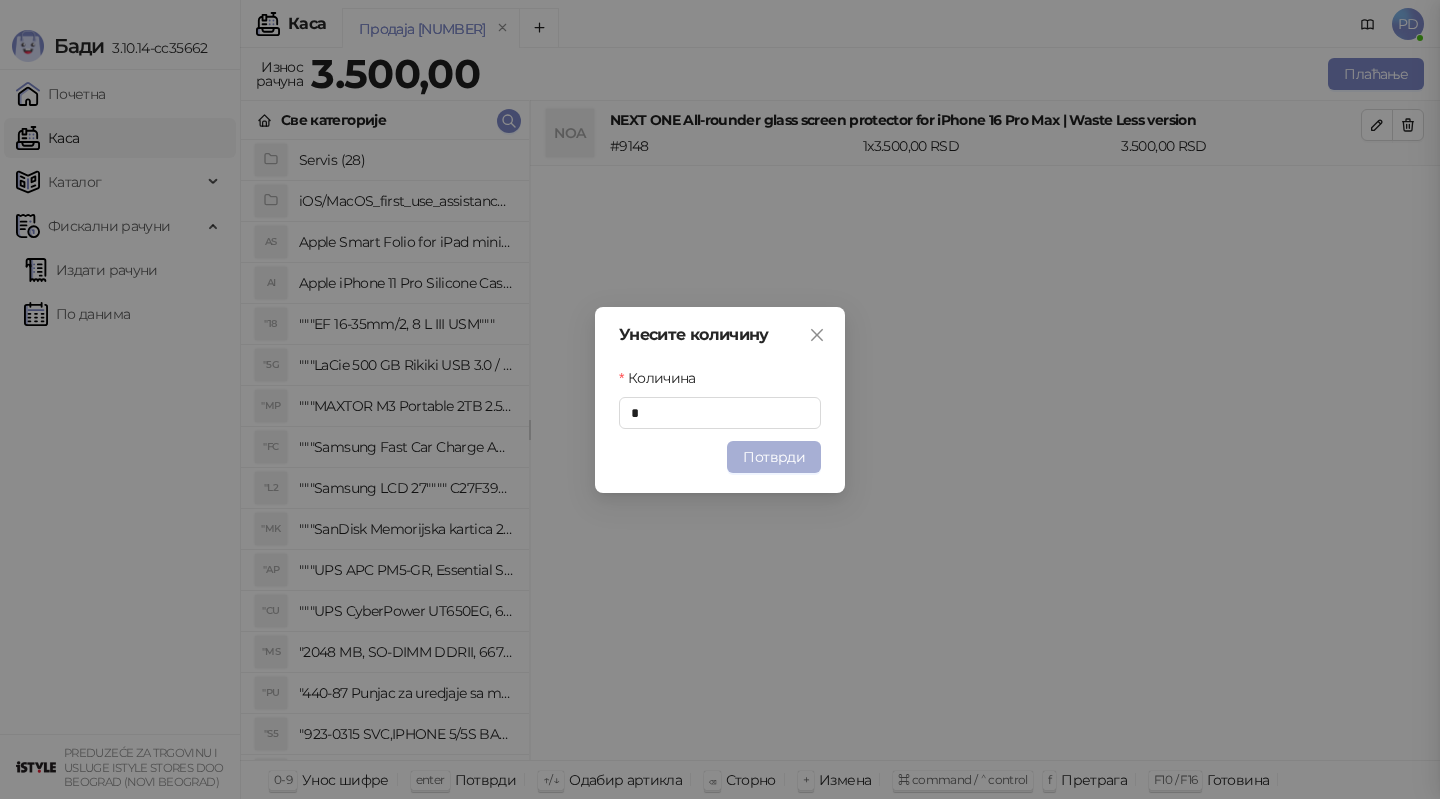 click on "Потврди" at bounding box center [774, 457] 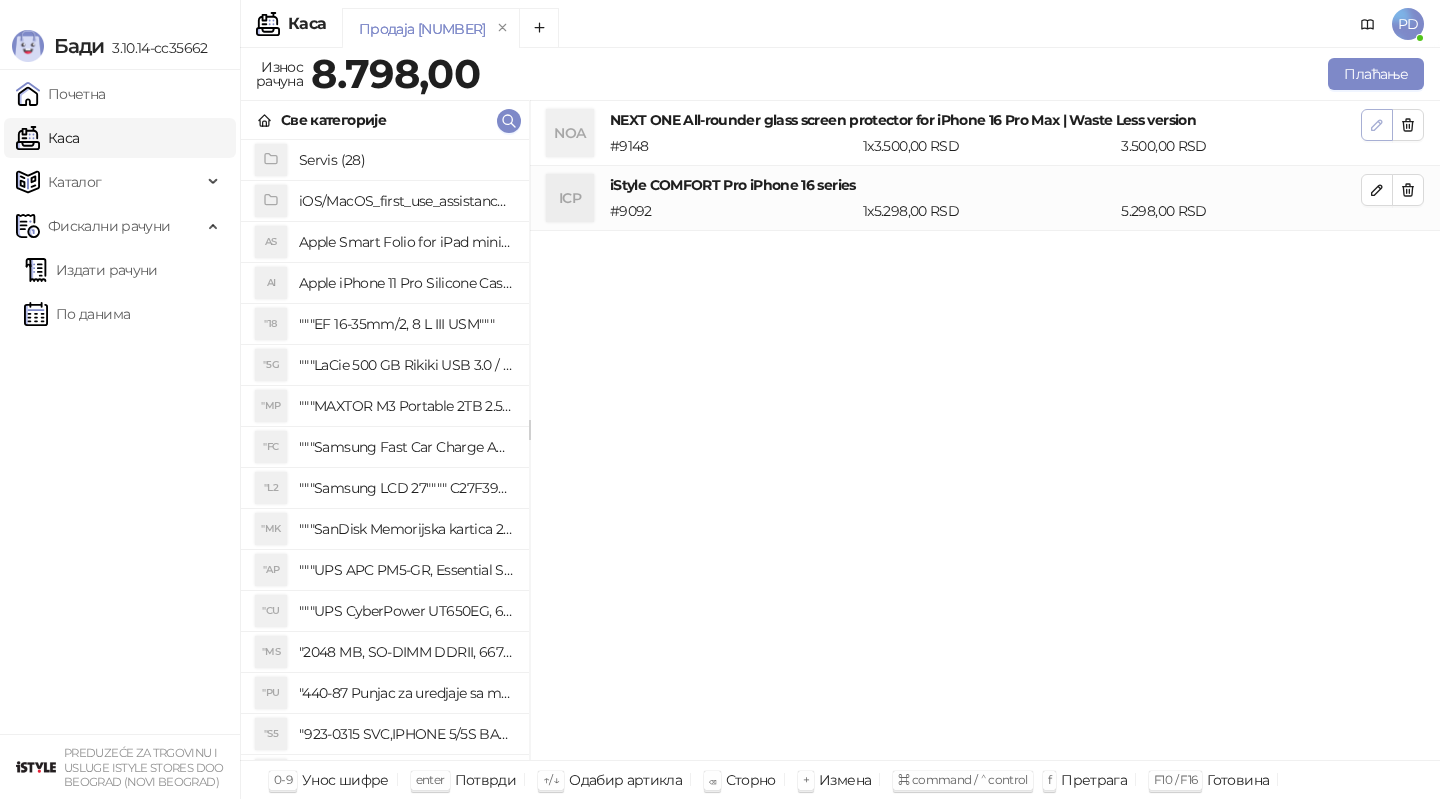 click 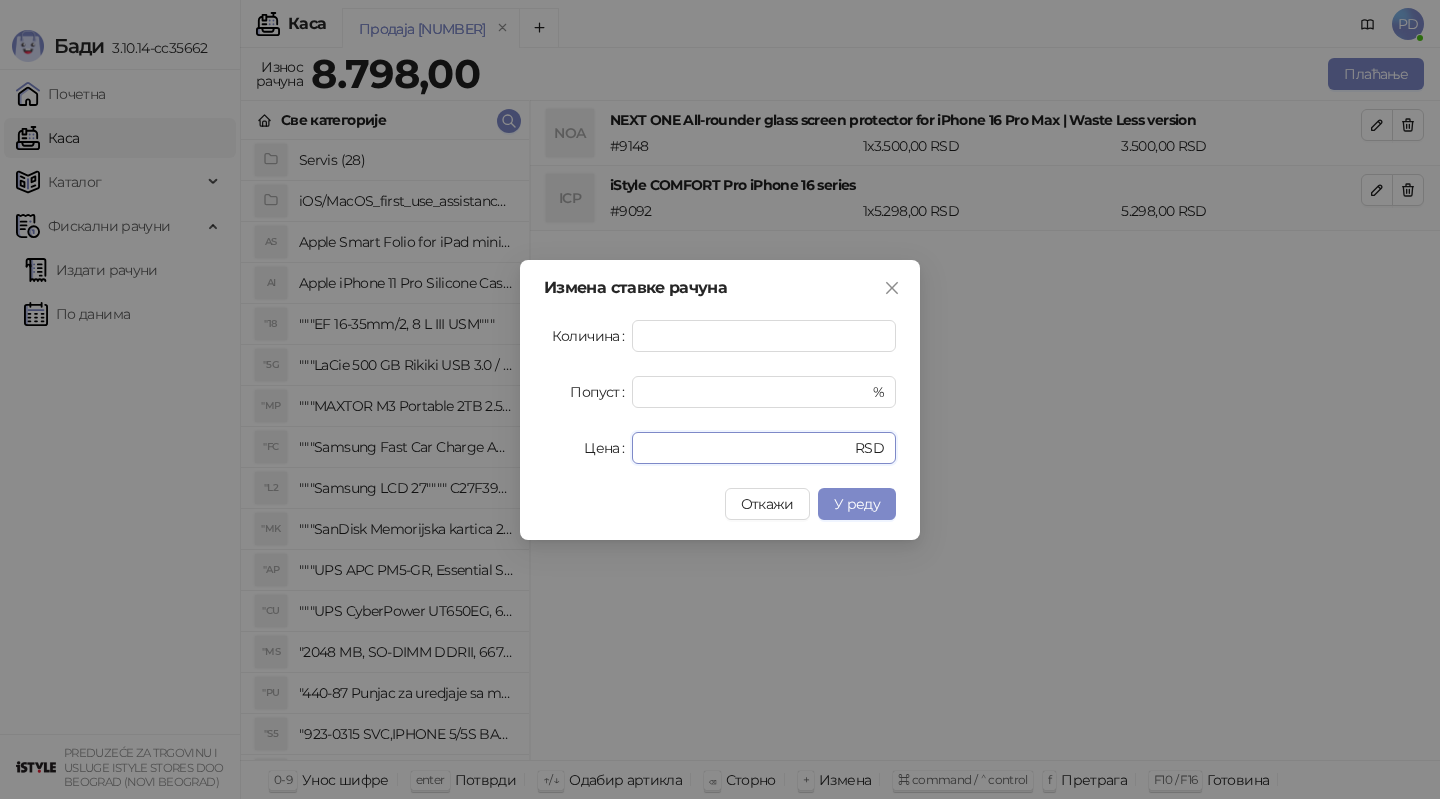 drag, startPoint x: 684, startPoint y: 449, endPoint x: 577, endPoint y: 443, distance: 107.16809 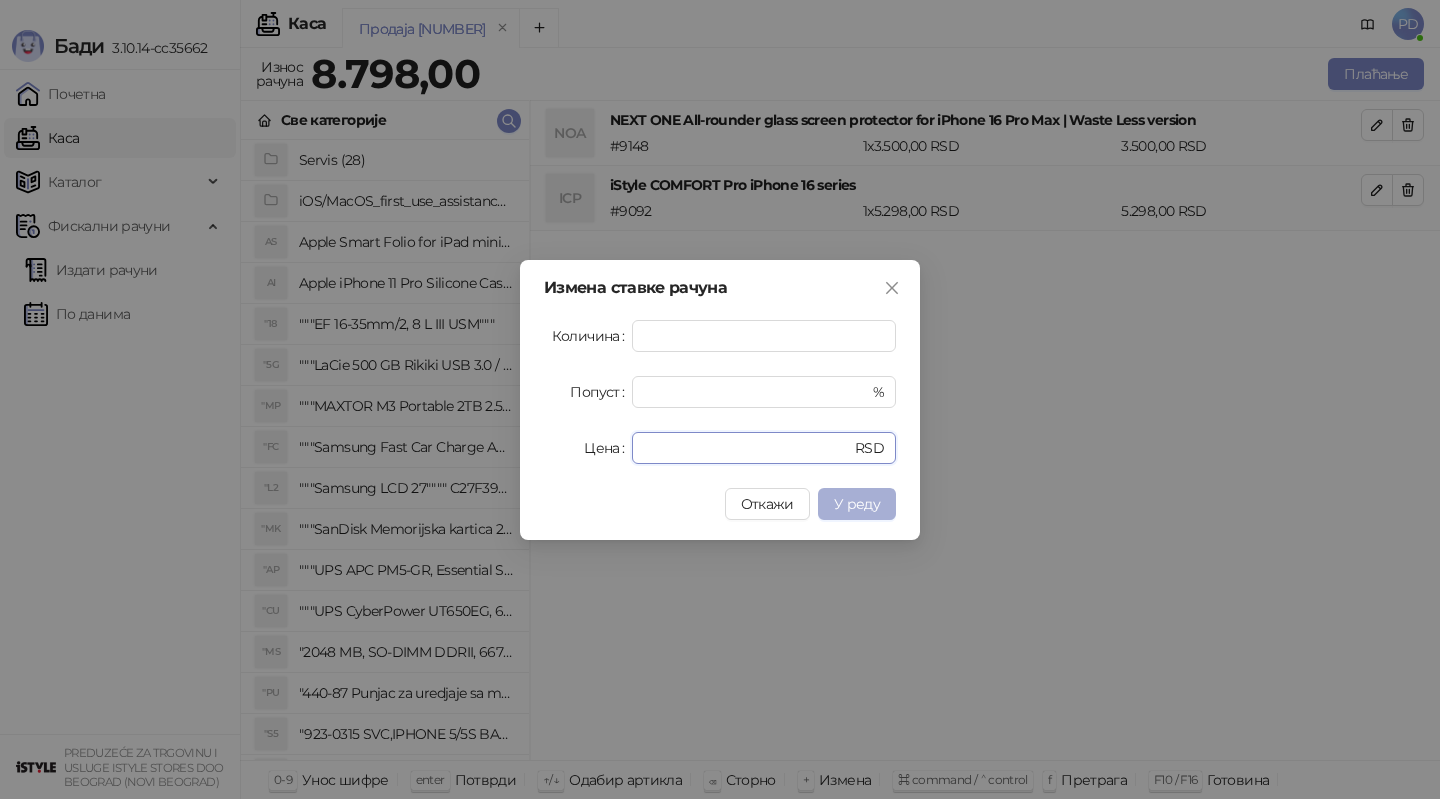 type on "*" 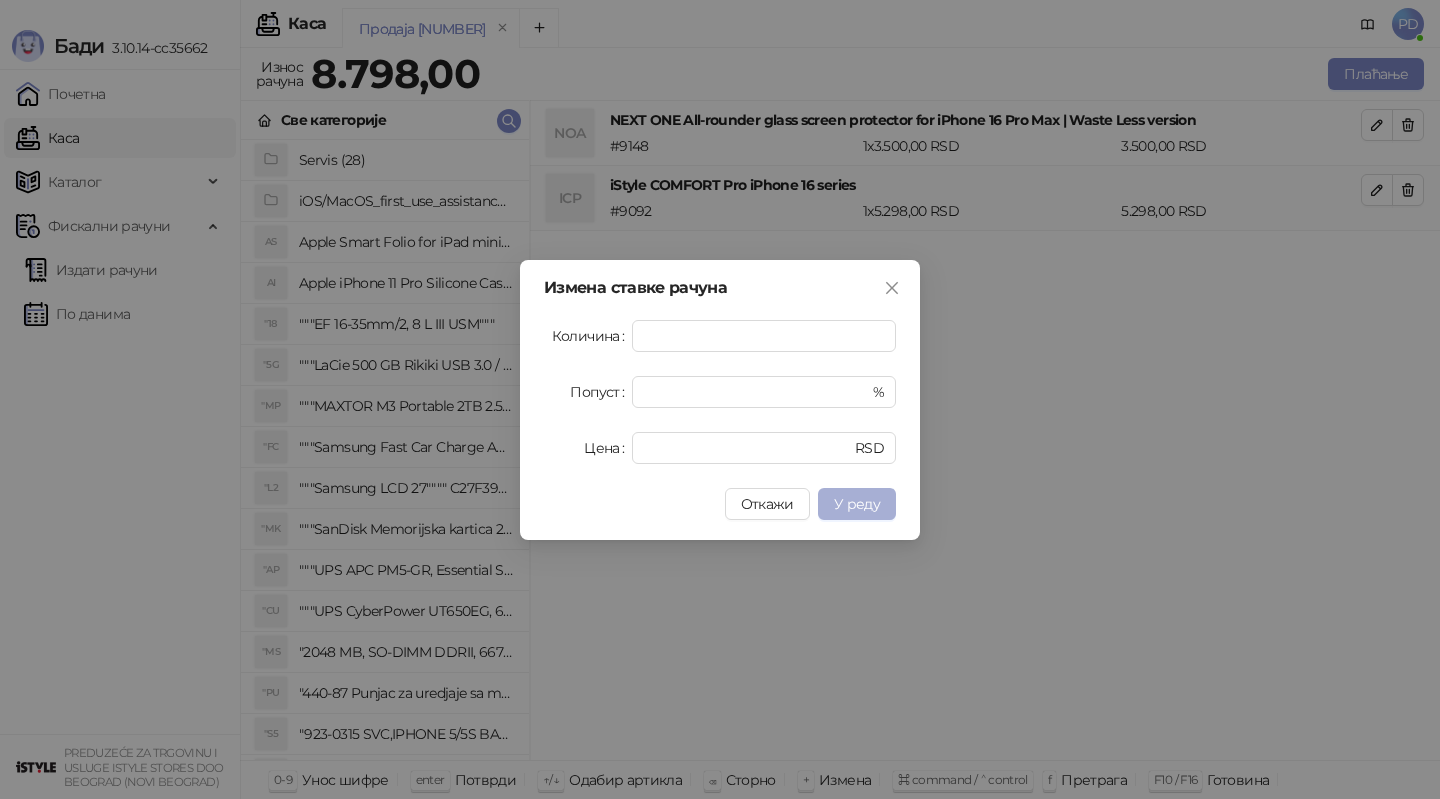 click on "У реду" at bounding box center [857, 504] 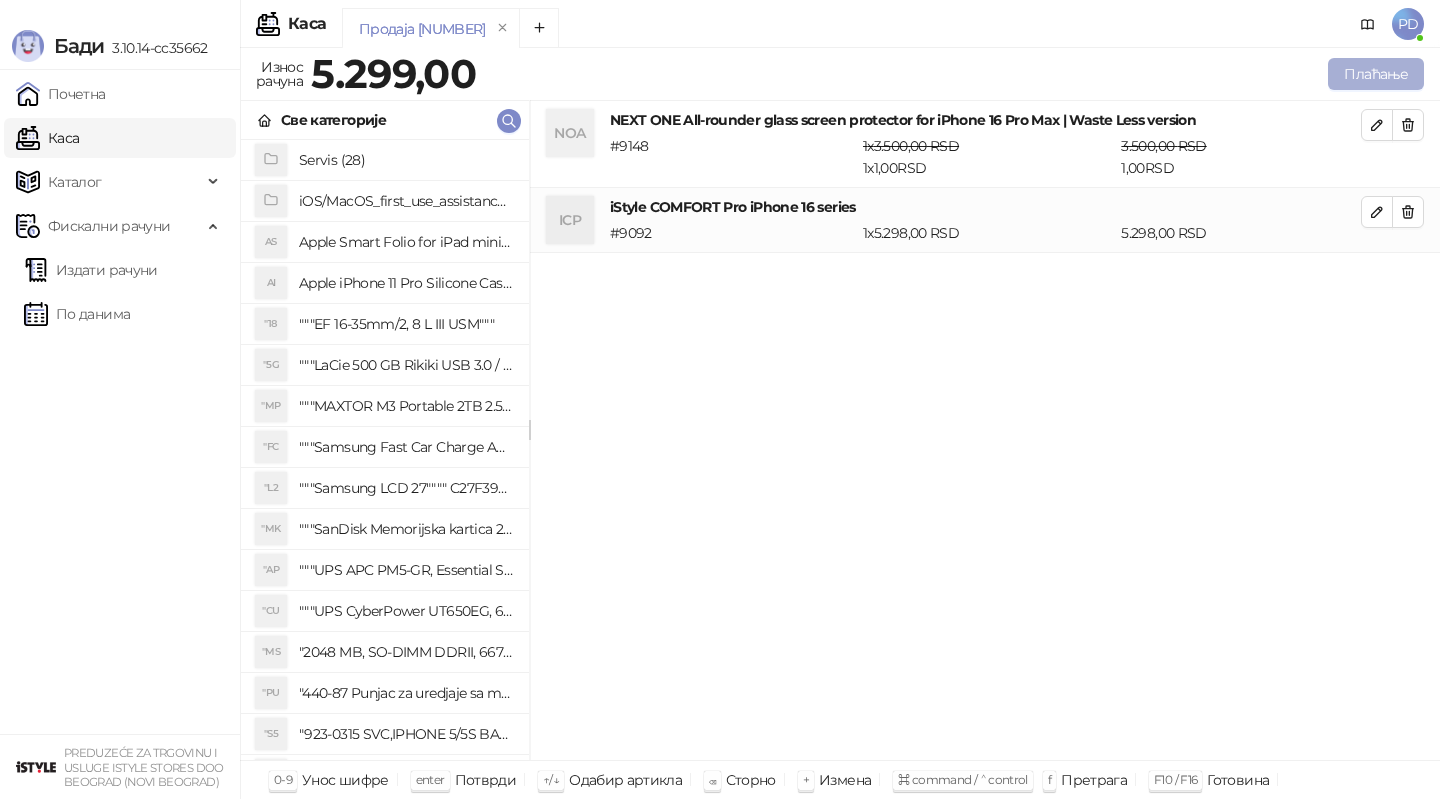 click on "Плаћање" at bounding box center (1376, 74) 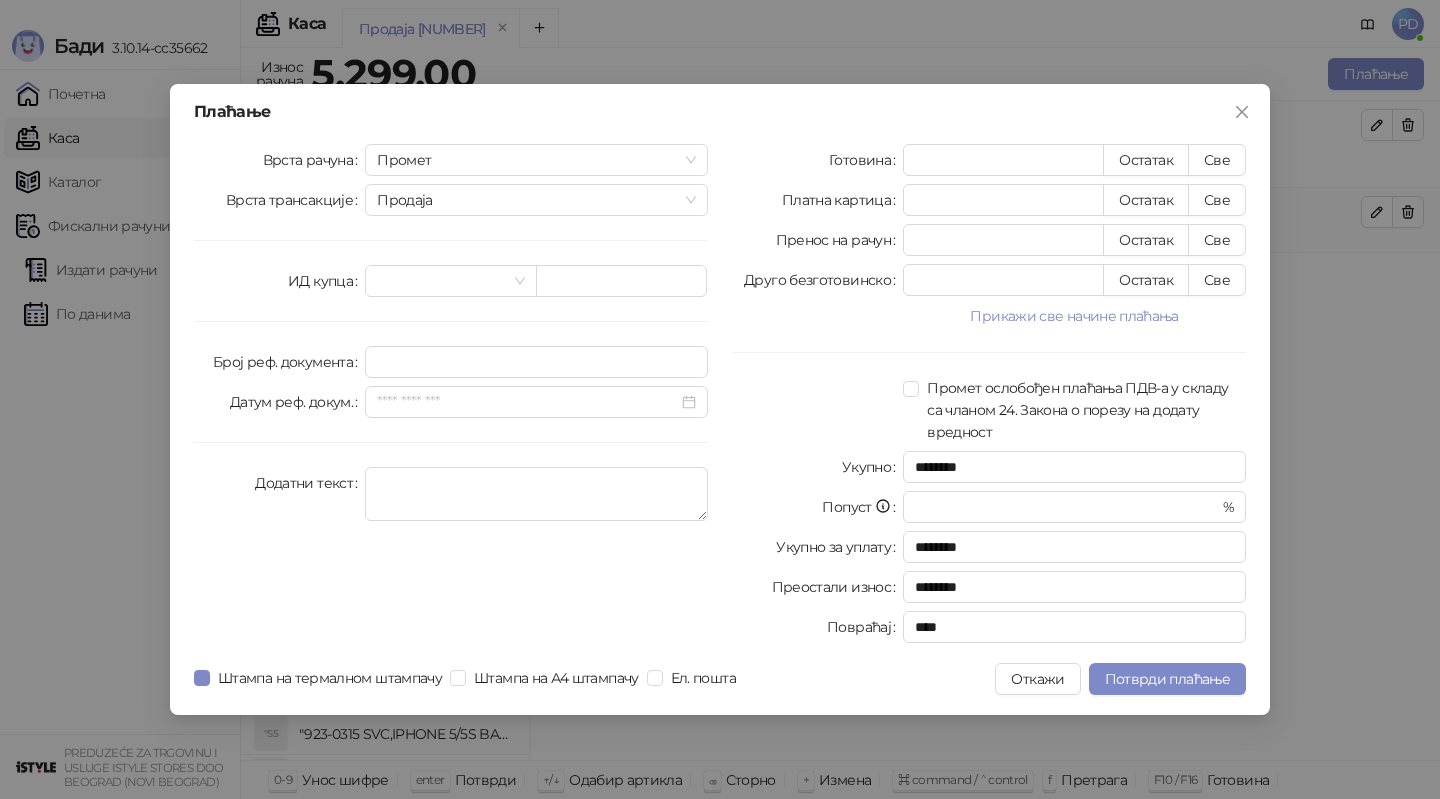 click on "Врста рачуна Промет Врста трансакције Продаја ИД купца Број реф. документа Датум реф. докум. Додатни текст" at bounding box center (451, 397) 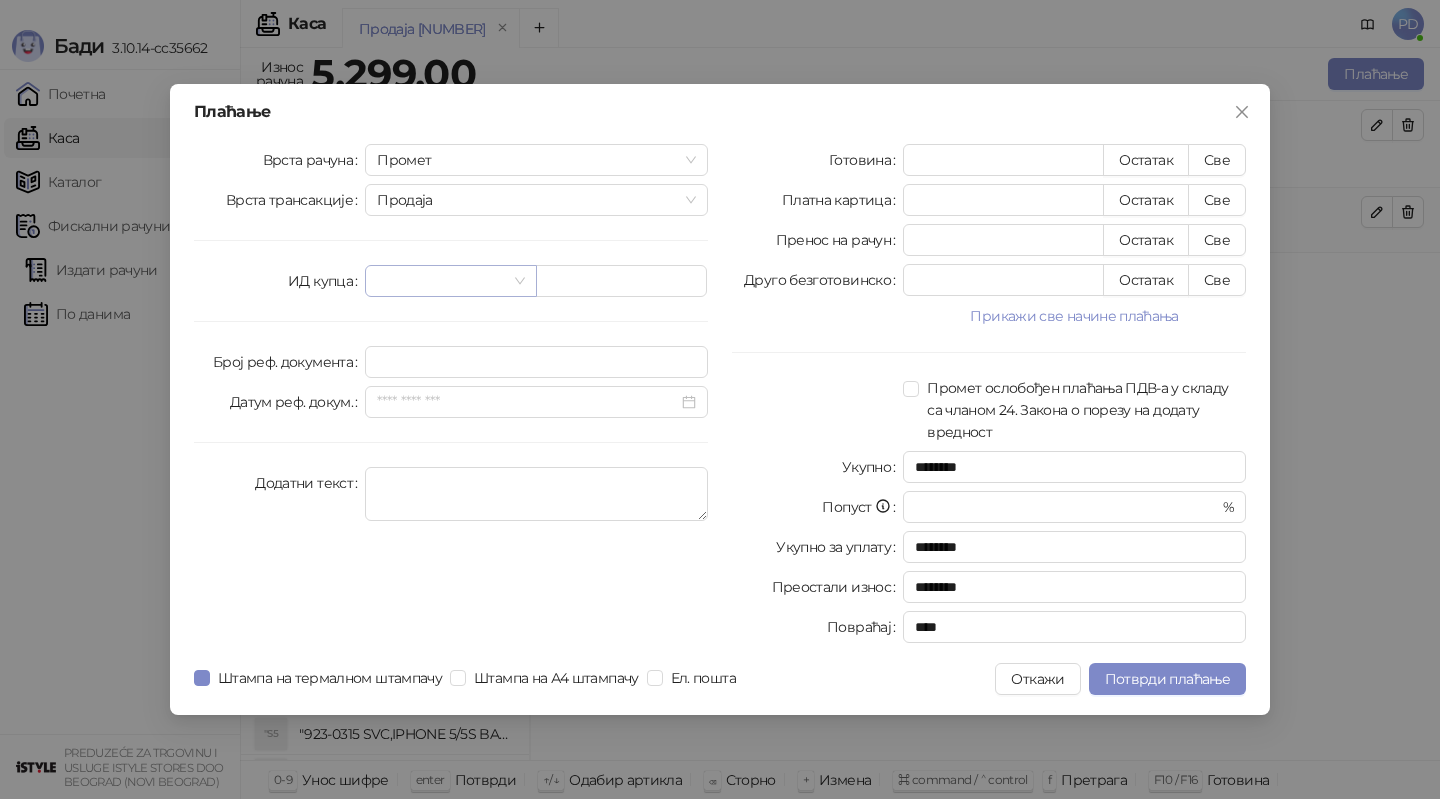 click at bounding box center [441, 281] 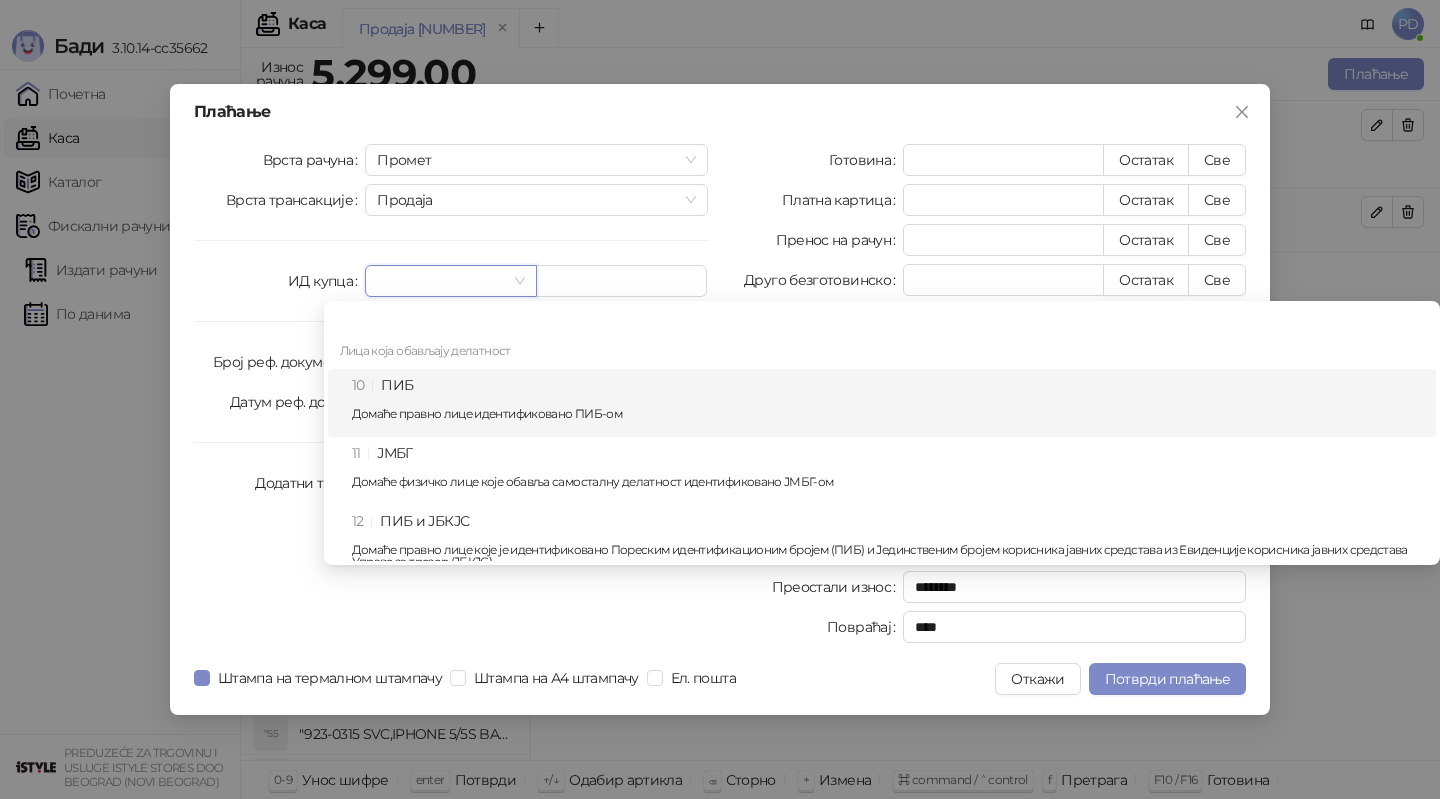 click on "10 ПИБ Домаће правно лице идентификовано ПИБ-ом" at bounding box center [888, 403] 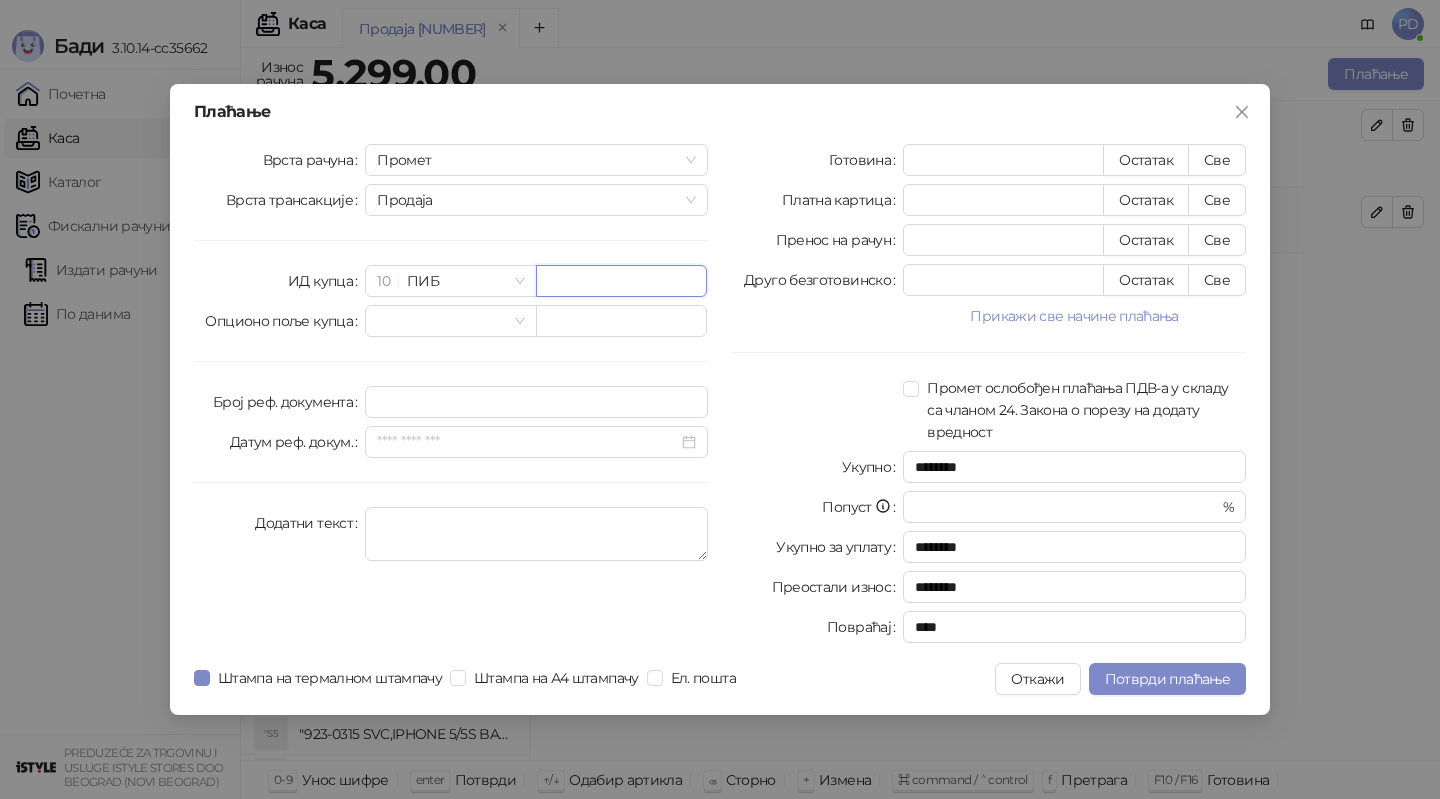 click at bounding box center [621, 281] 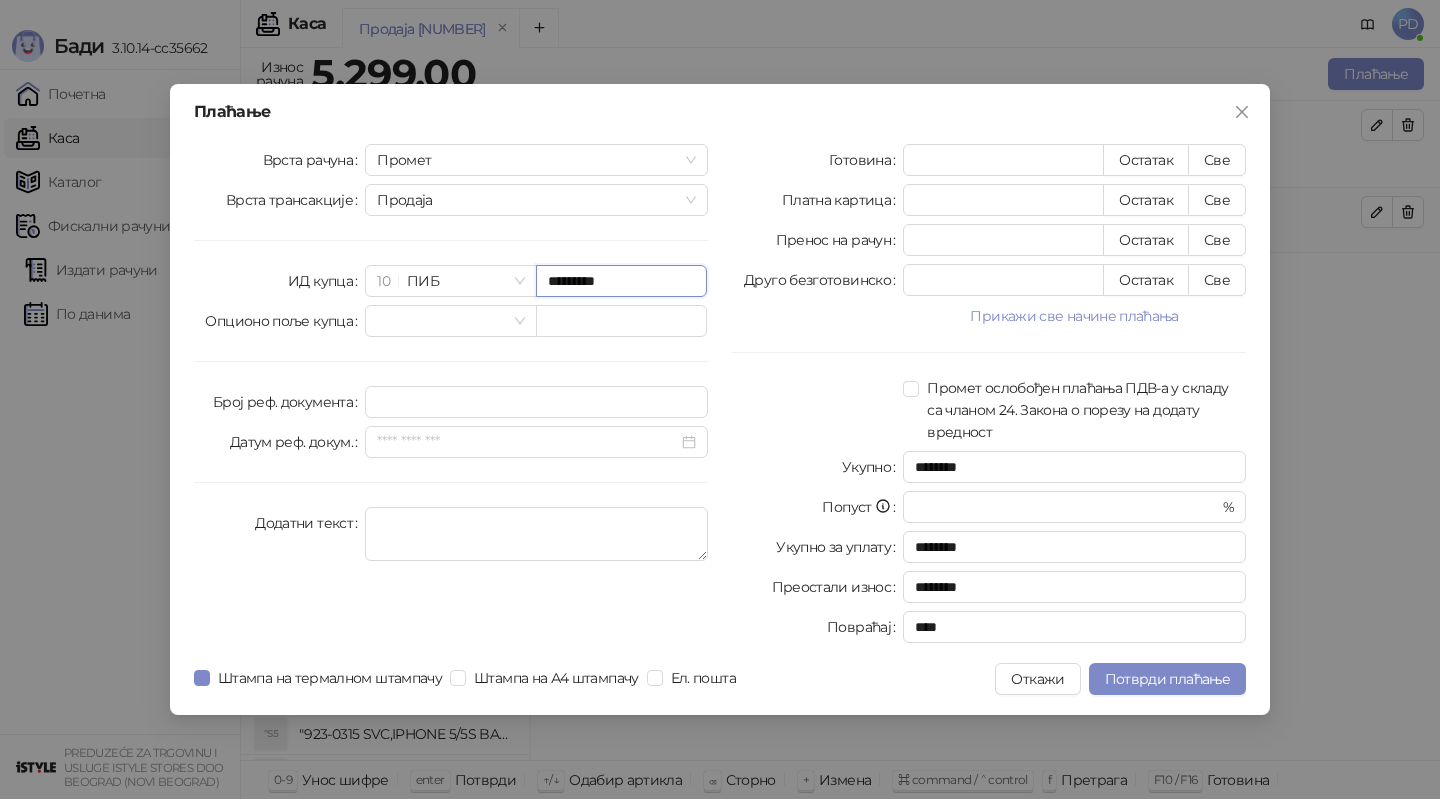 type on "*********" 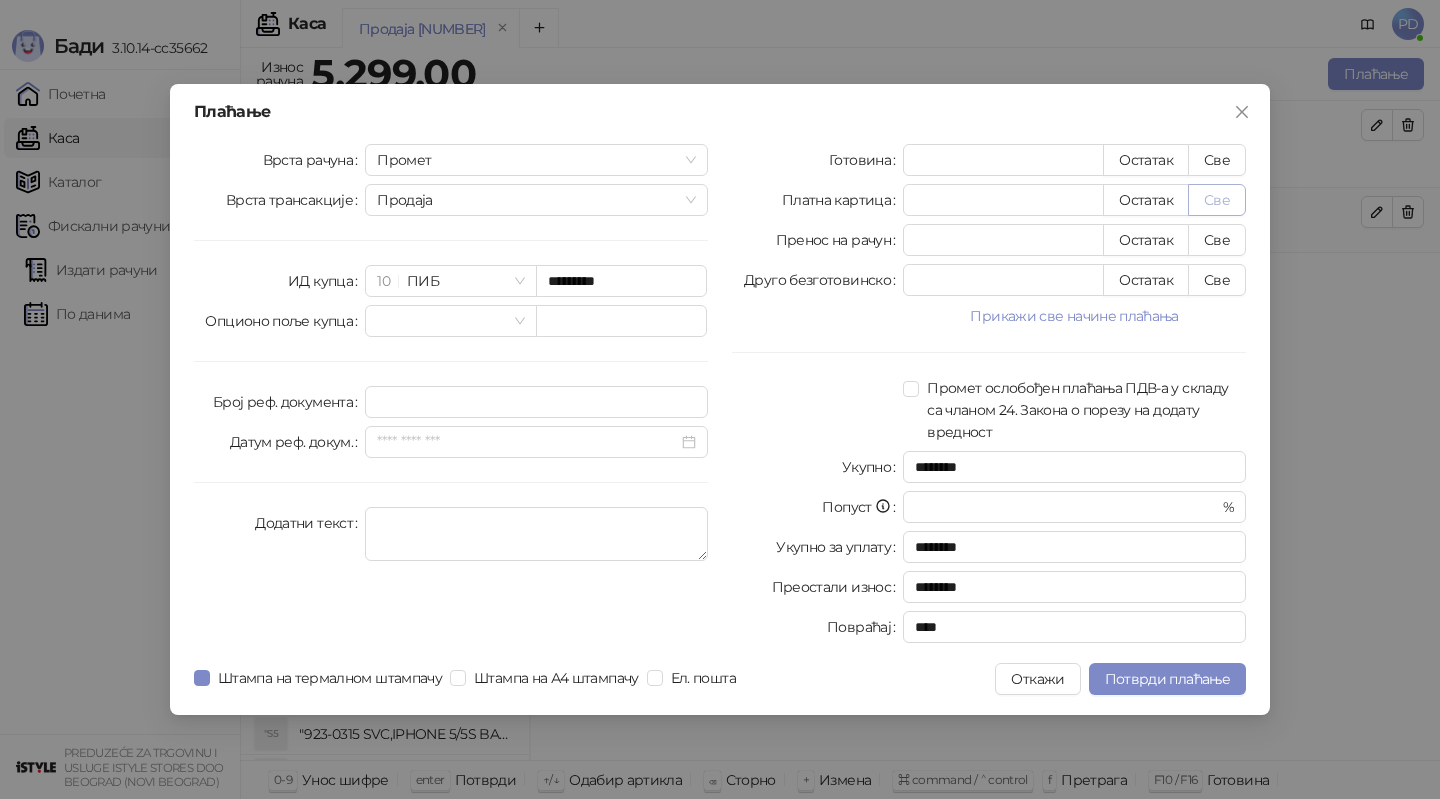 click on "Све" at bounding box center [1217, 200] 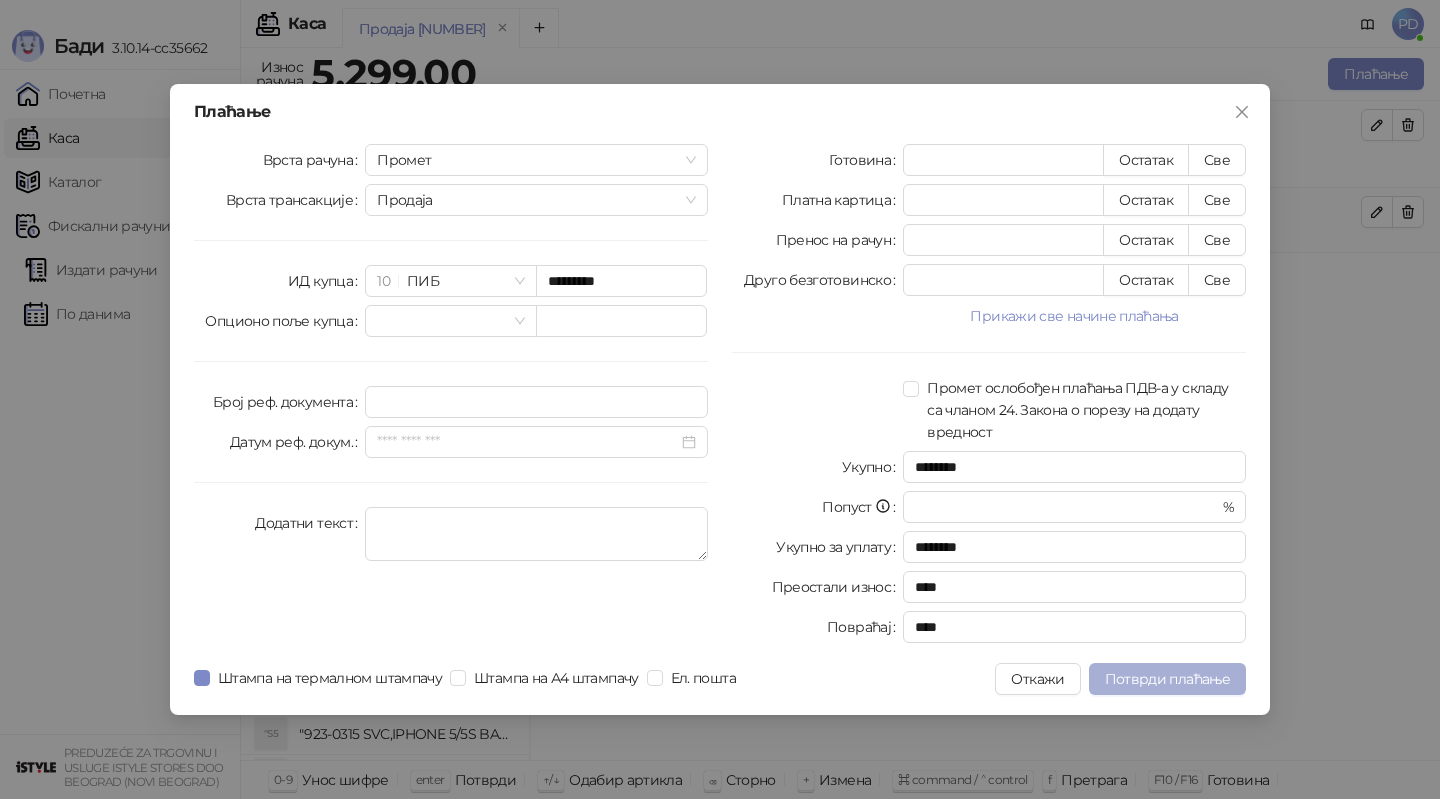 click on "Потврди плаћање" at bounding box center [1167, 679] 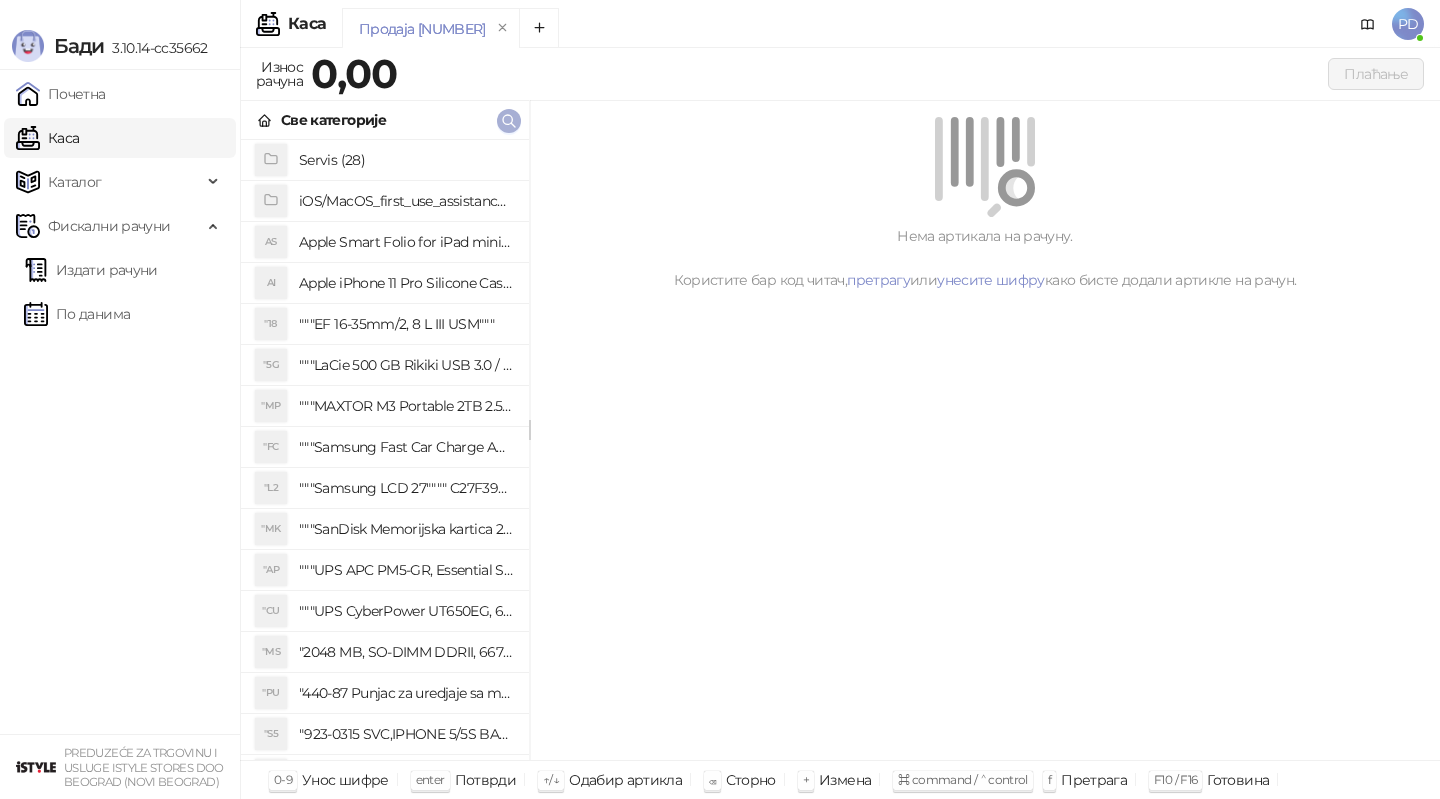 click 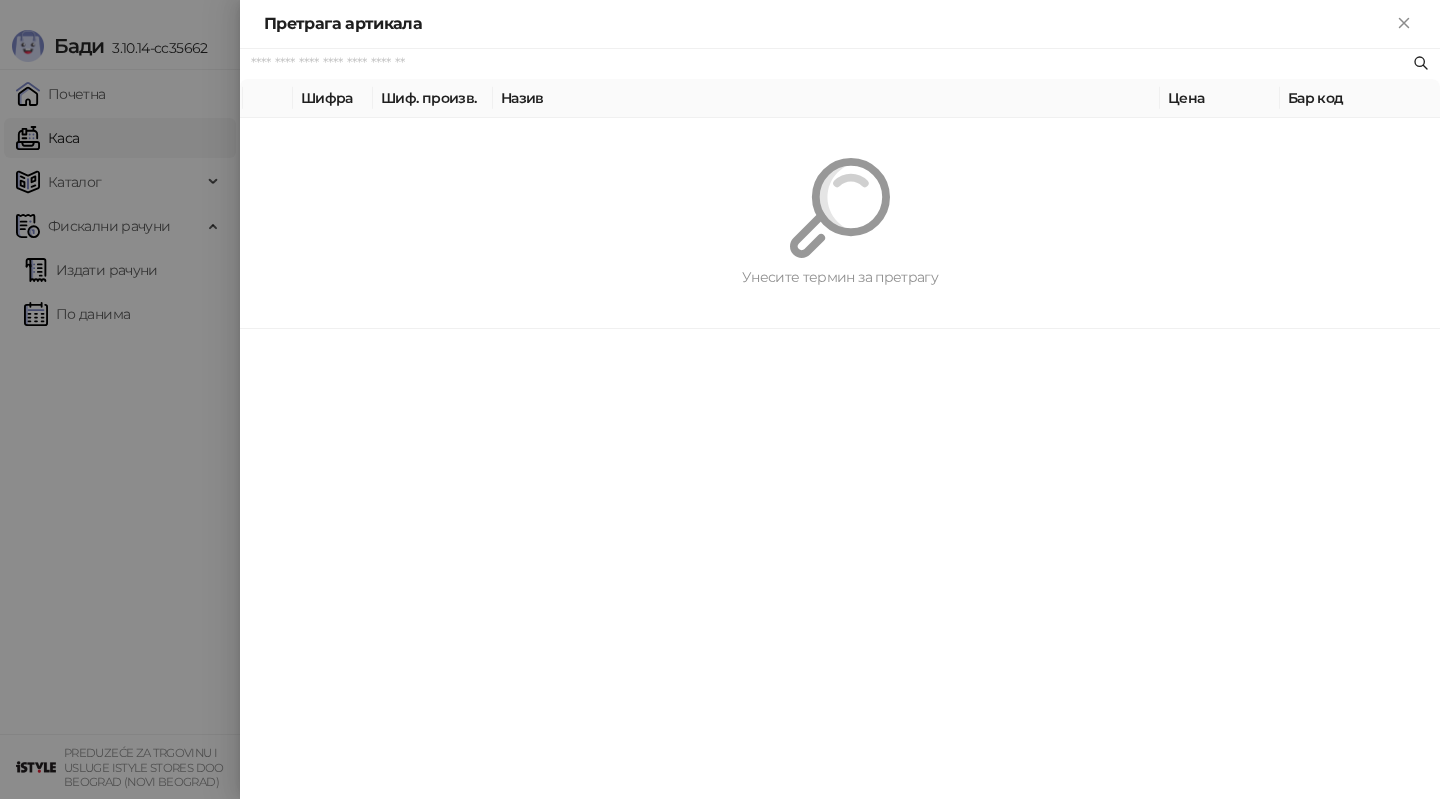 paste on "**********" 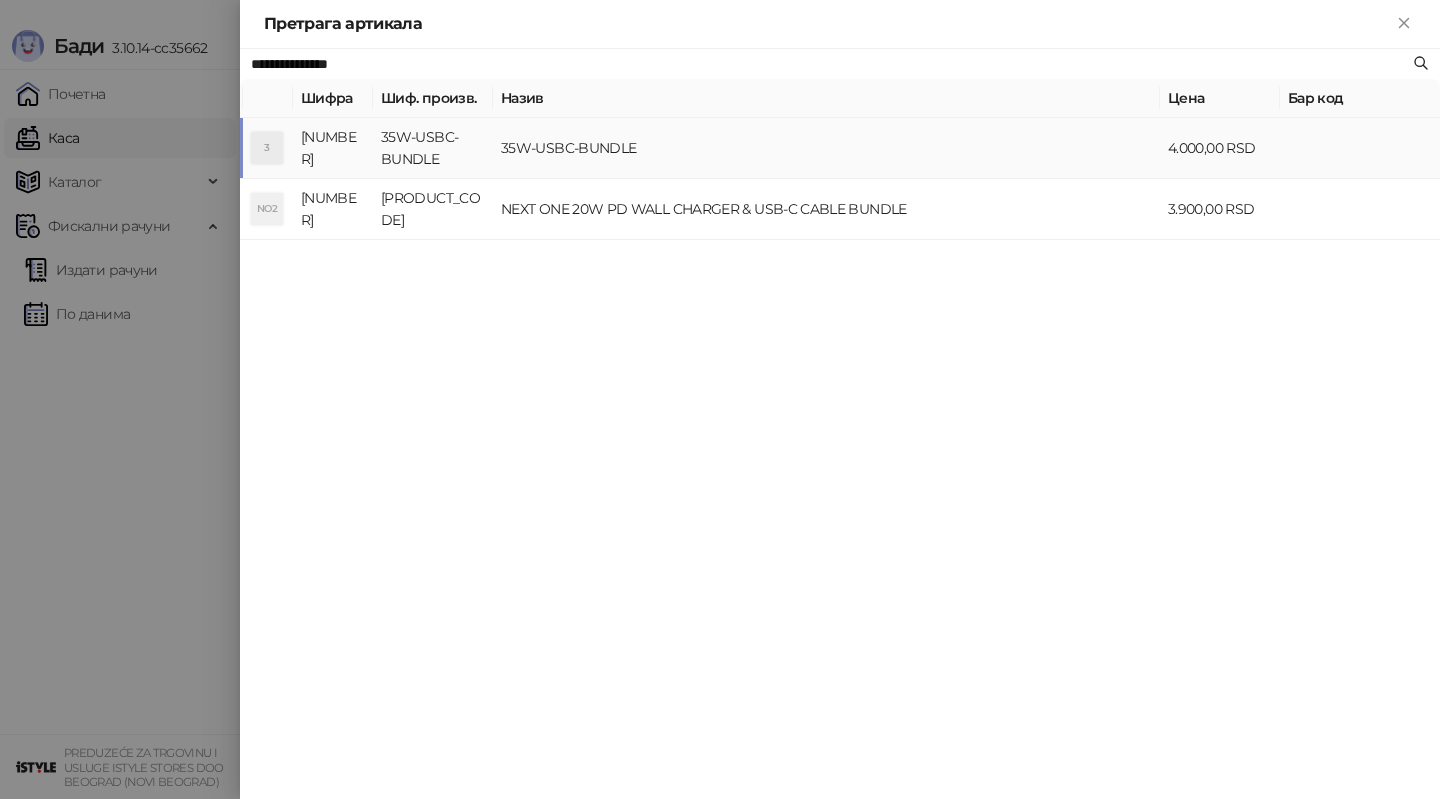 type on "**********" 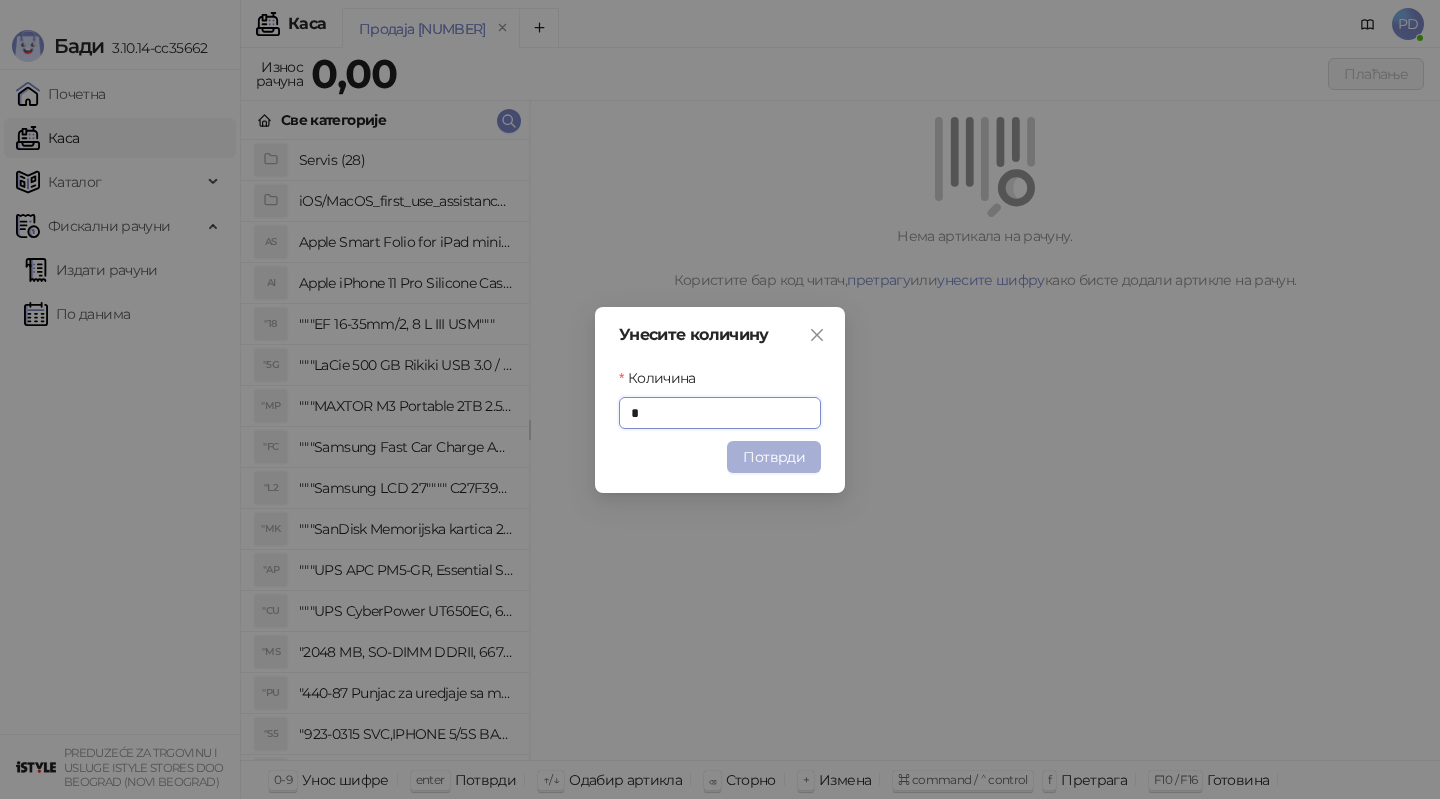 click on "Потврди" at bounding box center (774, 457) 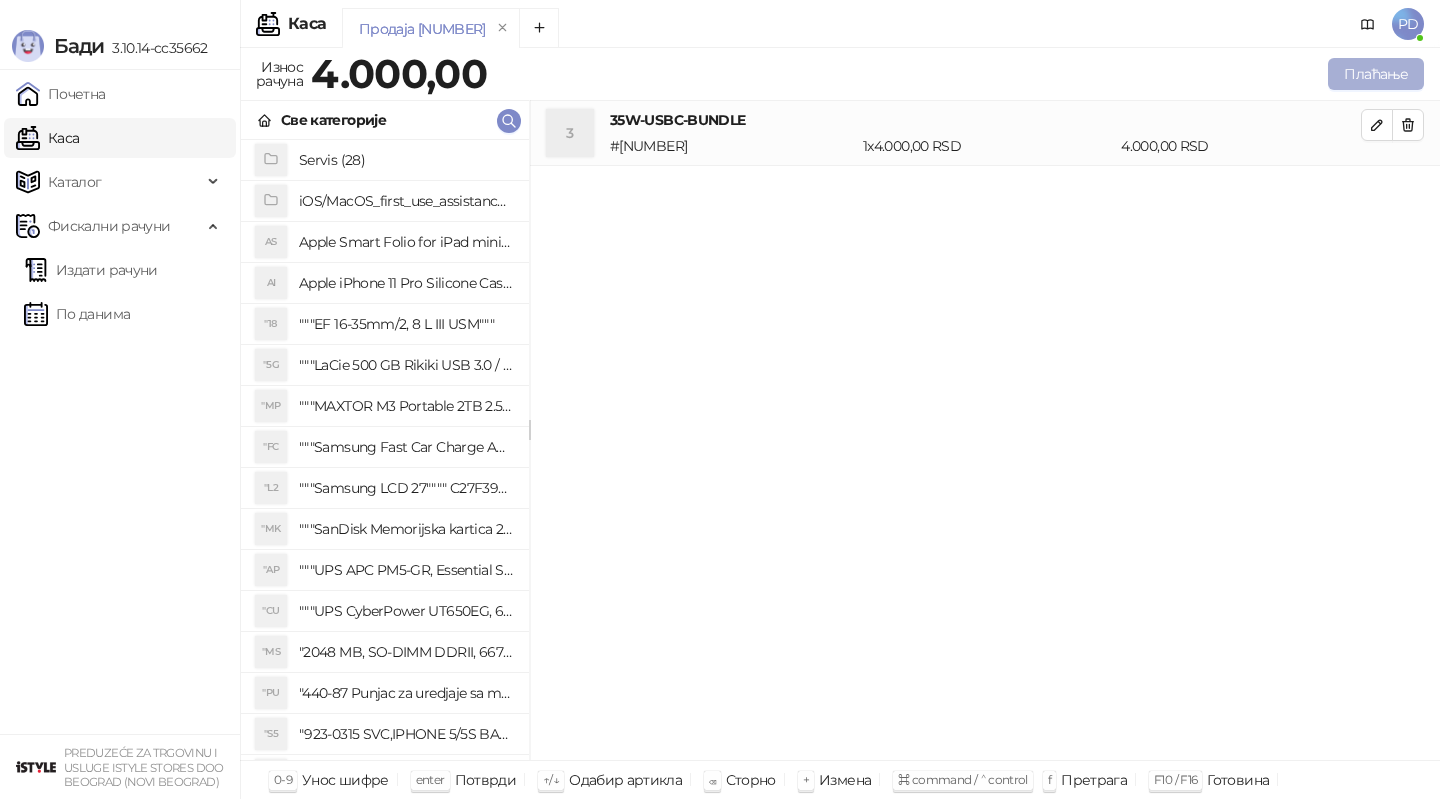 click on "Плаћање" at bounding box center (1376, 74) 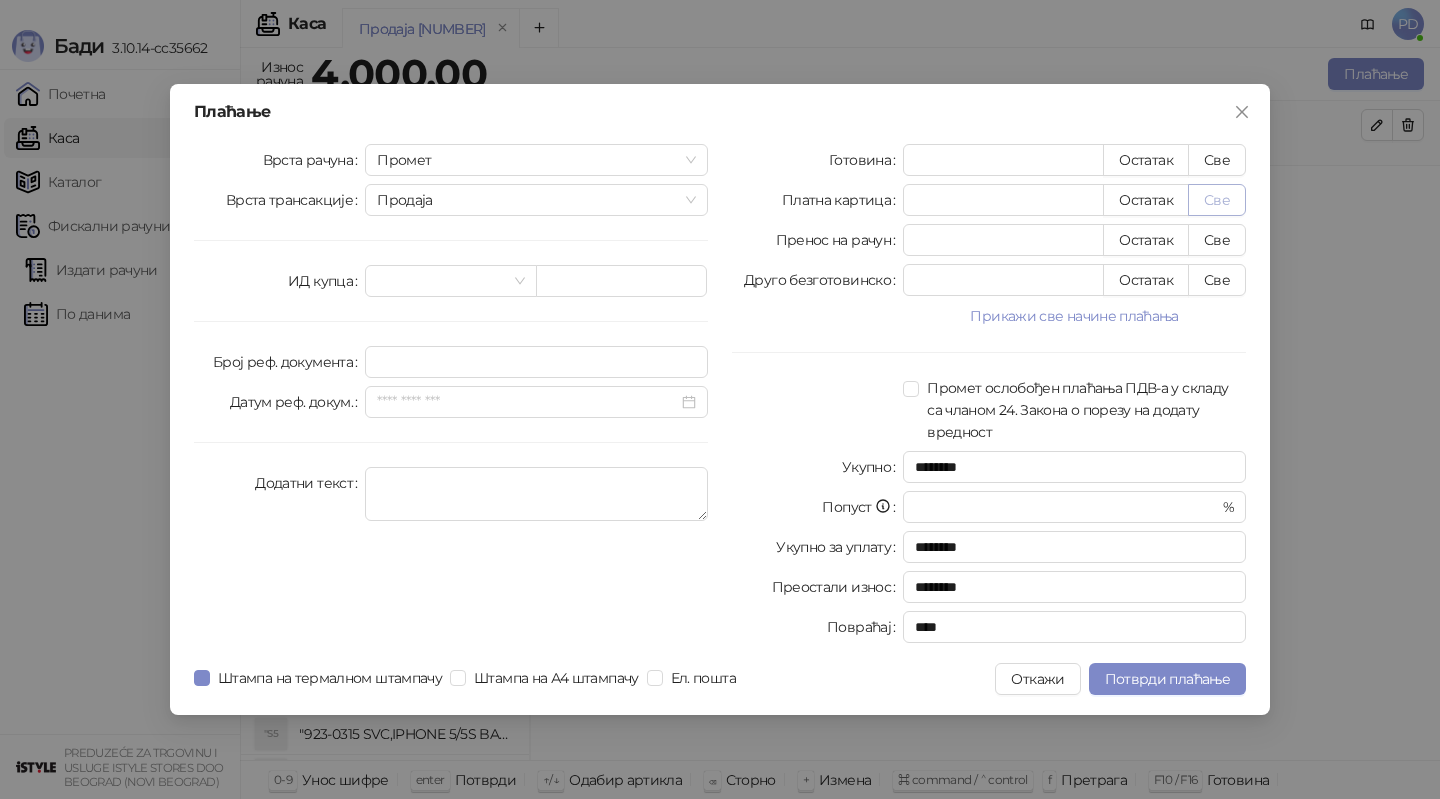 click on "Све" at bounding box center [1217, 200] 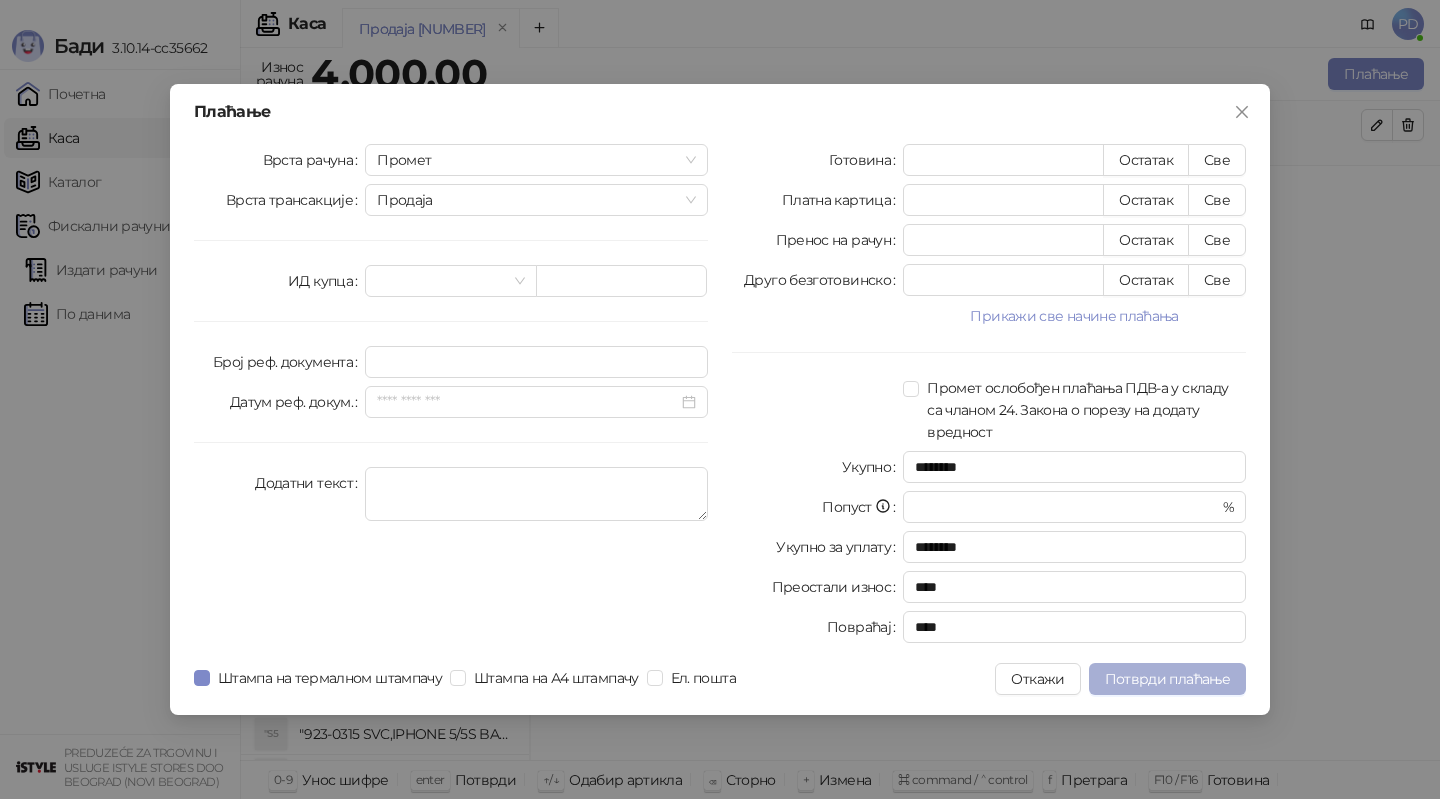 click on "Потврди плаћање" at bounding box center [1167, 679] 